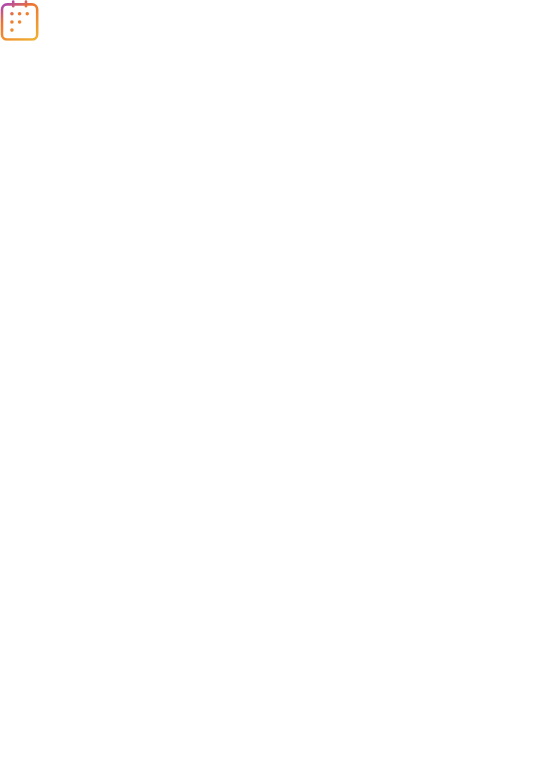 scroll, scrollTop: 0, scrollLeft: 0, axis: both 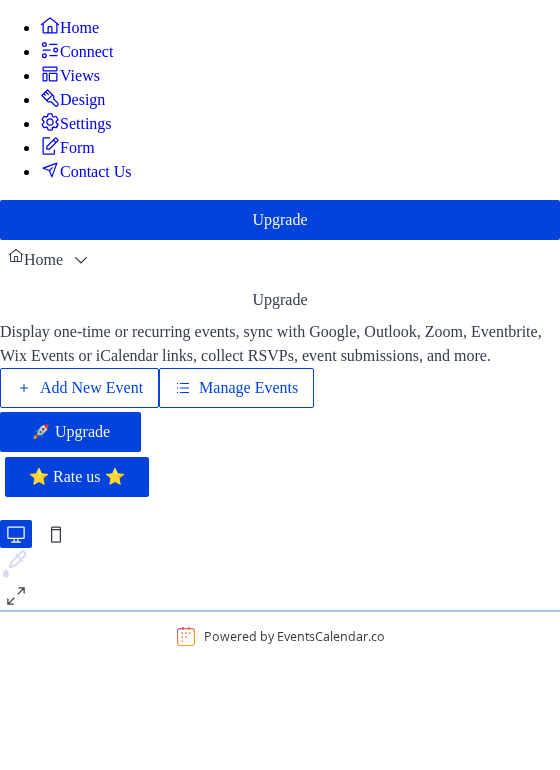 click on "Views" at bounding box center (80, 76) 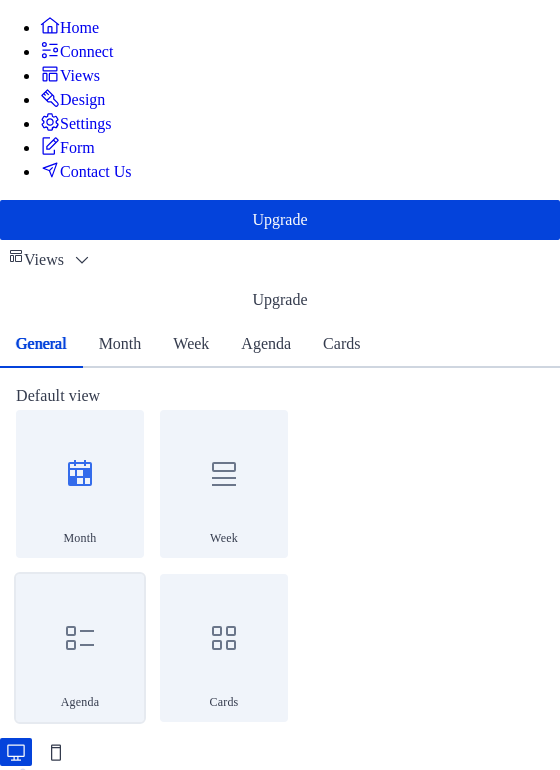 click at bounding box center [80, 638] 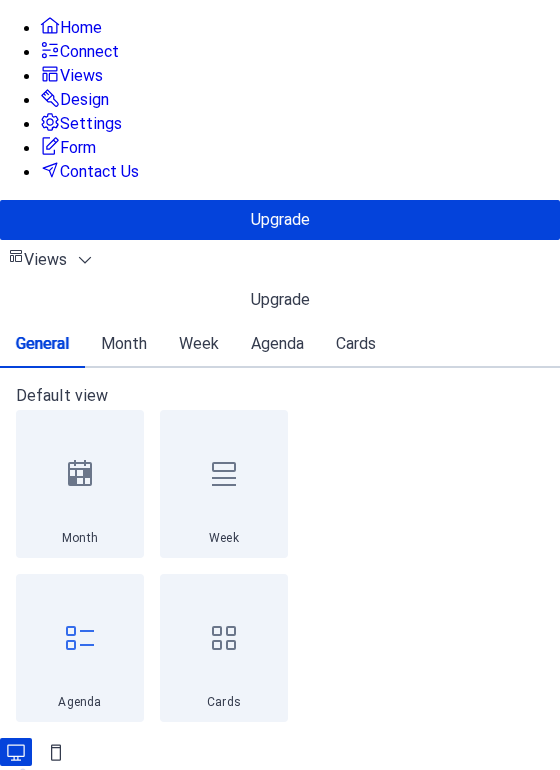 click on "Agenda" at bounding box center [277, 344] 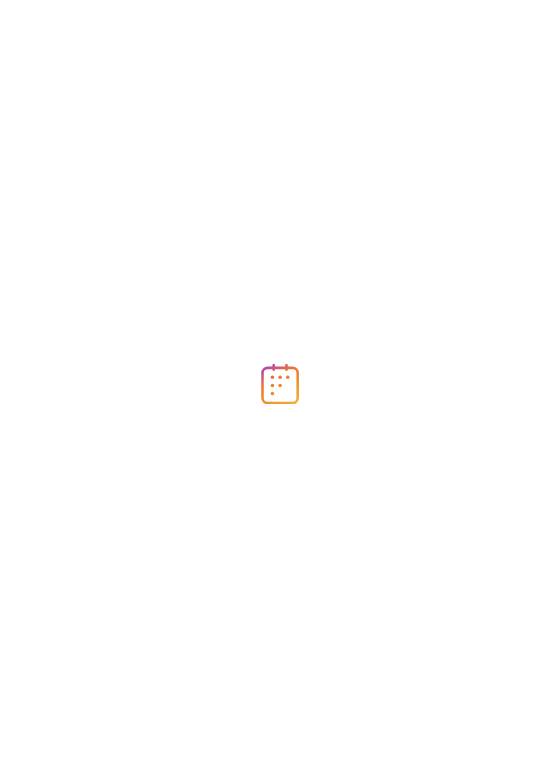 scroll, scrollTop: 0, scrollLeft: 0, axis: both 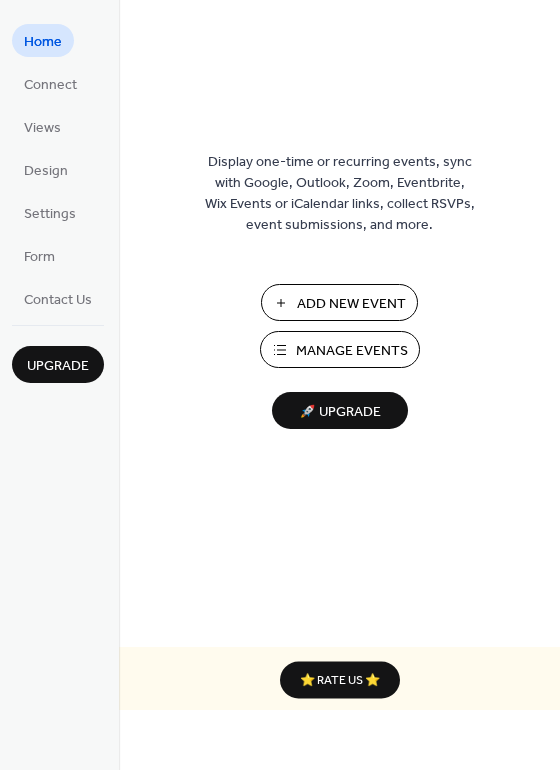 click on "Display one-time or recurring events, sync with Google, Outlook, Zoom, Eventbrite, Wix Events or iCalendar links, collect RSVPs, event submissions, and more." at bounding box center [340, 194] 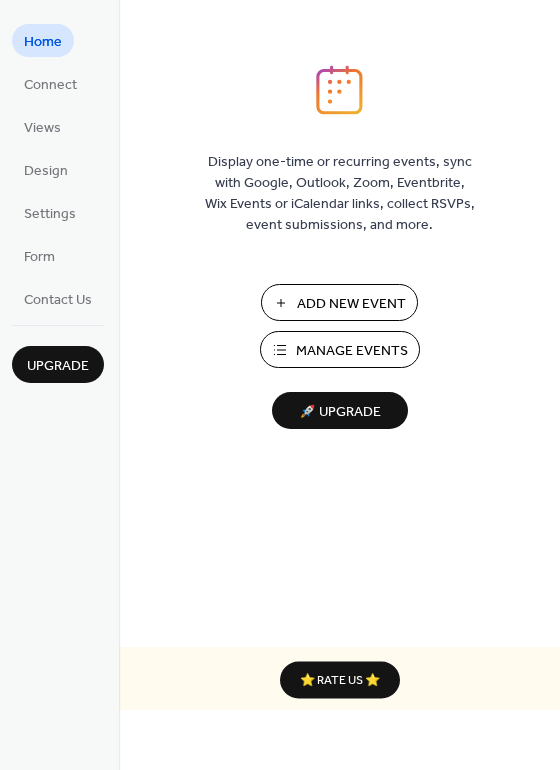 click on "Manage Events" at bounding box center [352, 351] 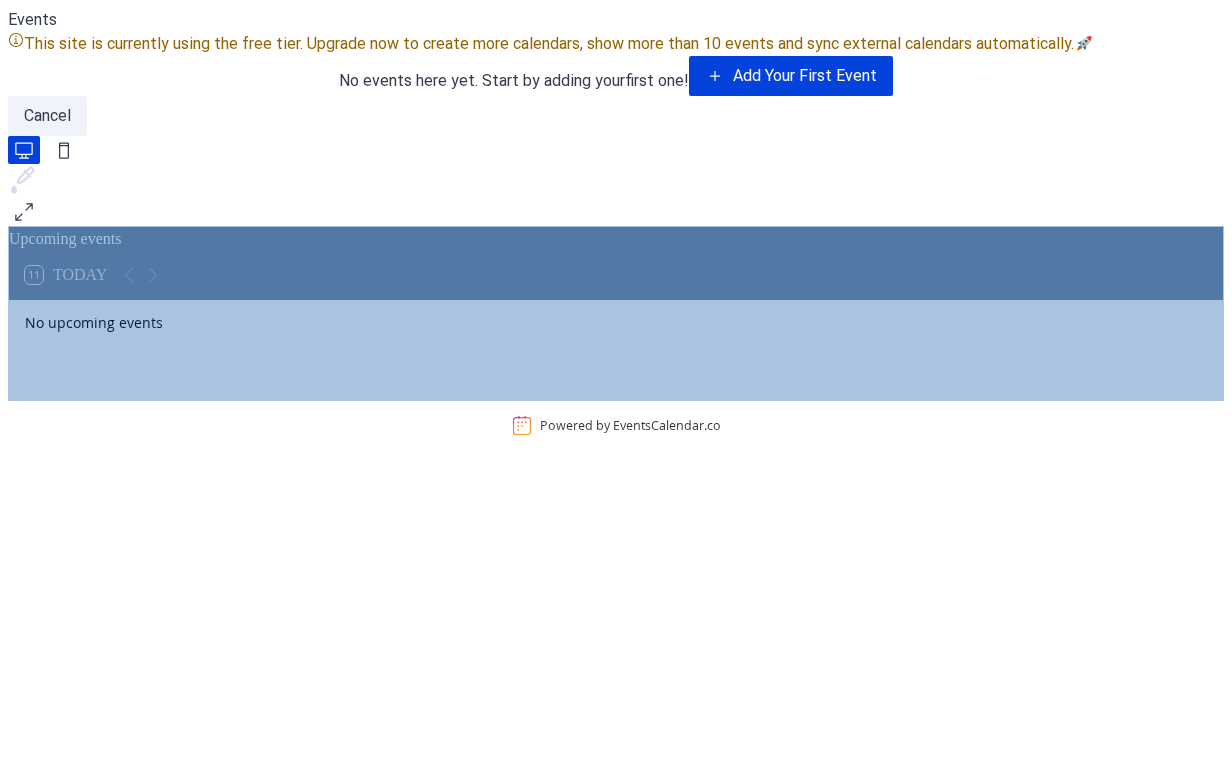 scroll, scrollTop: 0, scrollLeft: 0, axis: both 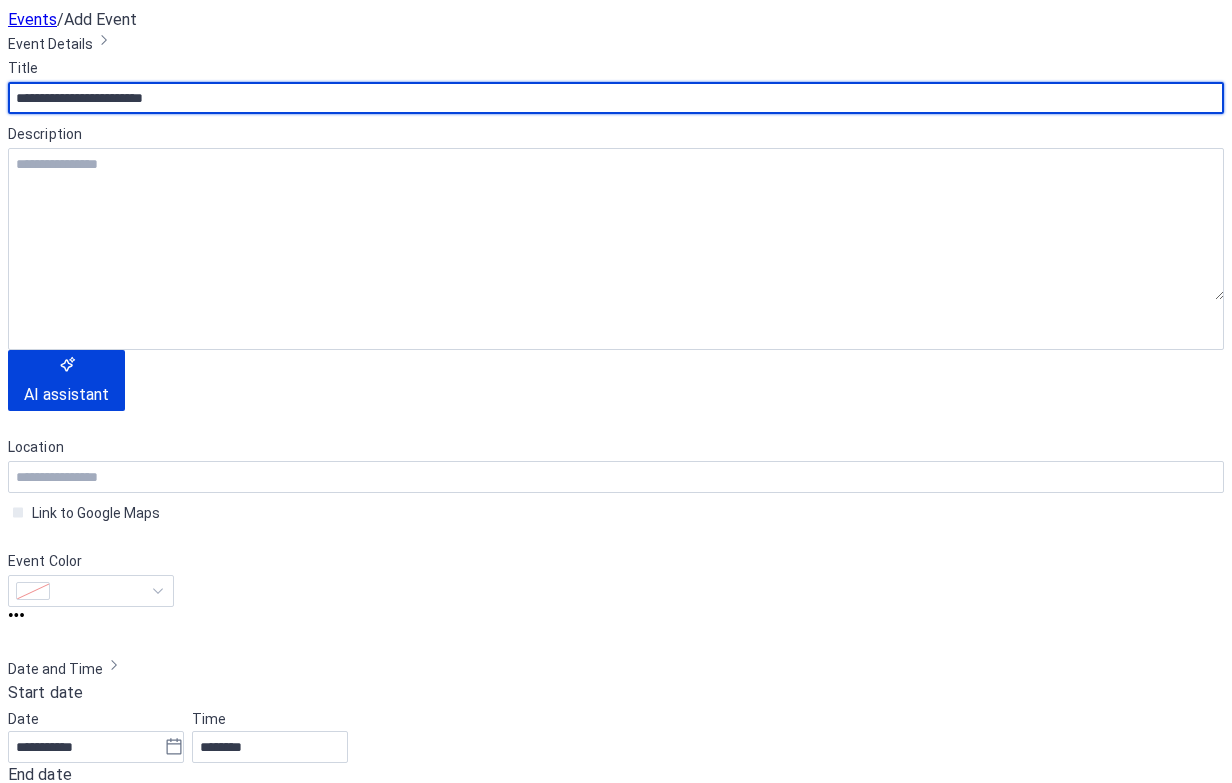 type on "**********" 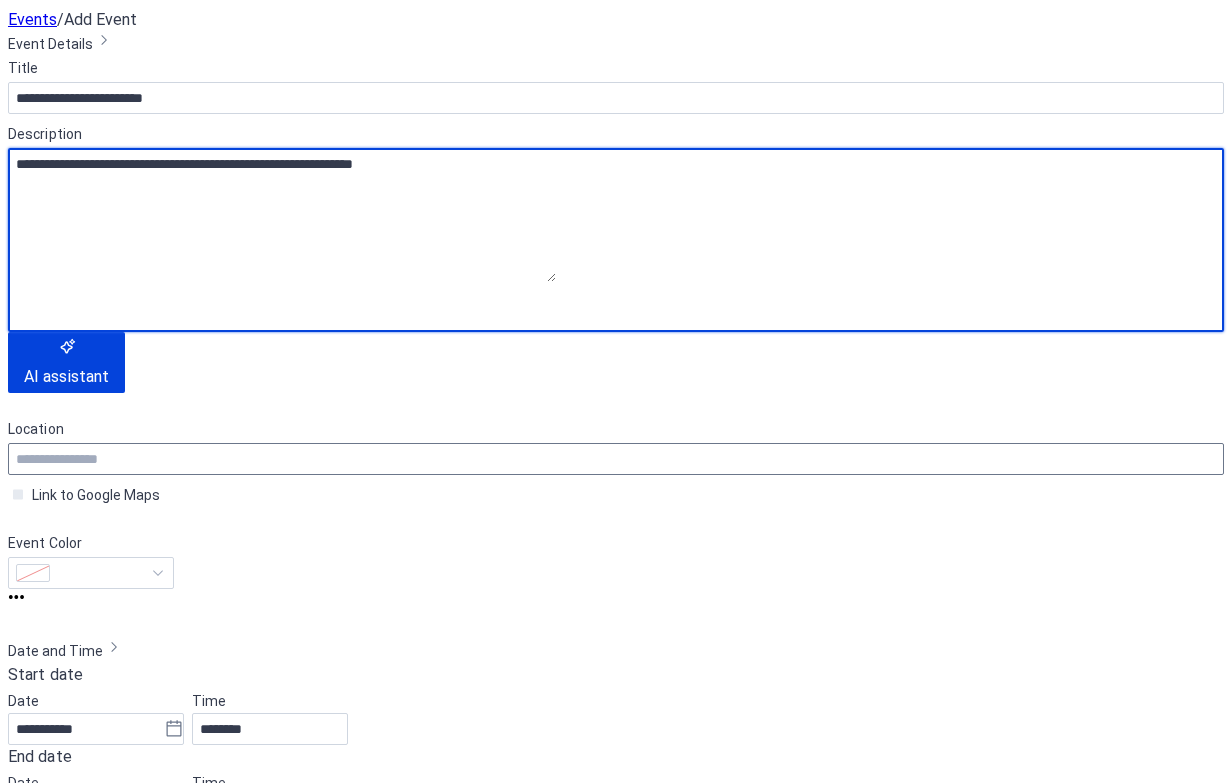 type on "**********" 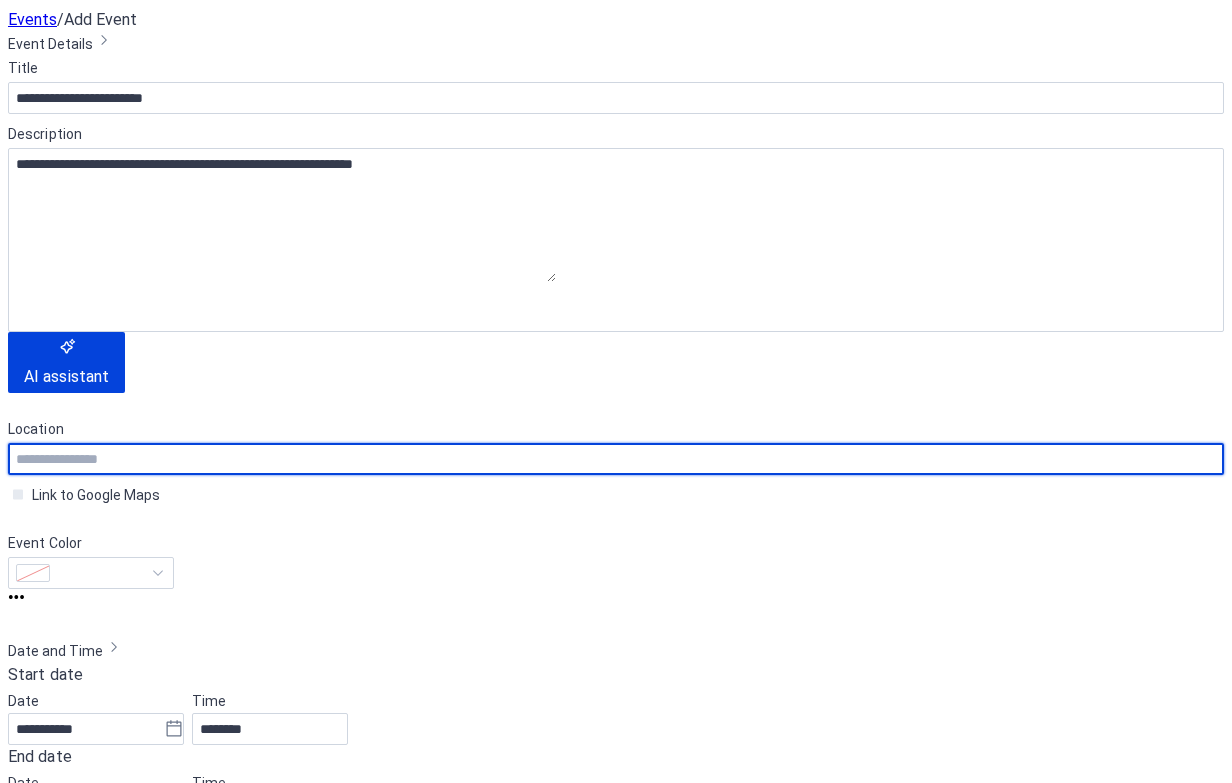 click at bounding box center [616, 459] 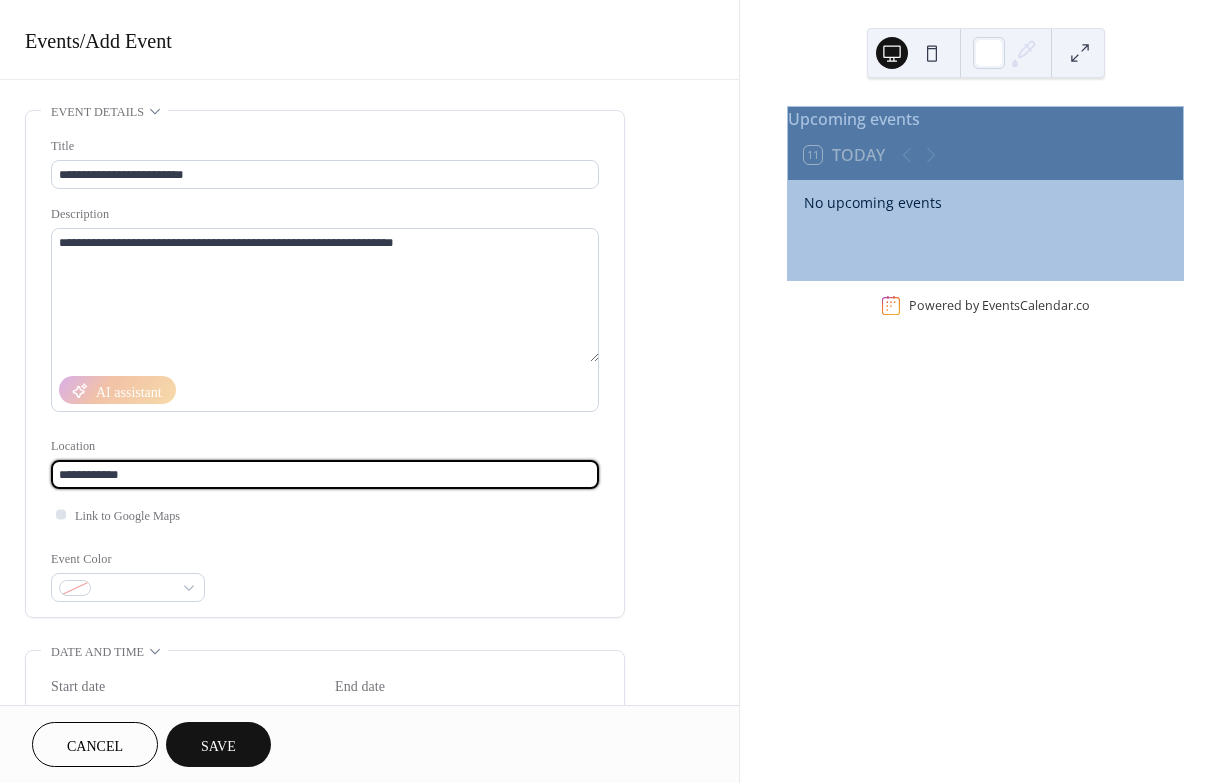 type on "**********" 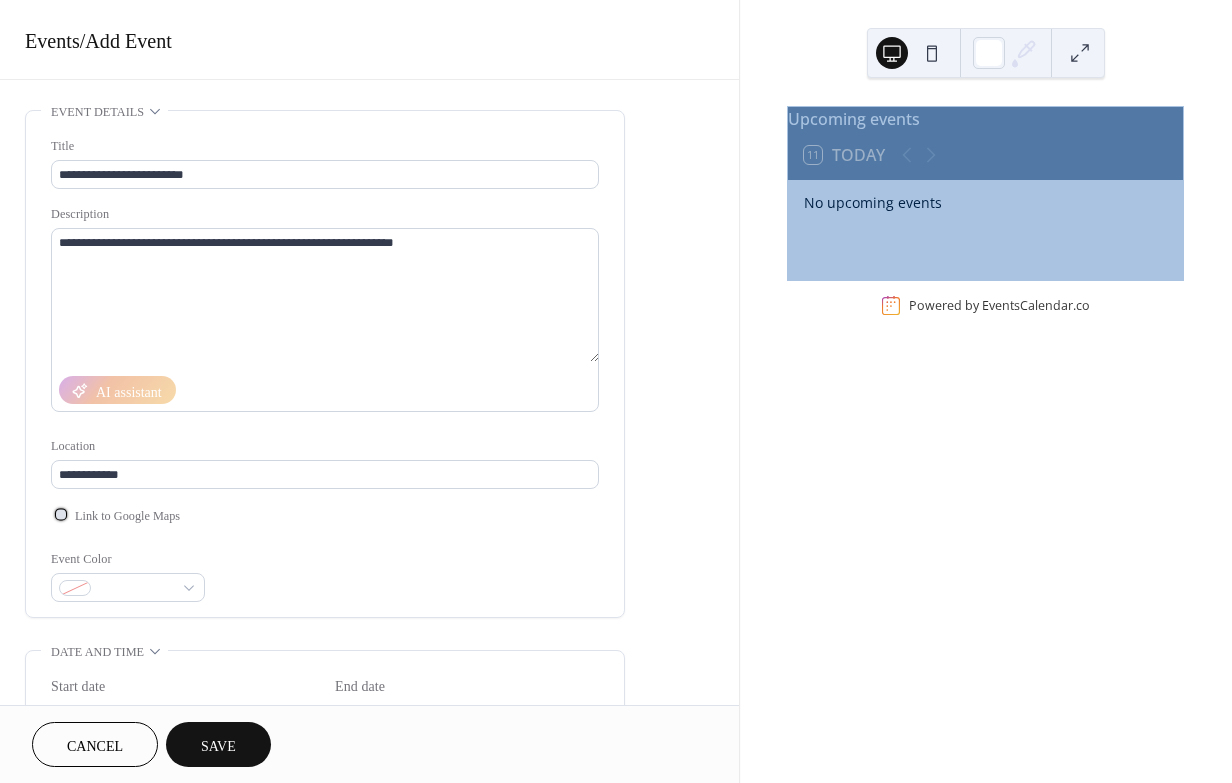 click at bounding box center (61, 514) 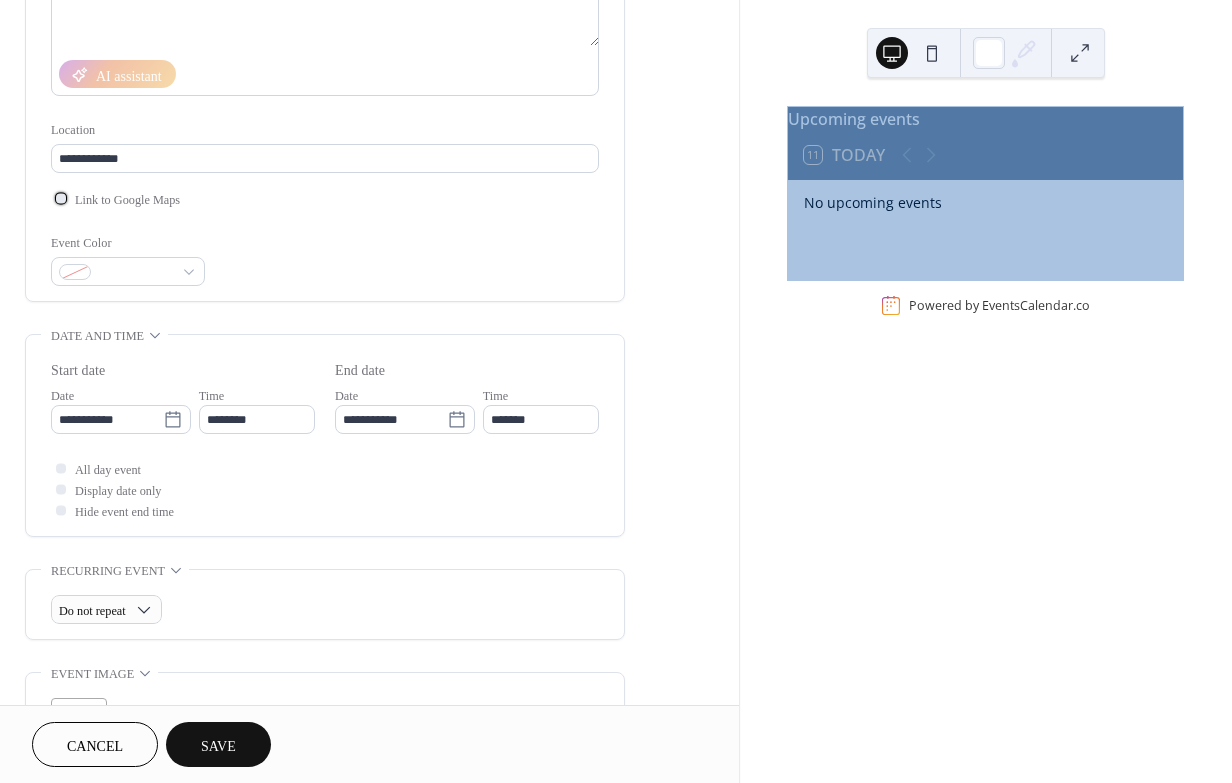 scroll, scrollTop: 324, scrollLeft: 0, axis: vertical 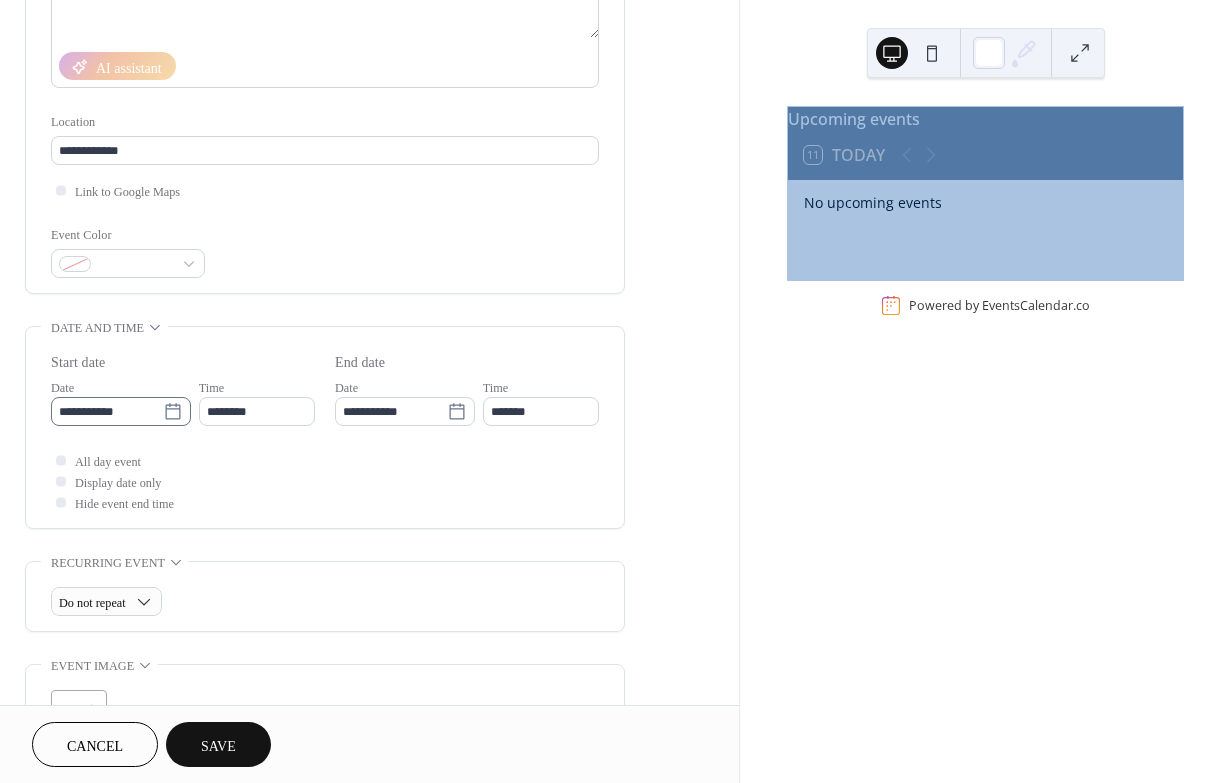 click 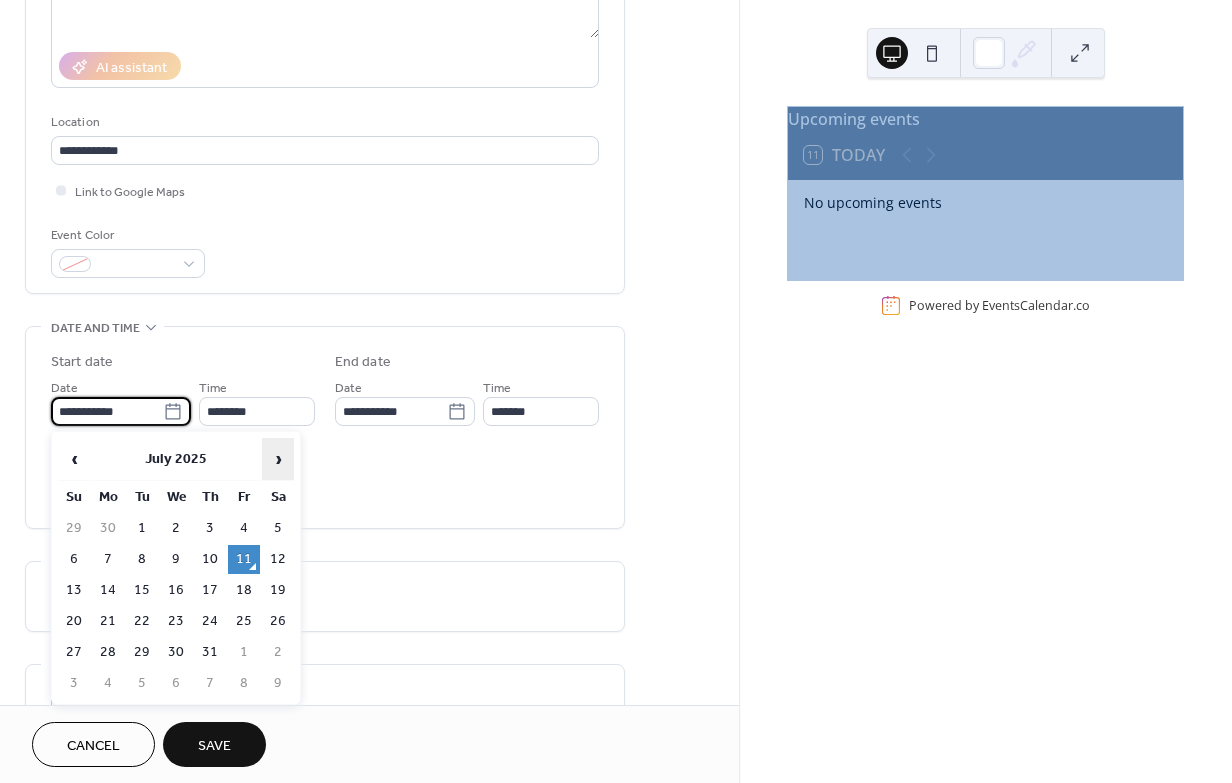 click on "›" at bounding box center [278, 459] 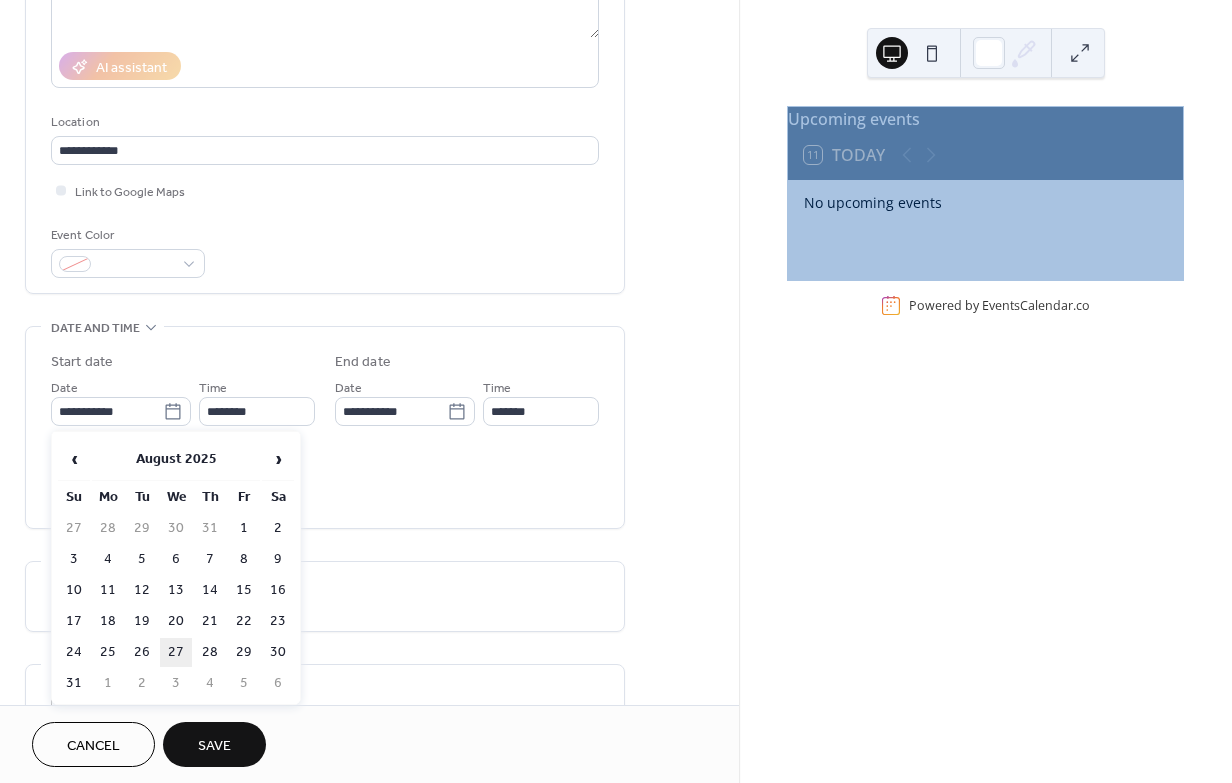 click on "27" at bounding box center (176, 652) 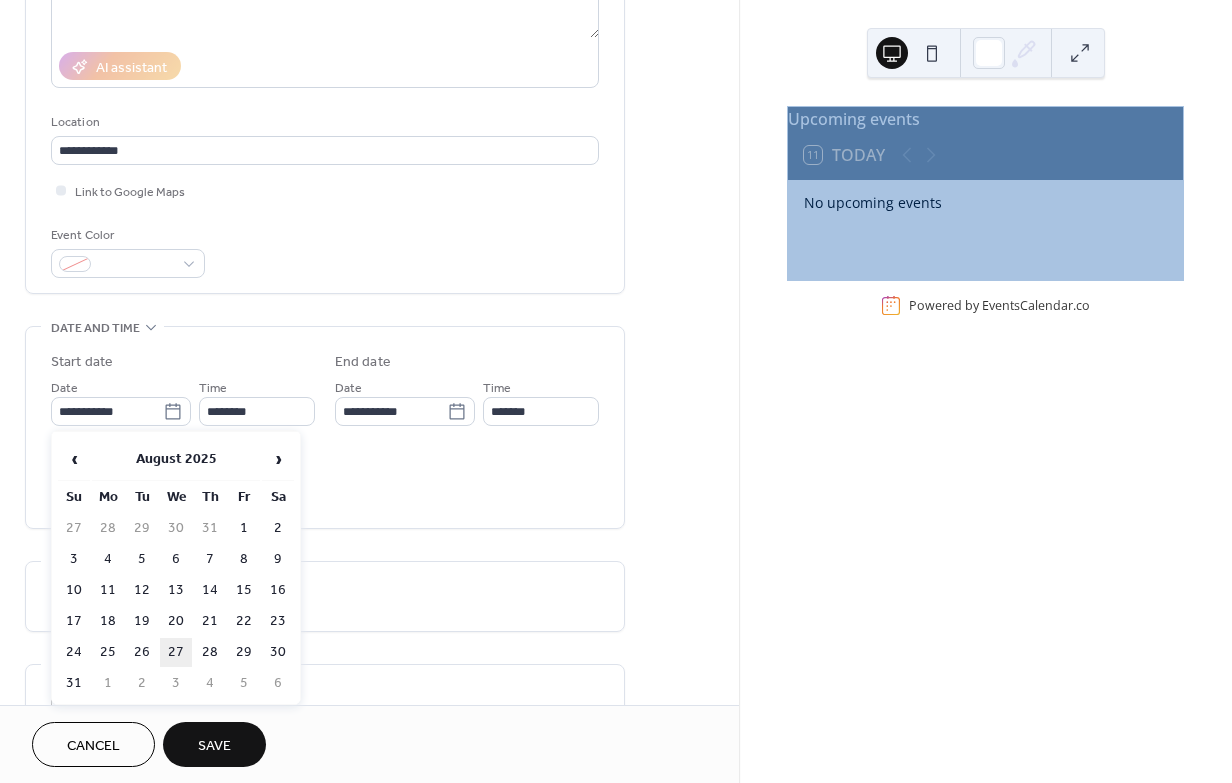 type on "**********" 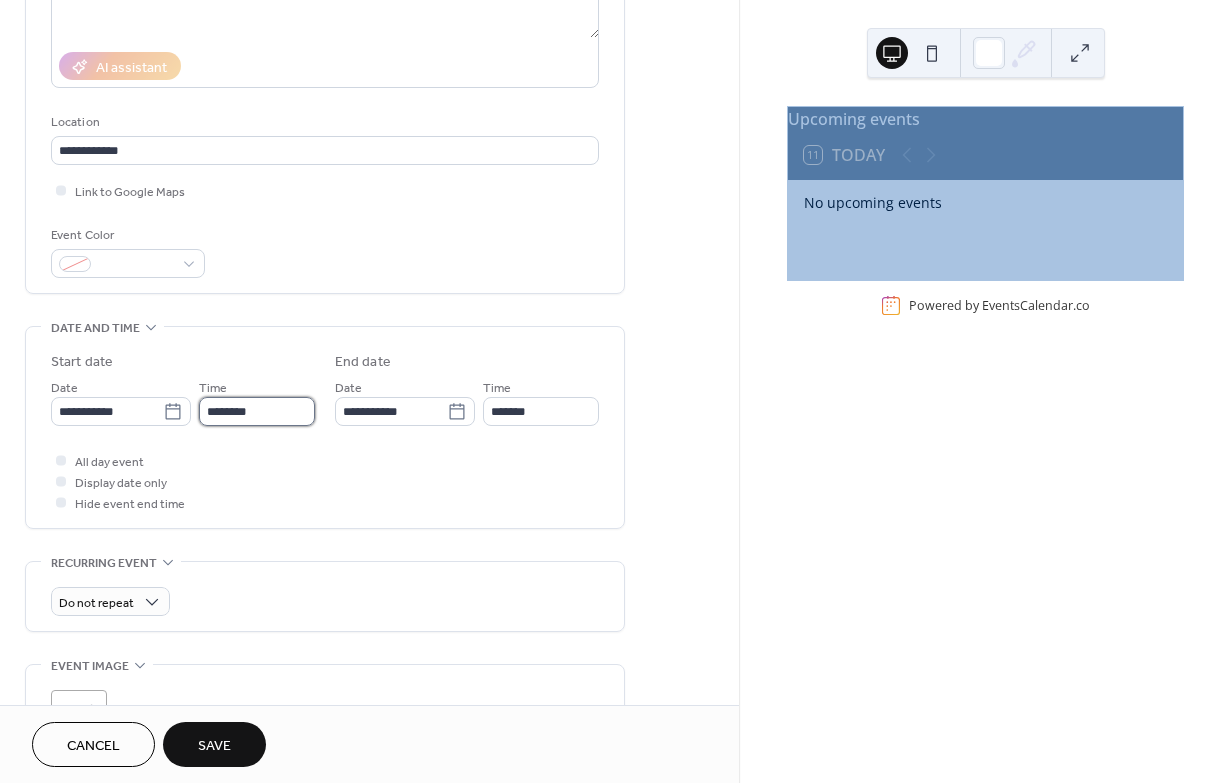click on "********" at bounding box center [257, 411] 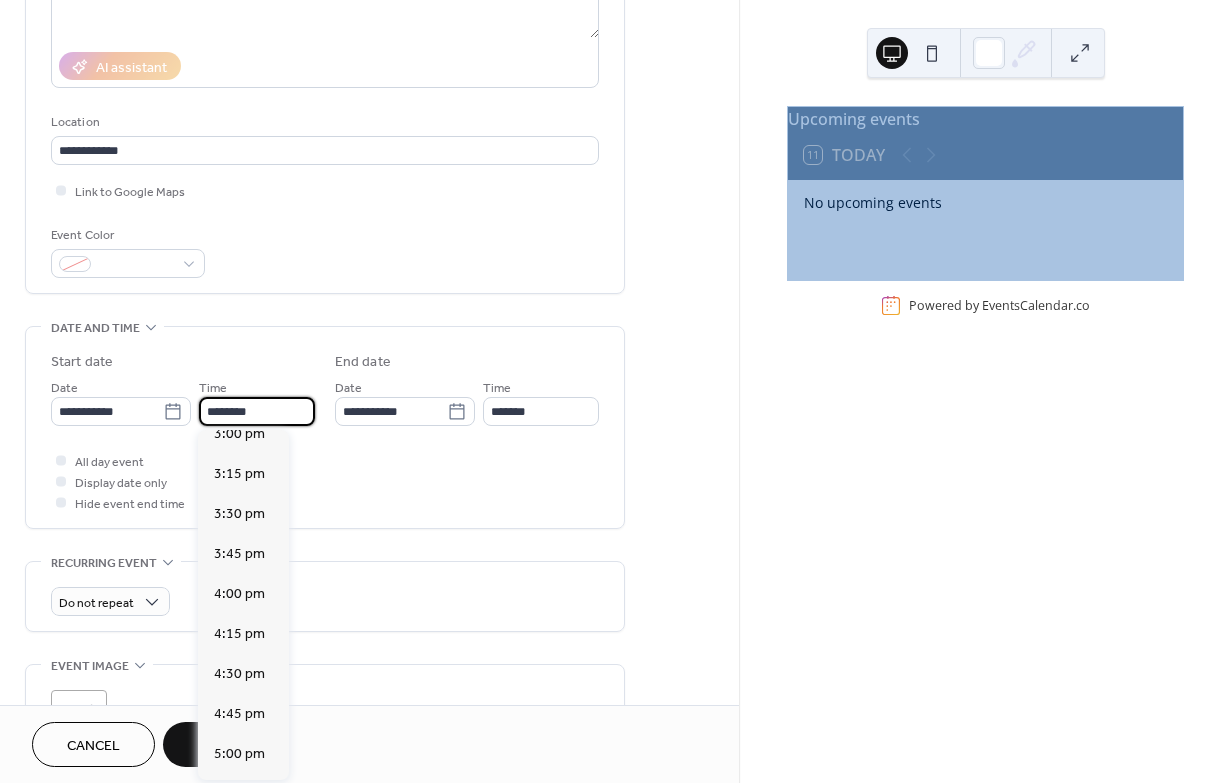 scroll, scrollTop: 2418, scrollLeft: 0, axis: vertical 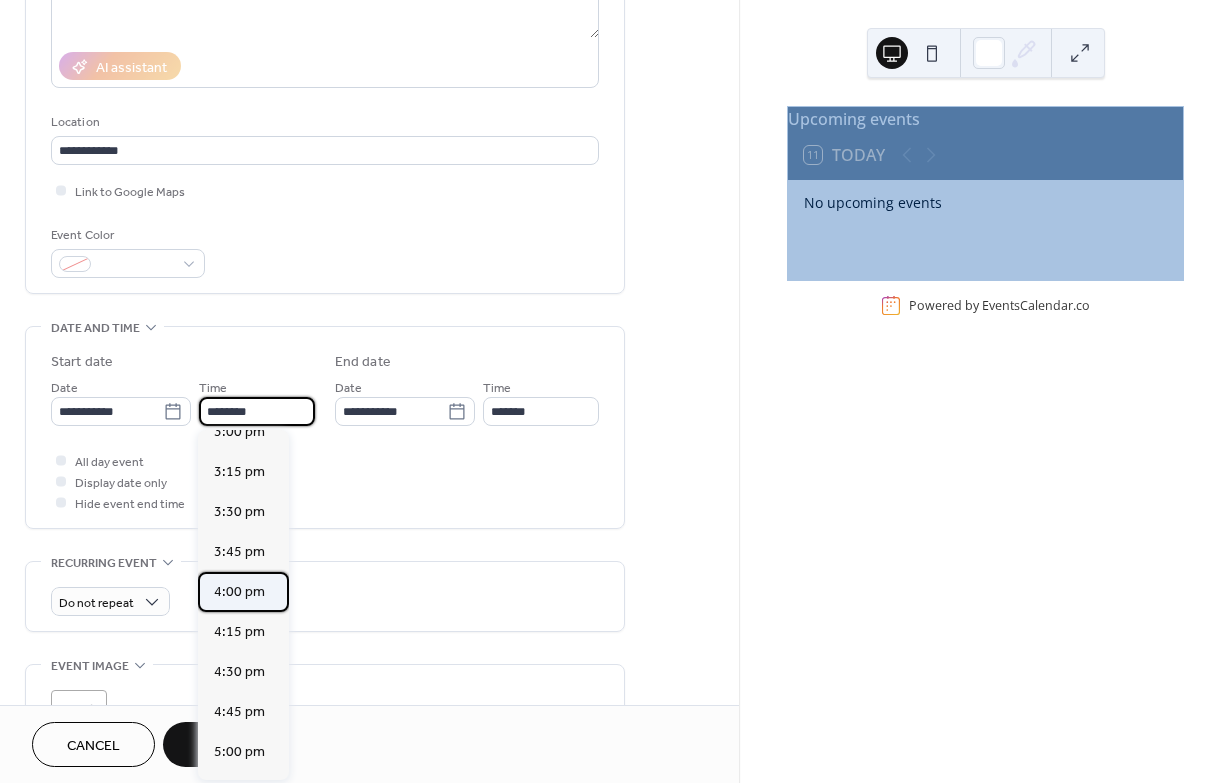 click on "4:00 pm" at bounding box center (239, 592) 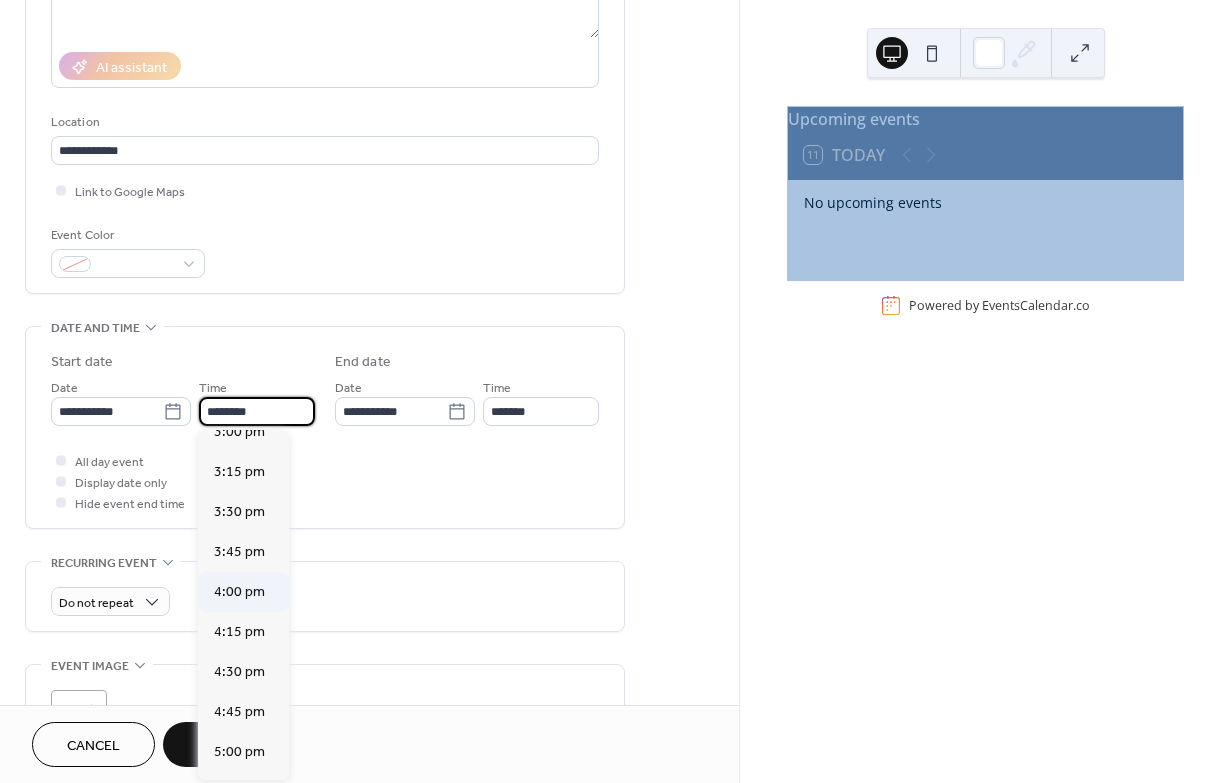type on "*******" 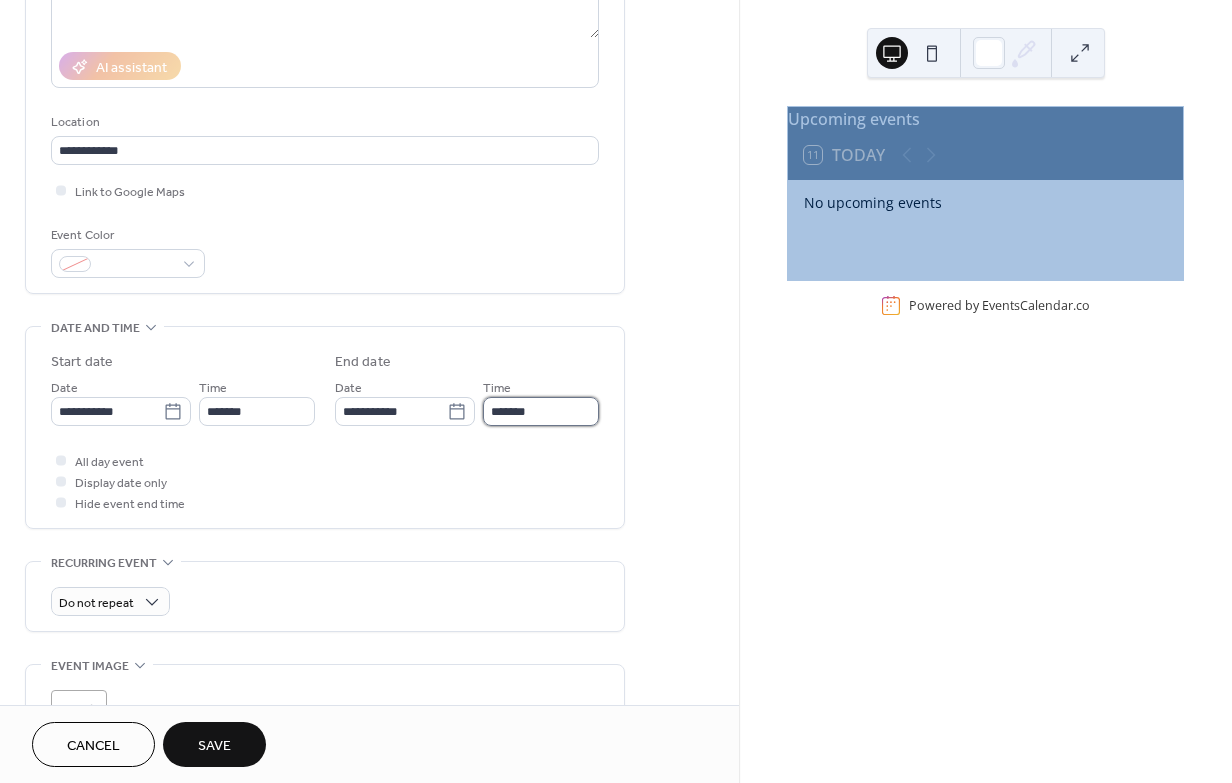 click on "*******" at bounding box center [541, 411] 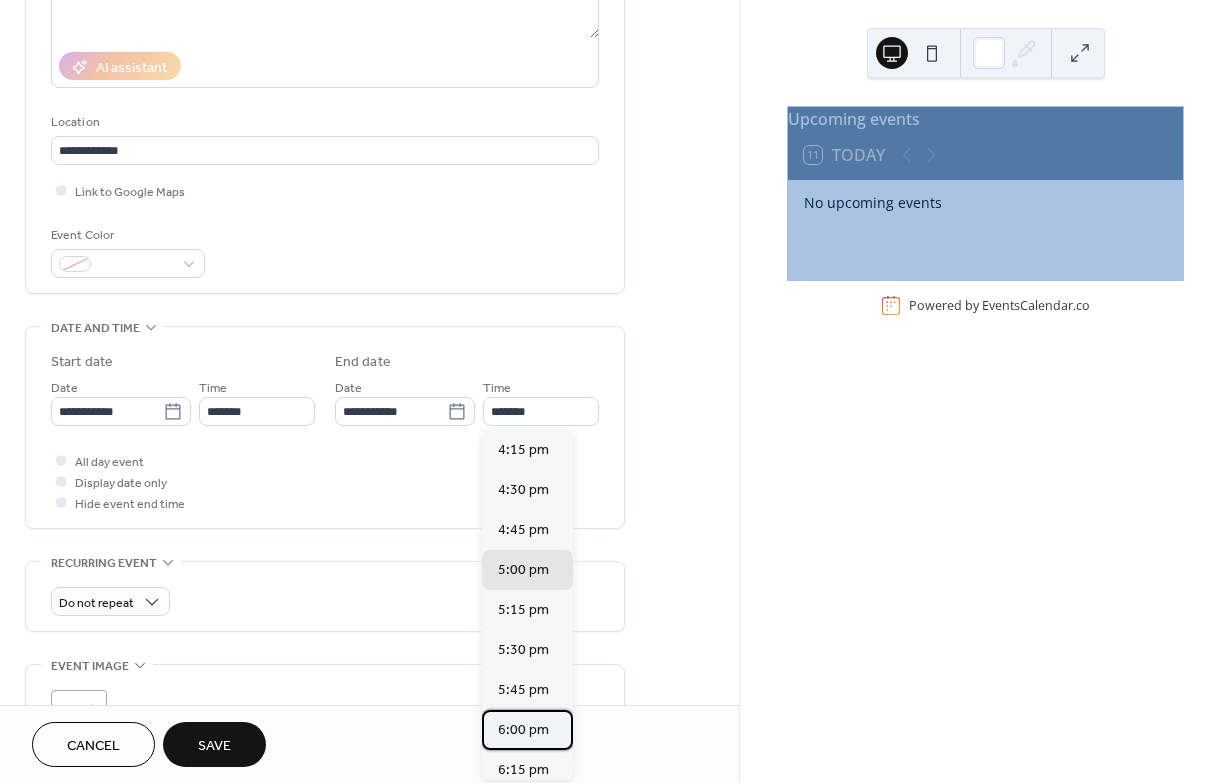 click on "6:00 pm" at bounding box center (523, 730) 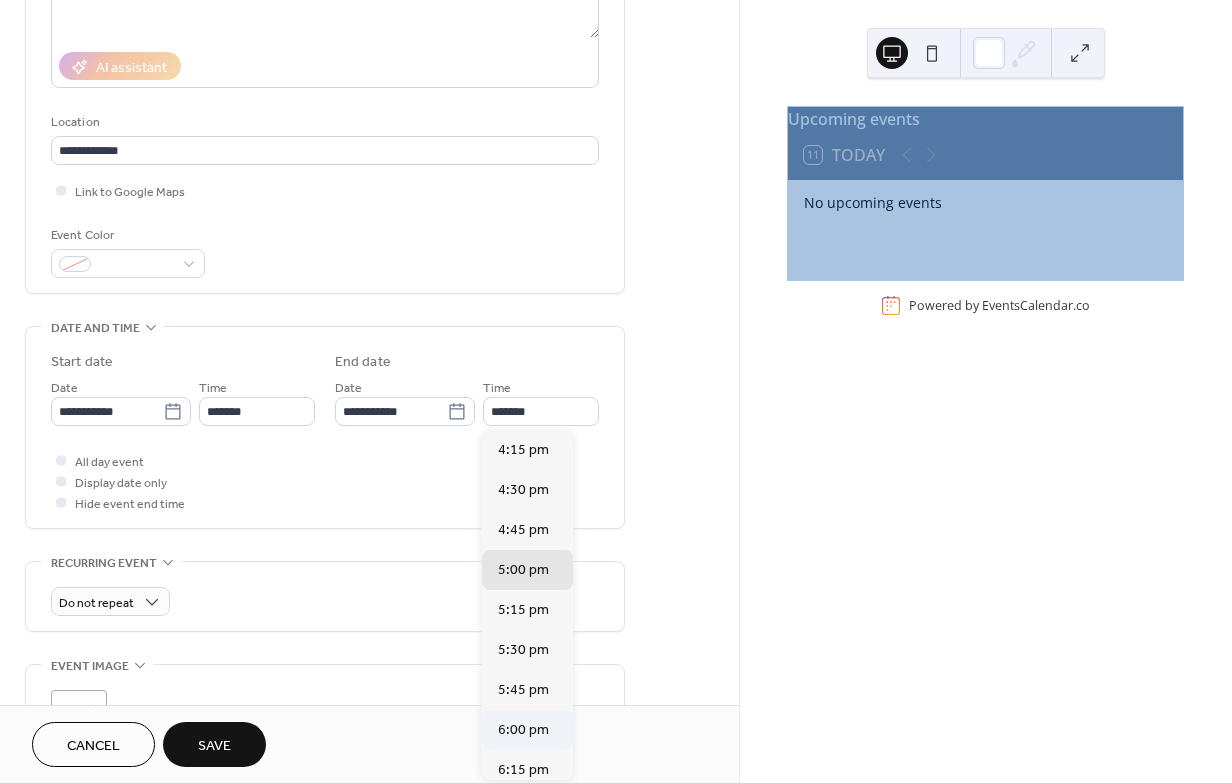 type on "*******" 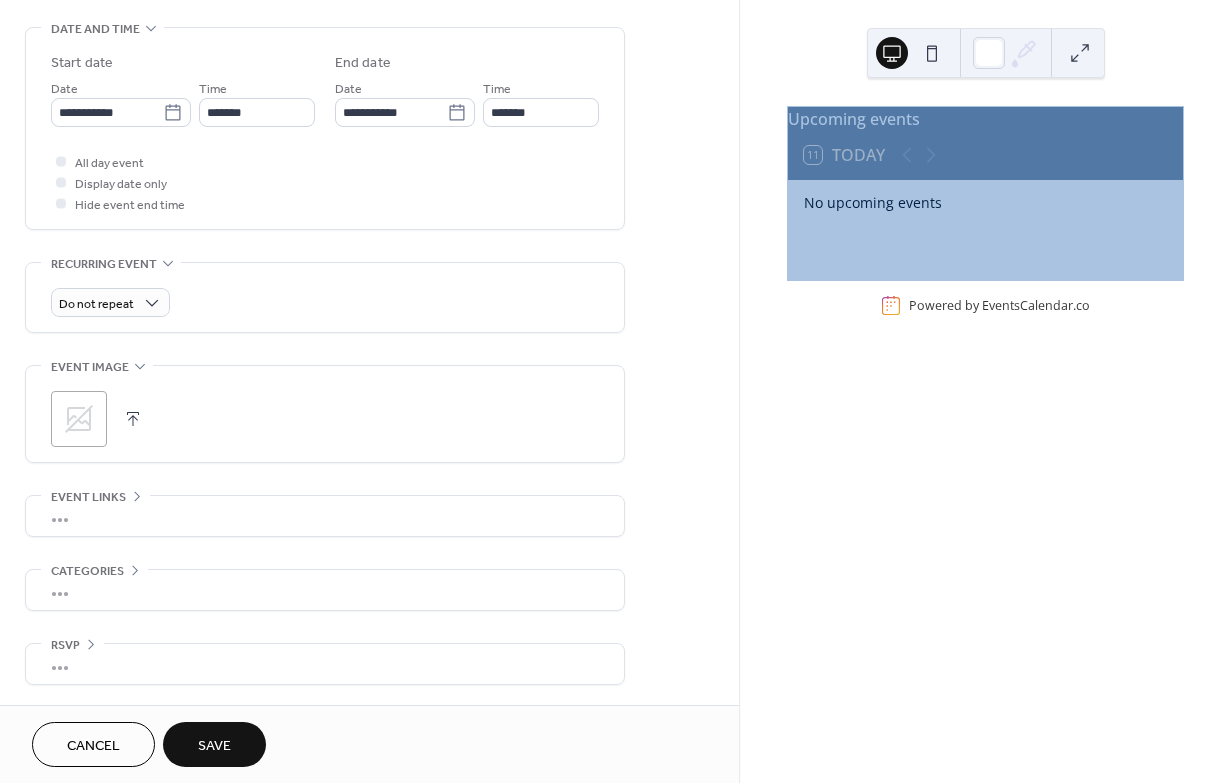 scroll, scrollTop: 622, scrollLeft: 0, axis: vertical 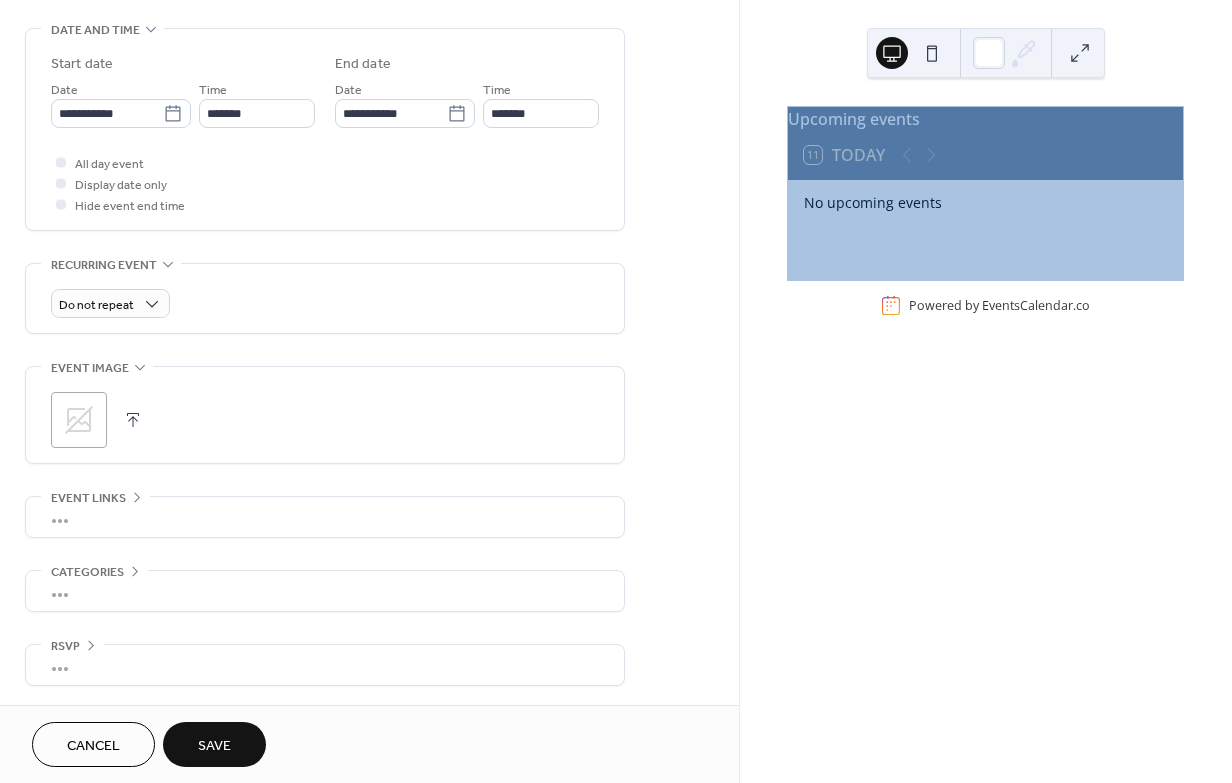 click on "Save" at bounding box center [214, 744] 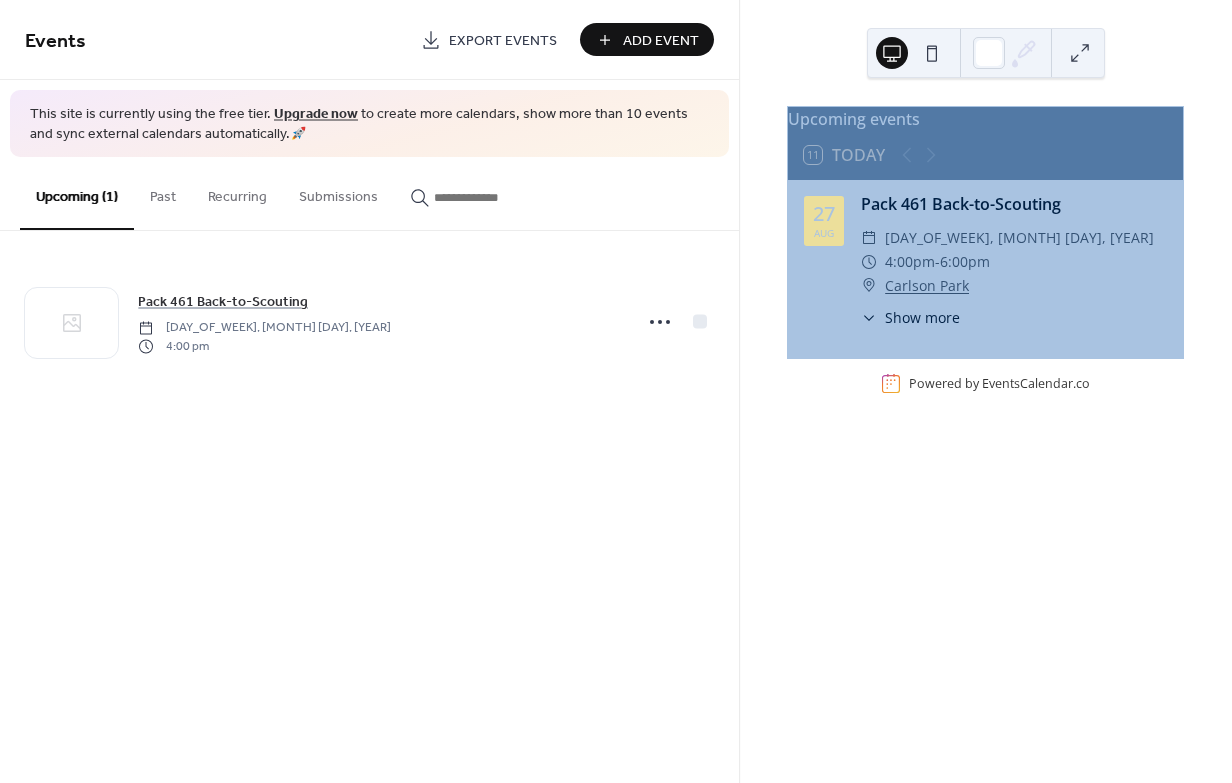 click on "Add Event" at bounding box center [661, 41] 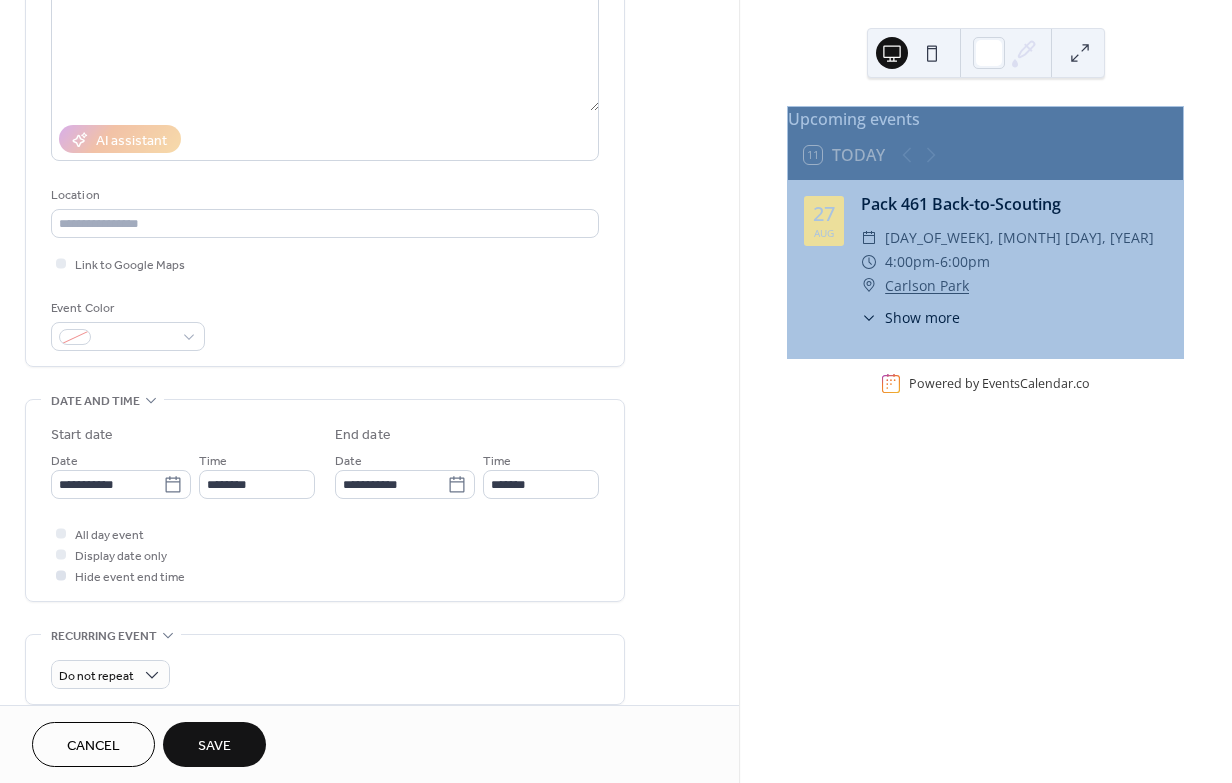 scroll, scrollTop: 253, scrollLeft: 0, axis: vertical 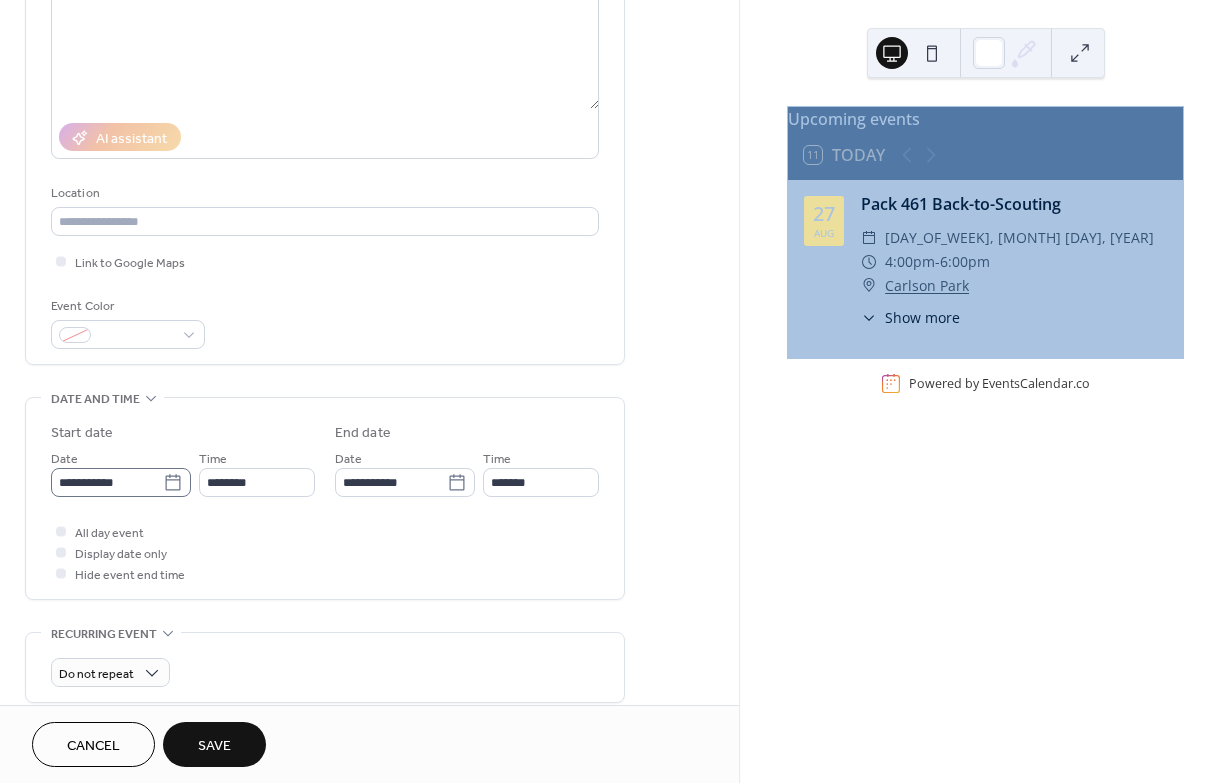 type on "**********" 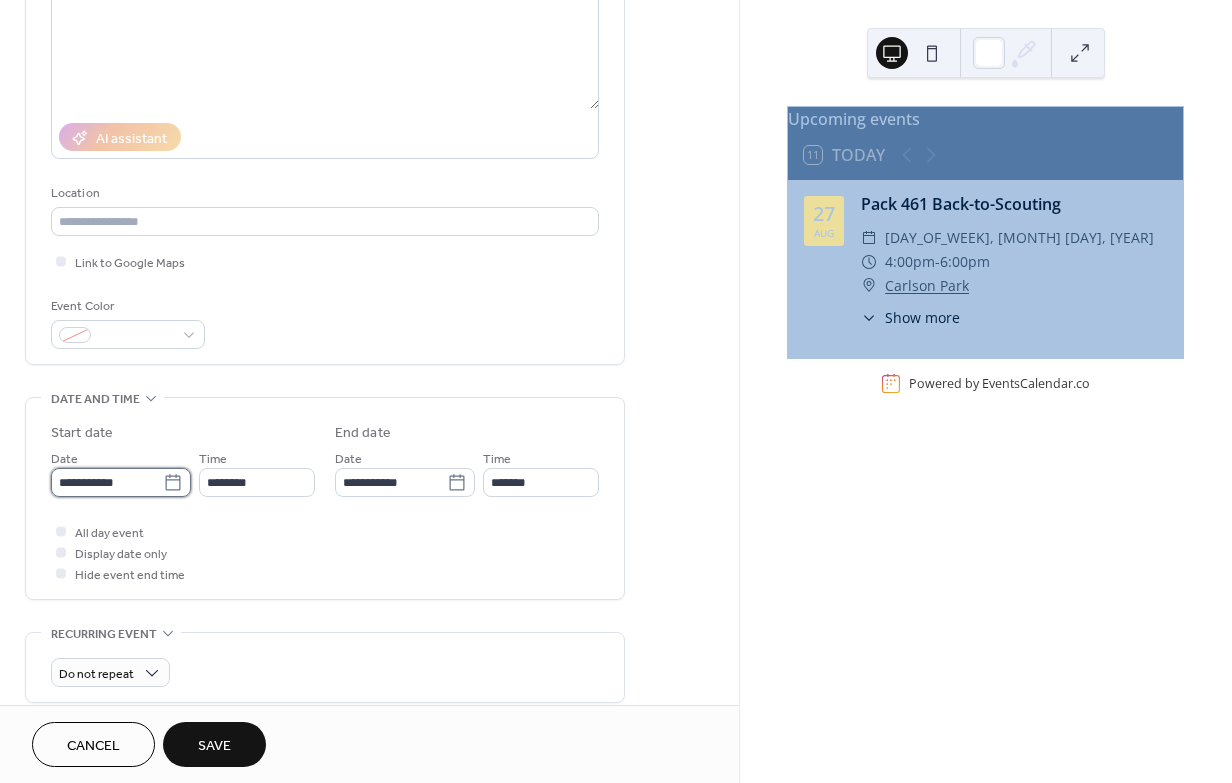 click on "**********" at bounding box center (107, 482) 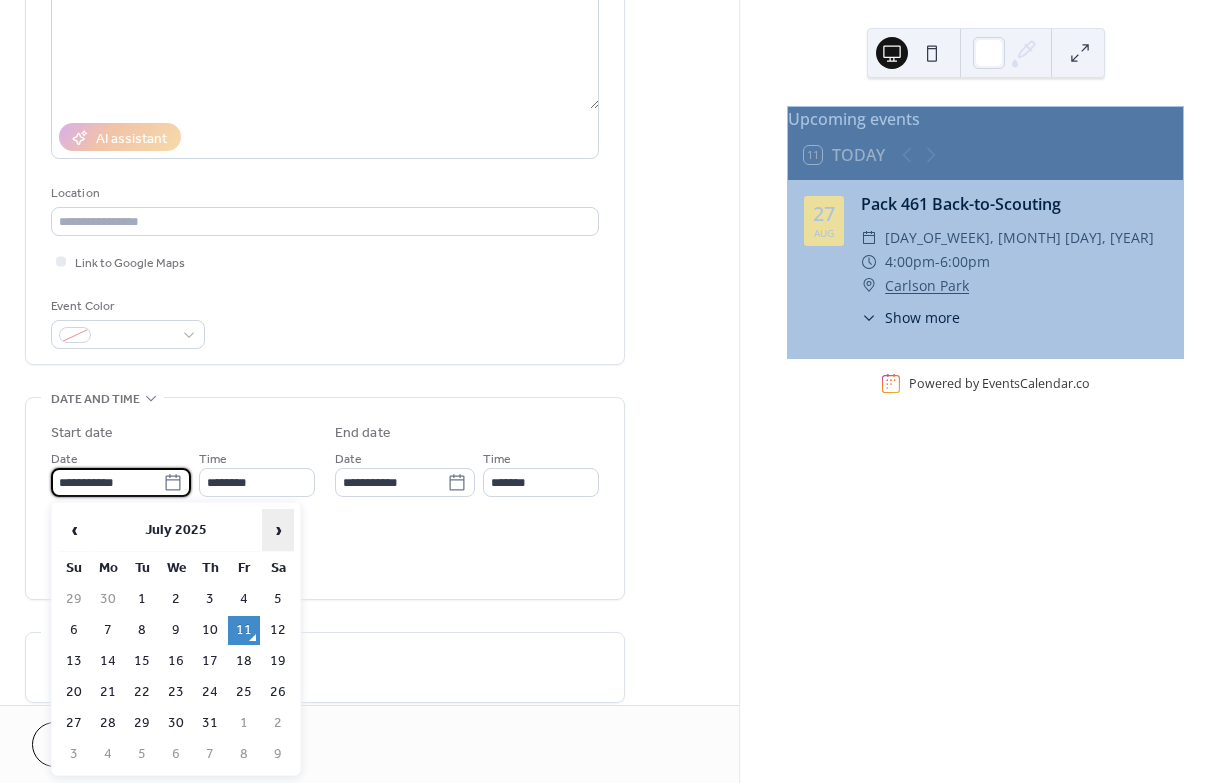 click on "›" at bounding box center [278, 530] 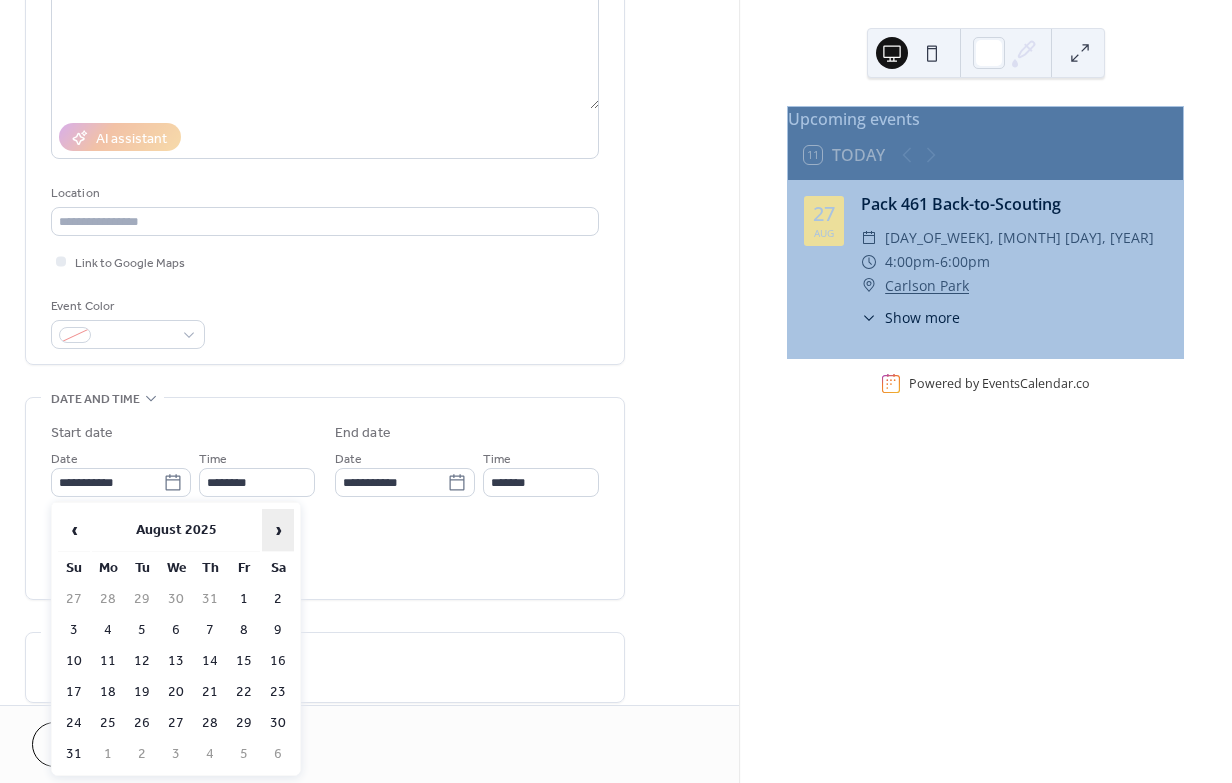 click on "›" at bounding box center [278, 530] 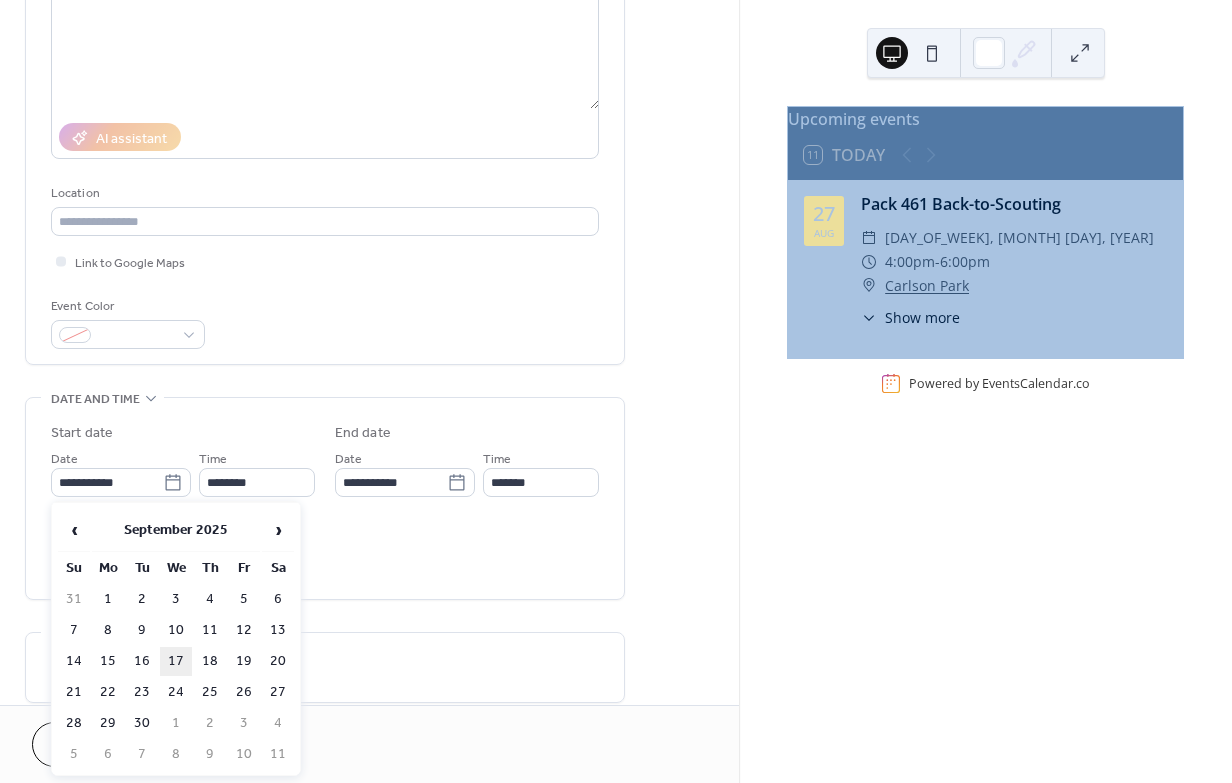 click on "17" at bounding box center [176, 661] 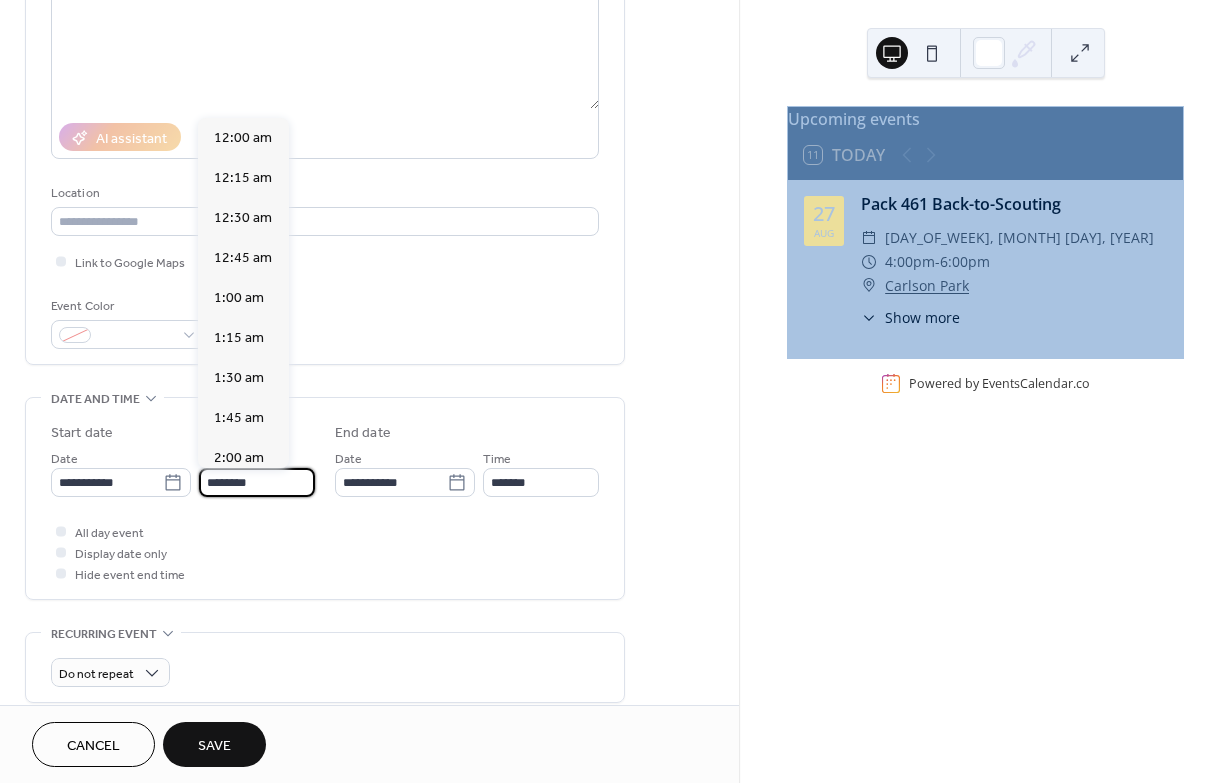 click on "********" at bounding box center [257, 482] 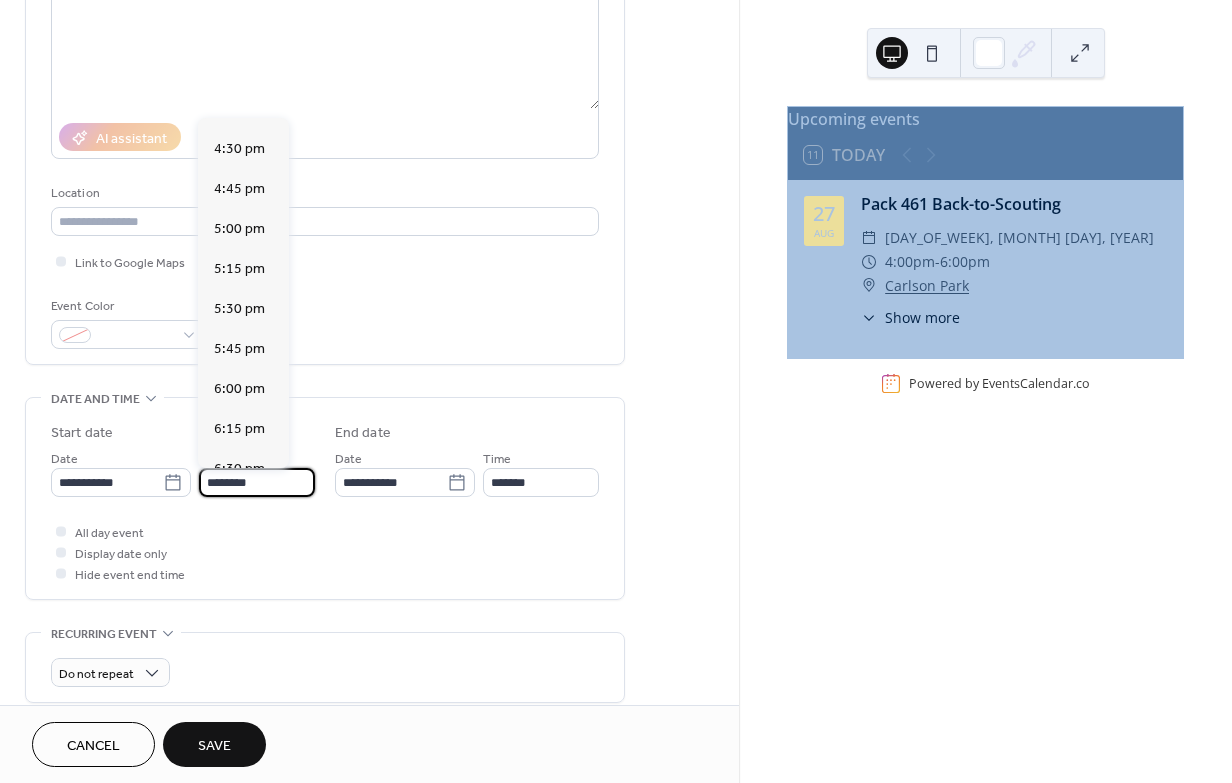 scroll, scrollTop: 2671, scrollLeft: 0, axis: vertical 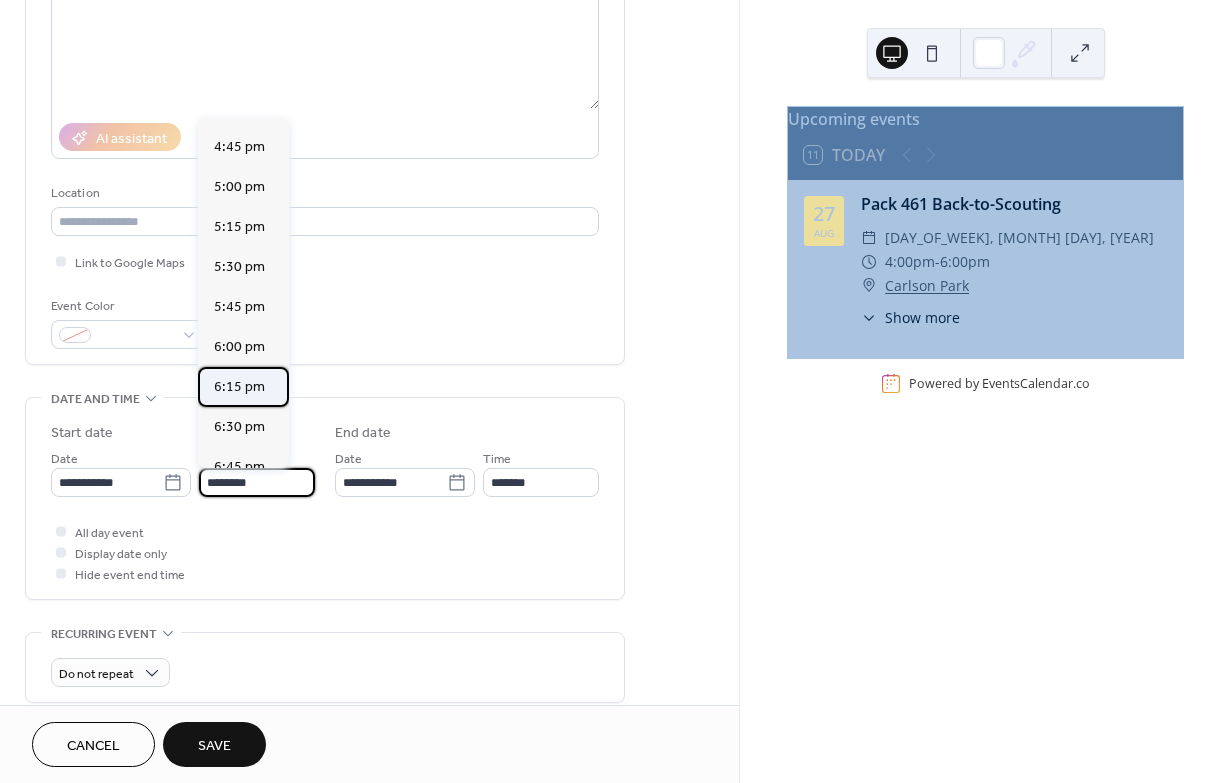 click on "6:15 pm" at bounding box center [239, 387] 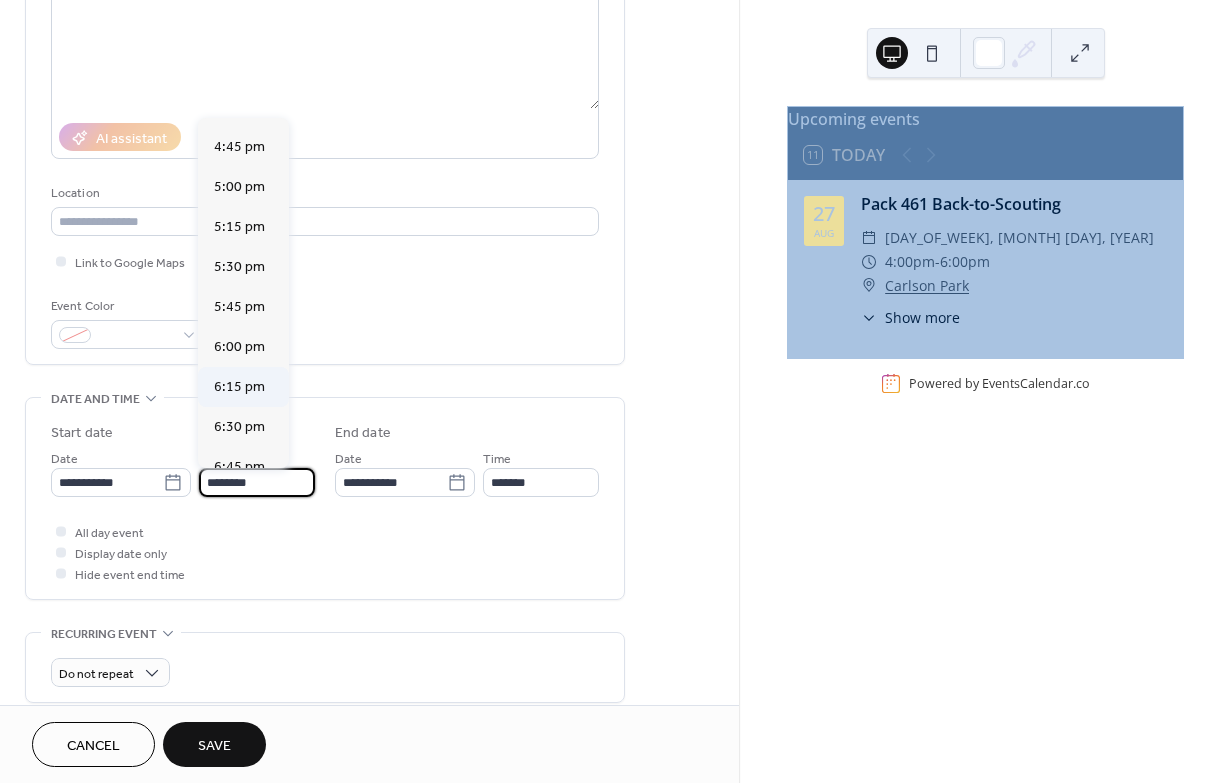 type on "*******" 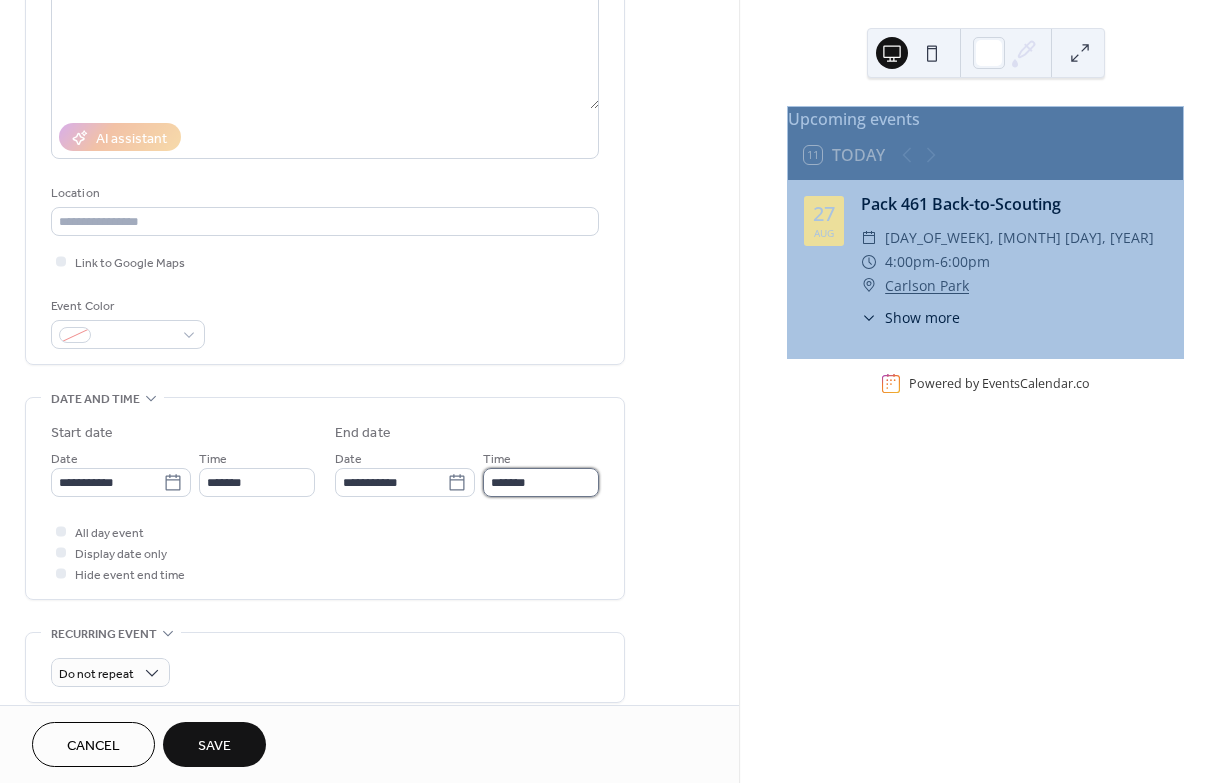 click on "*******" at bounding box center (541, 482) 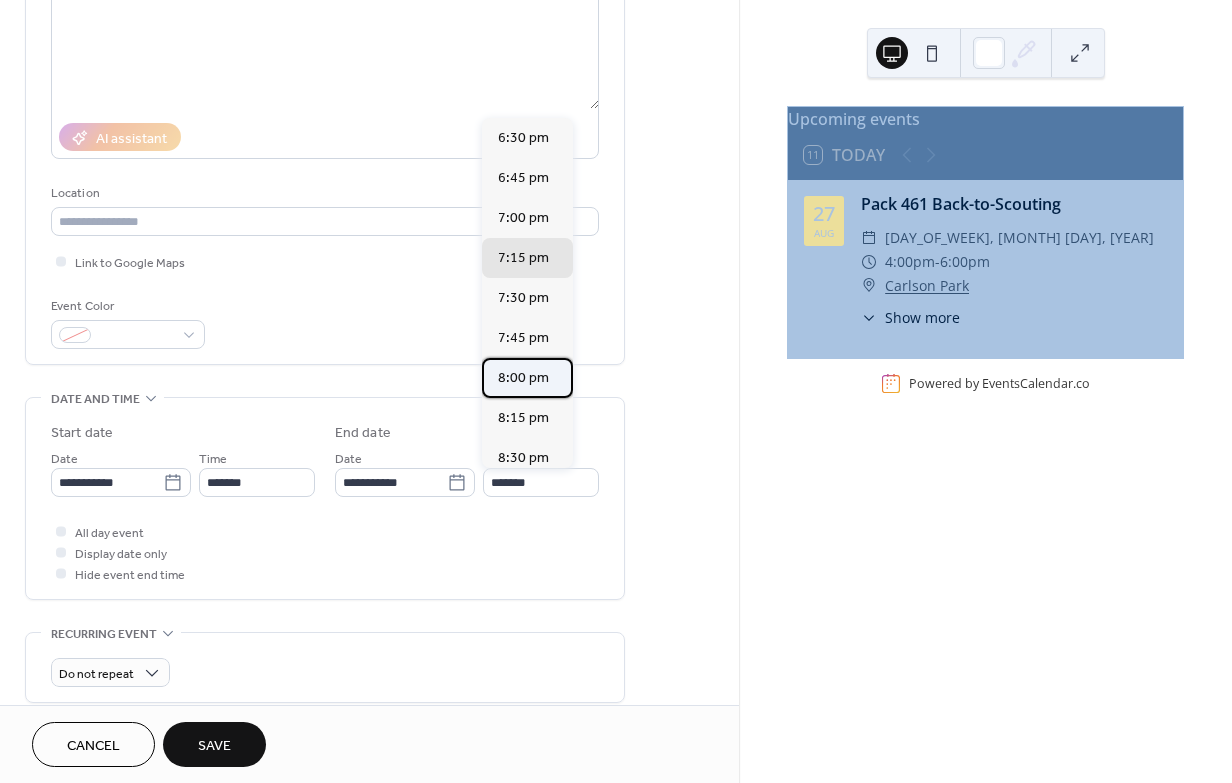 click on "8:00 pm" at bounding box center [523, 378] 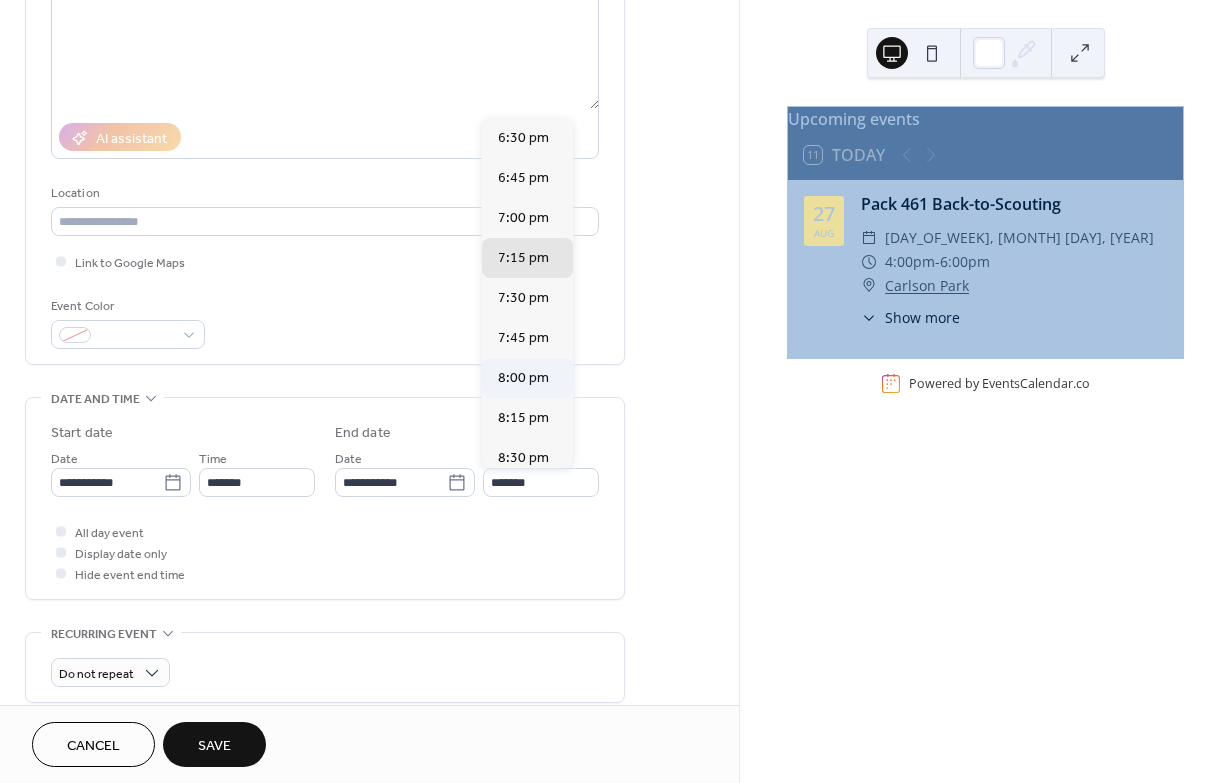 type on "*******" 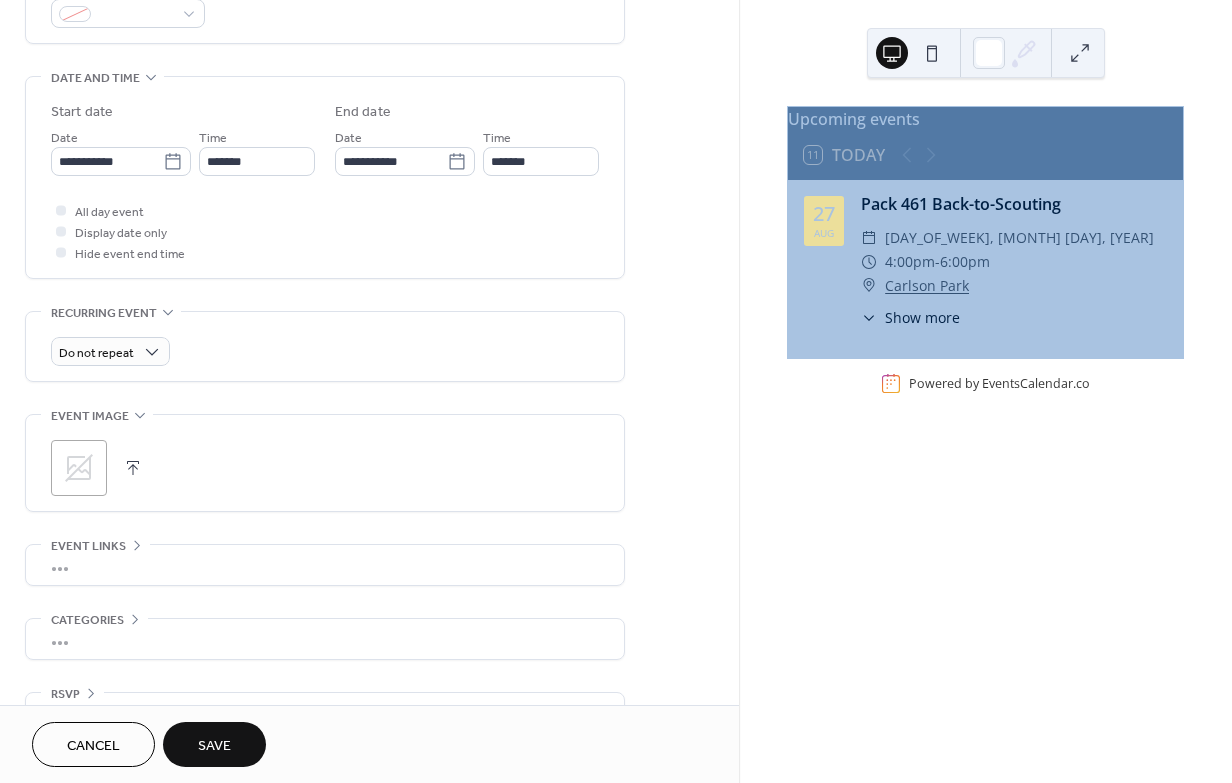 scroll, scrollTop: 588, scrollLeft: 0, axis: vertical 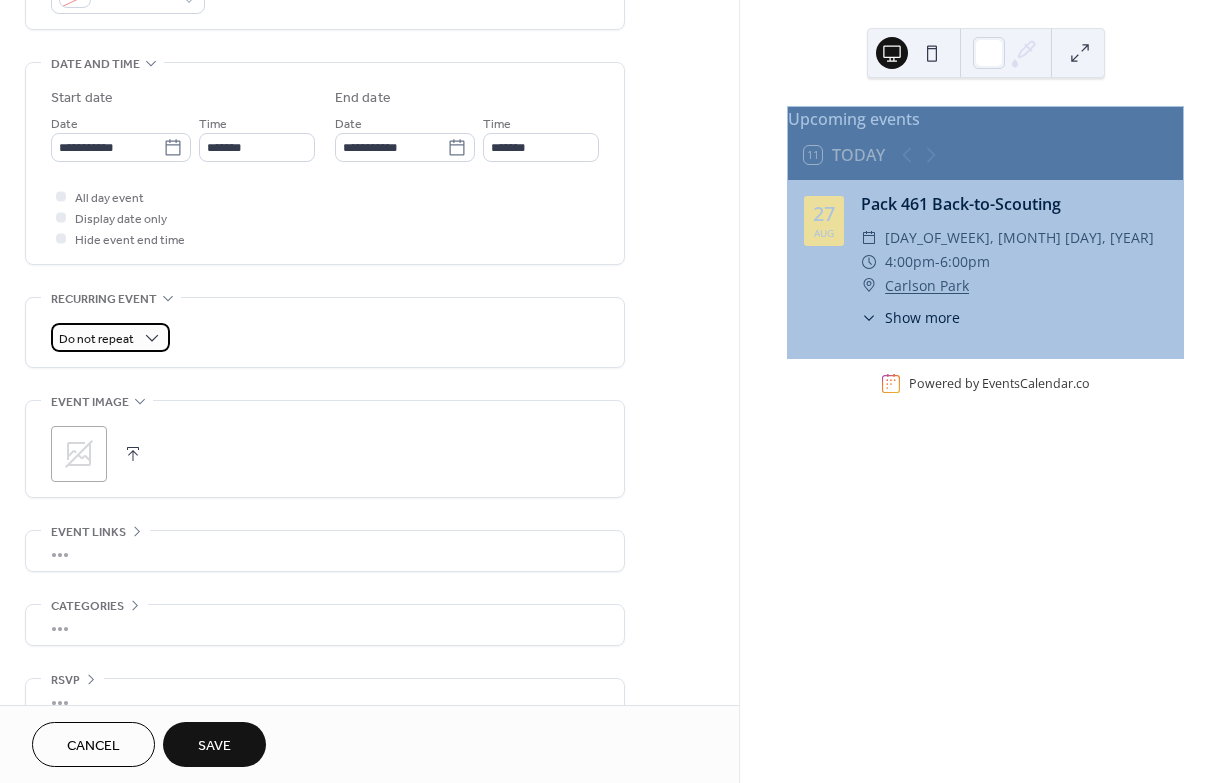 click on "Do not repeat" at bounding box center (110, 337) 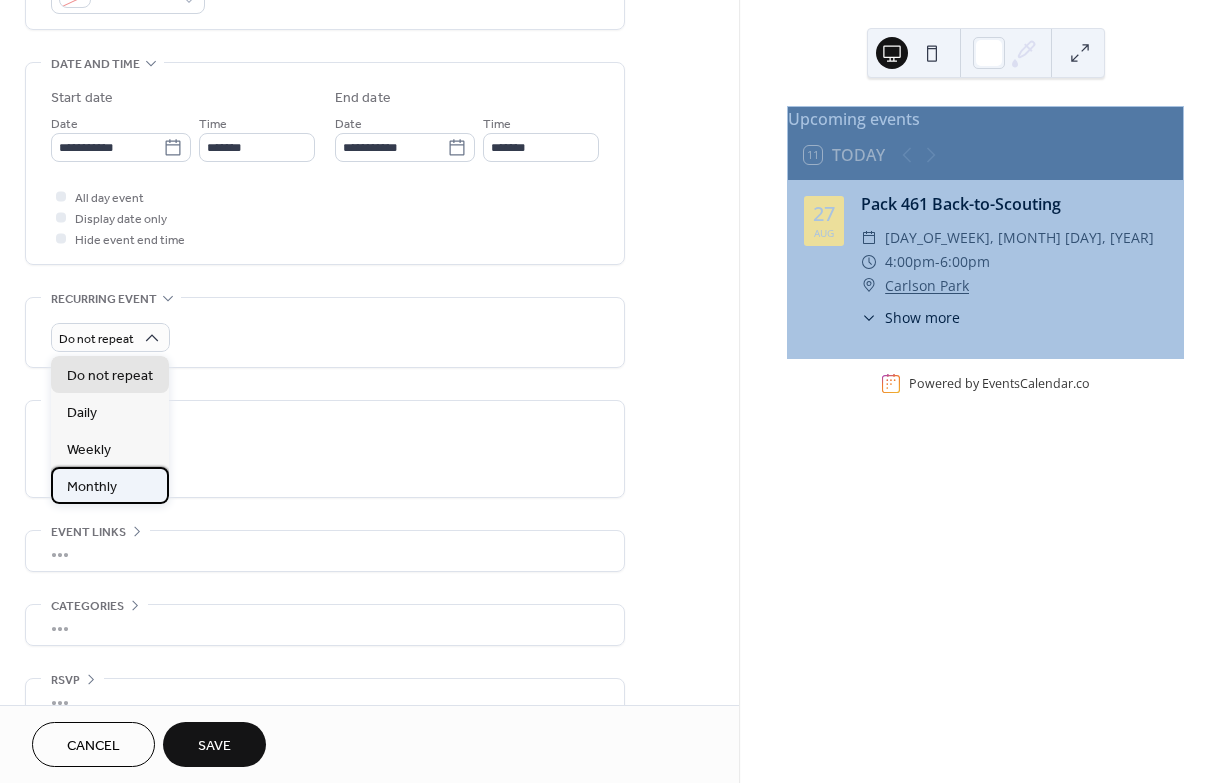 click on "Monthly" at bounding box center [110, 485] 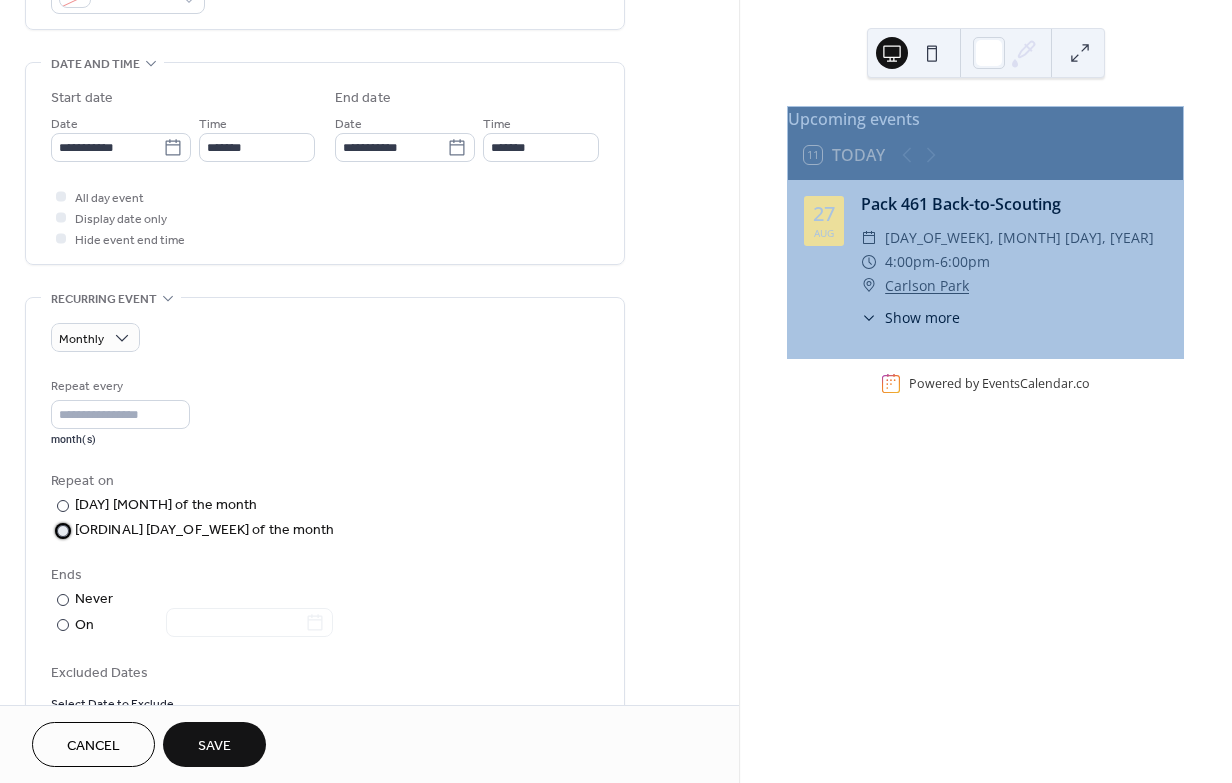 click on "Third Wednesday of the month" at bounding box center (205, 530) 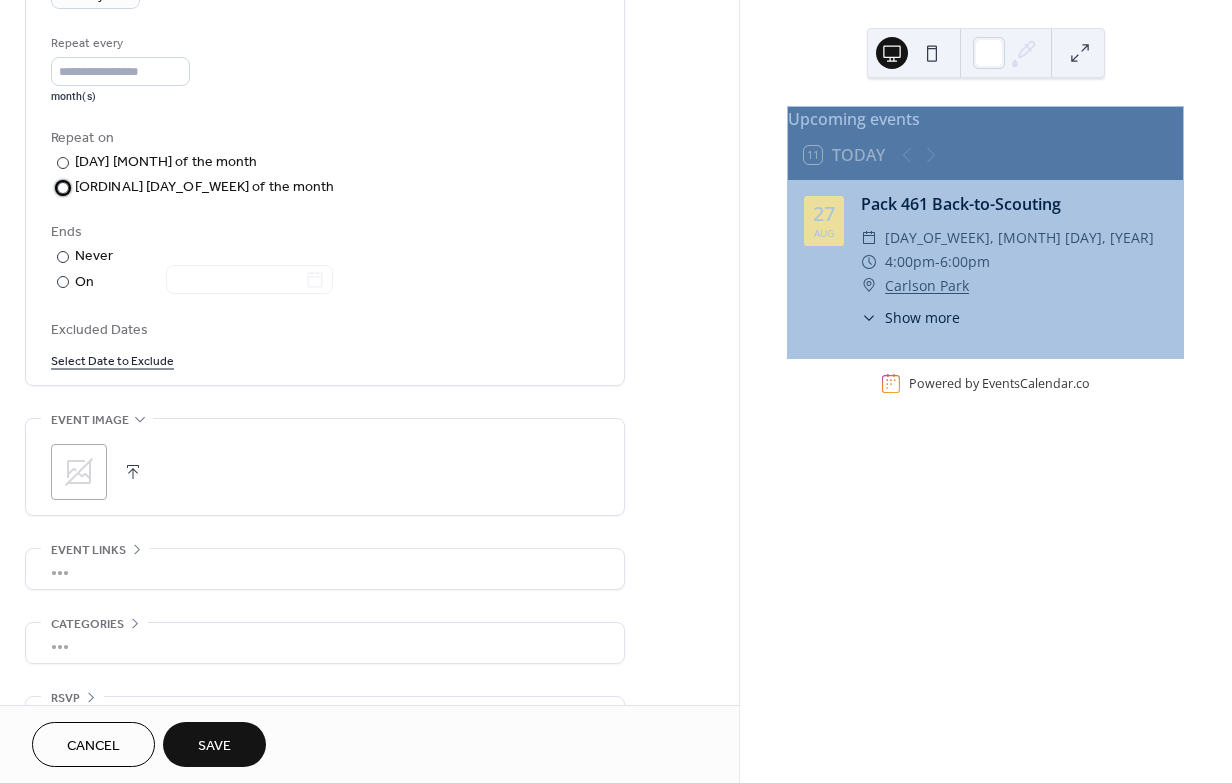 scroll, scrollTop: 934, scrollLeft: 0, axis: vertical 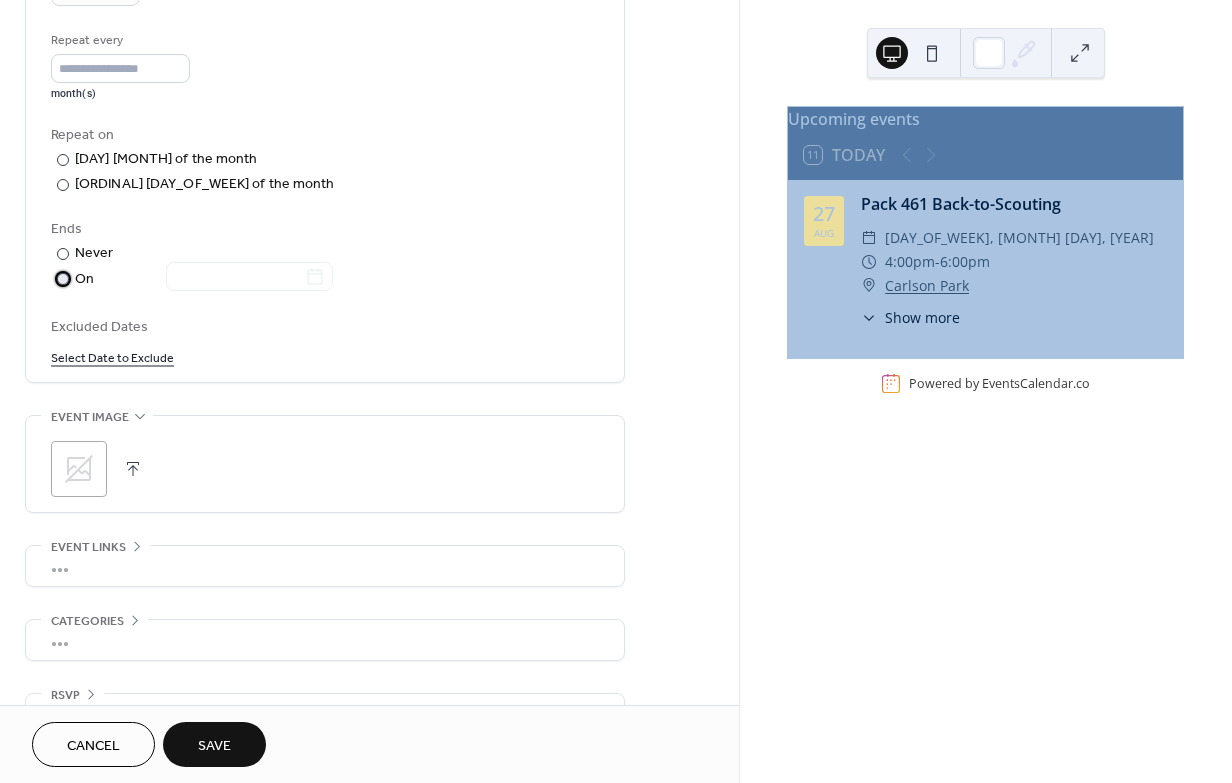 click on "​" at bounding box center (61, 278) 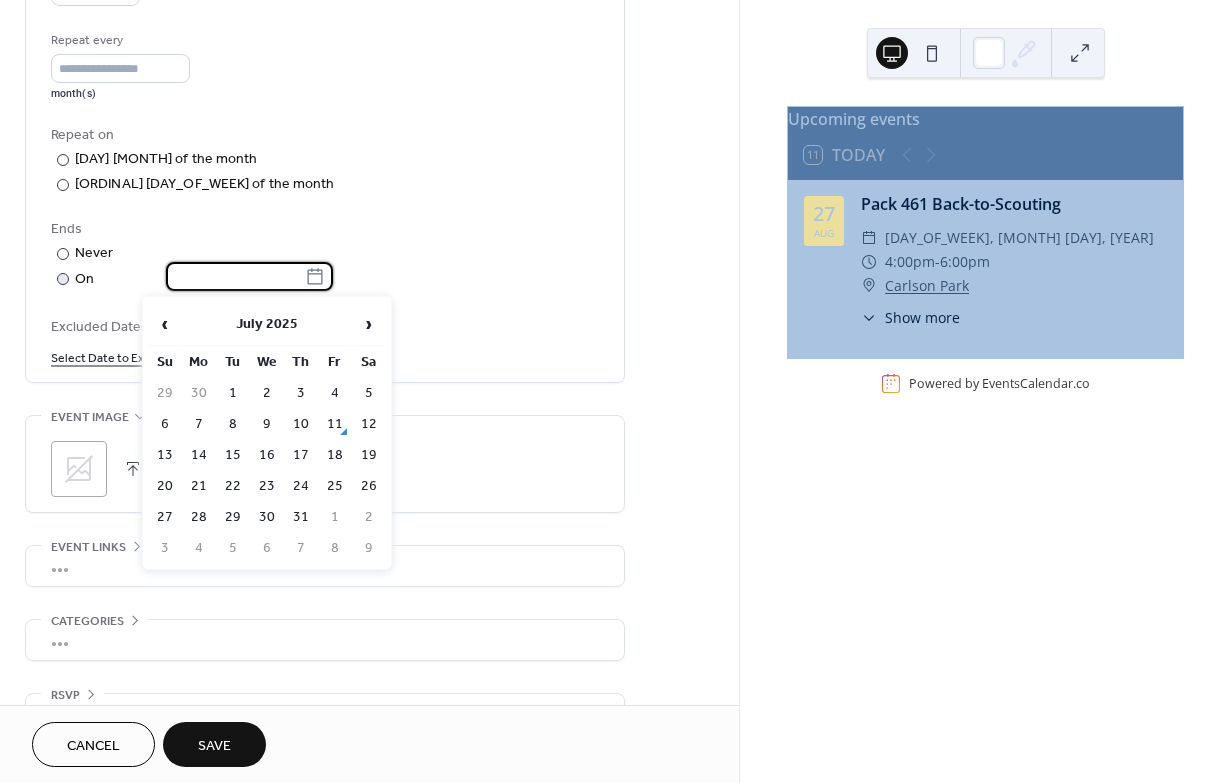 click at bounding box center [235, 276] 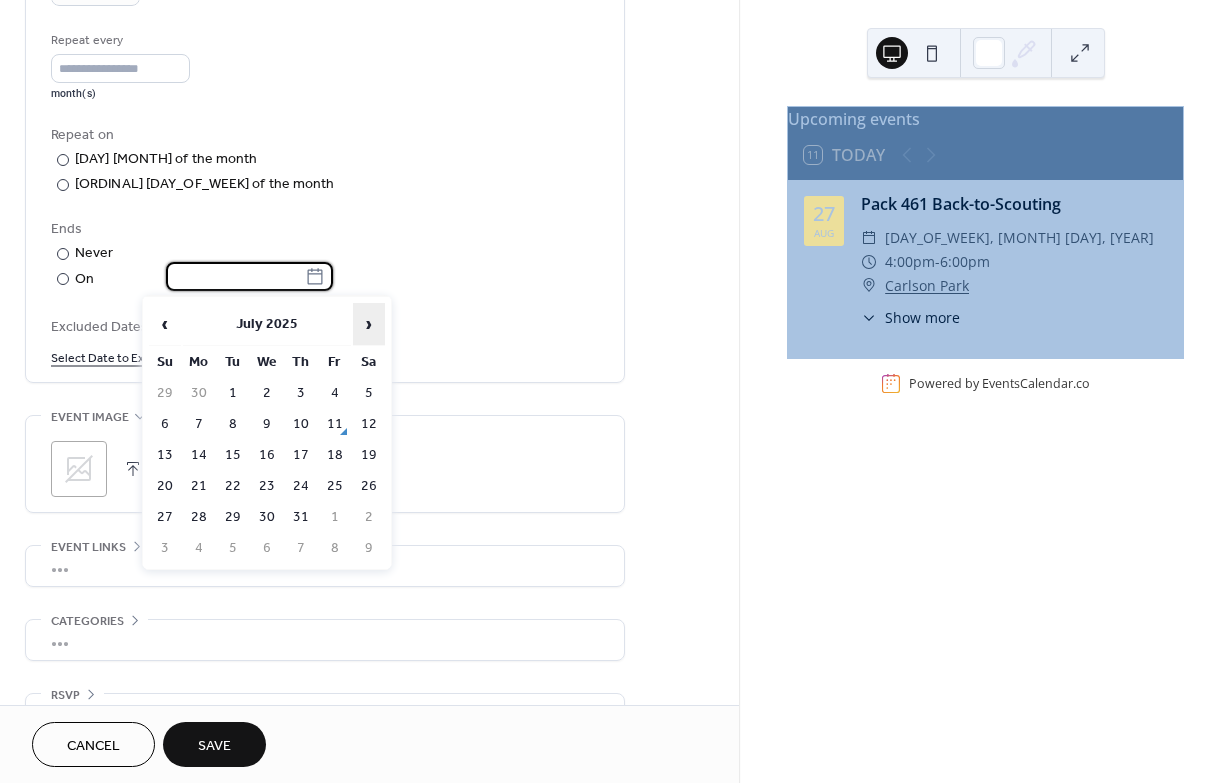 click on "›" at bounding box center [369, 324] 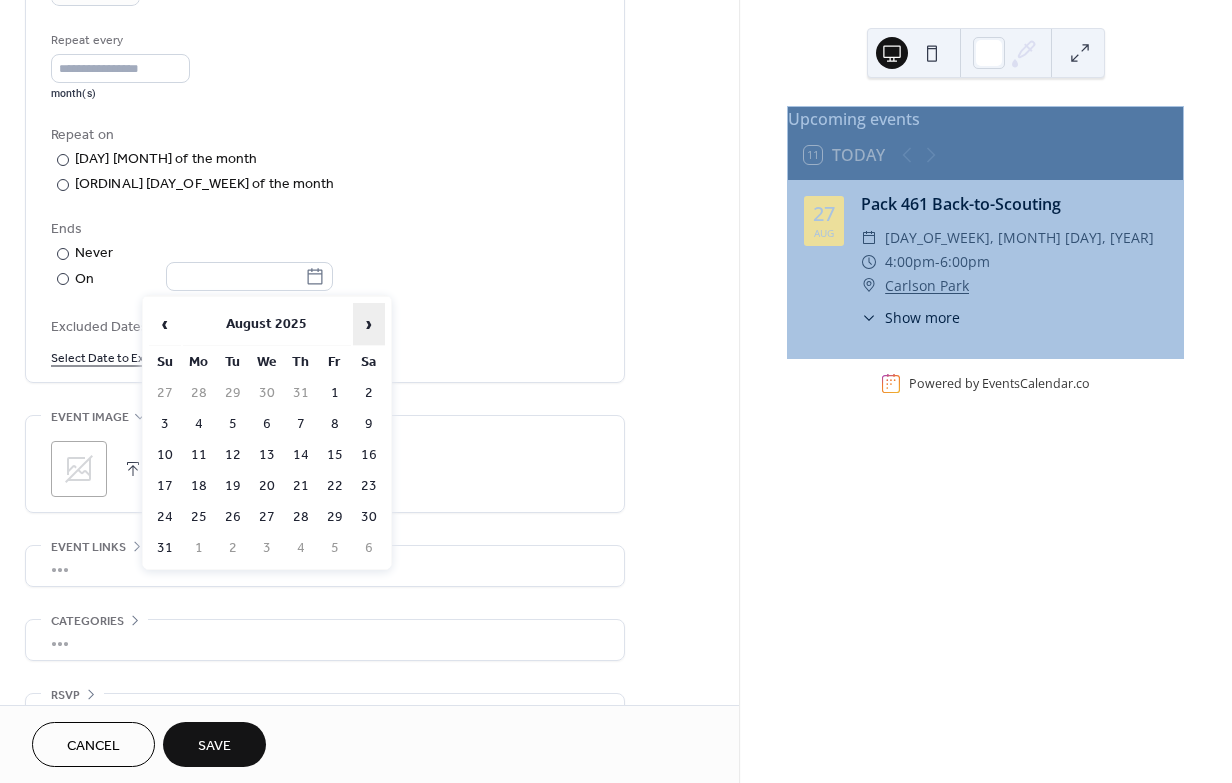 click on "›" at bounding box center (369, 324) 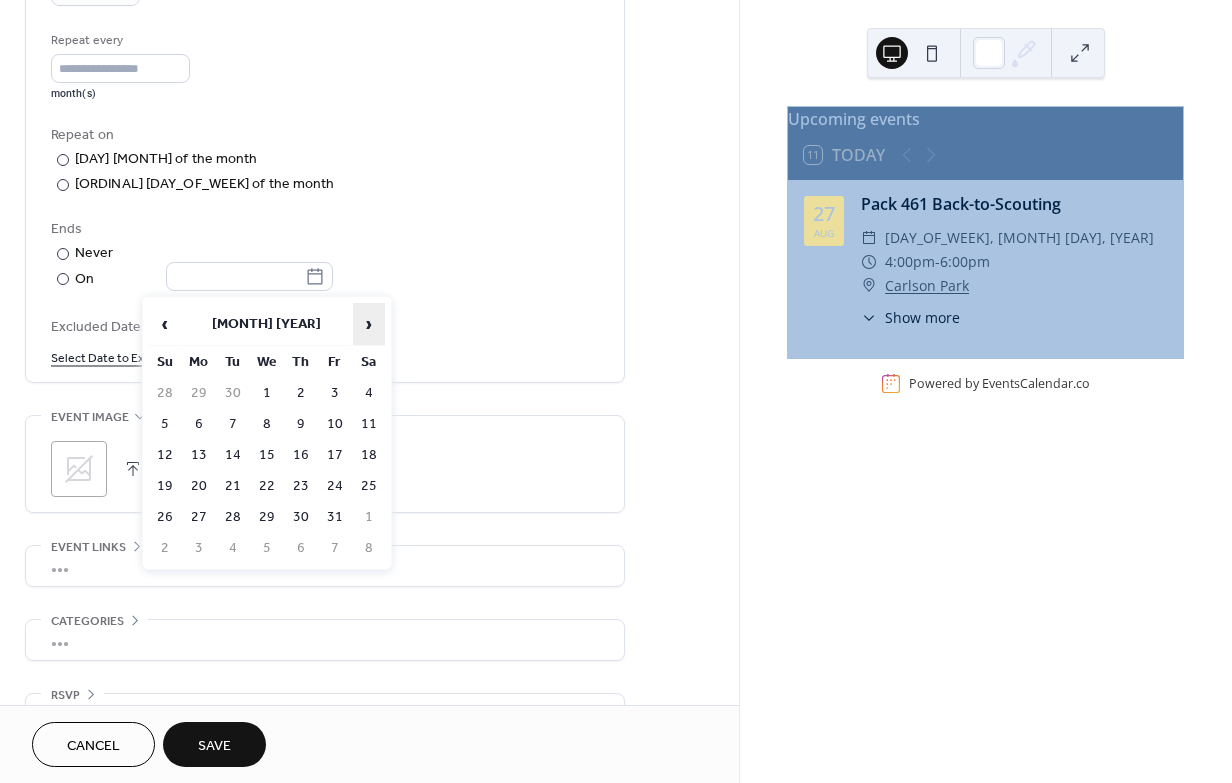 click on "›" at bounding box center [369, 324] 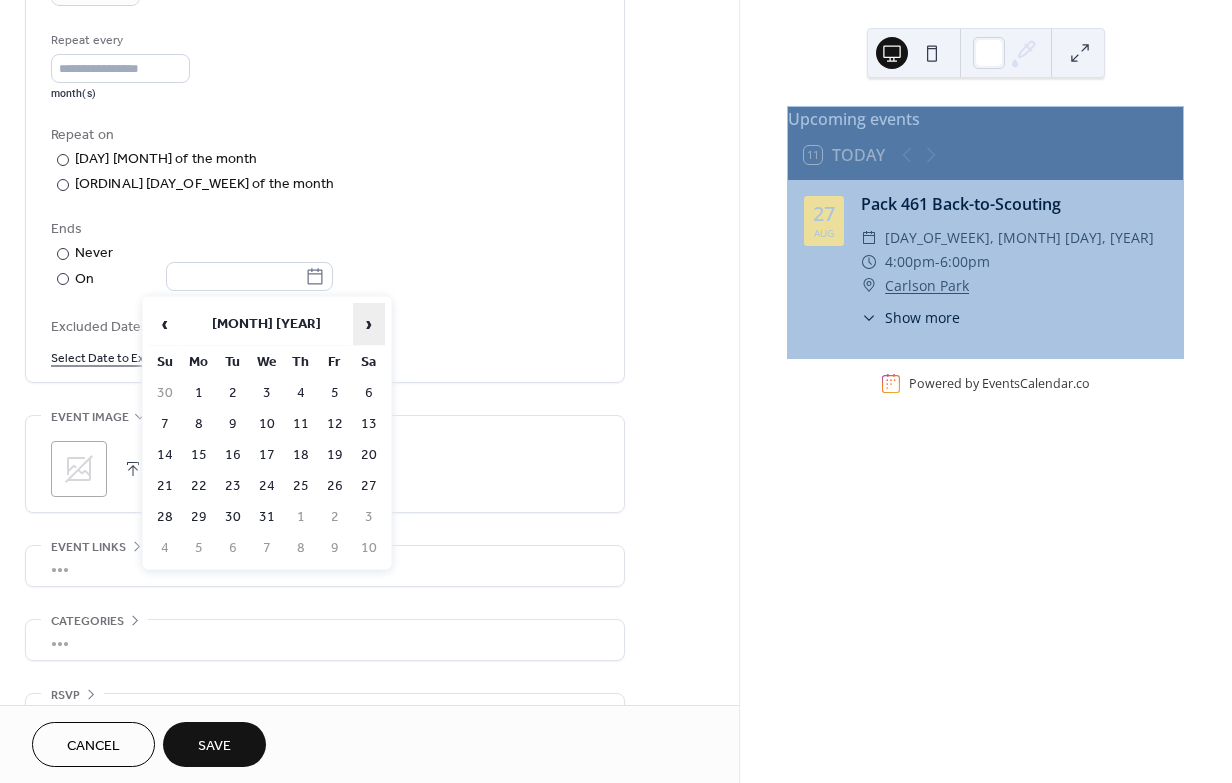 click on "›" at bounding box center (369, 324) 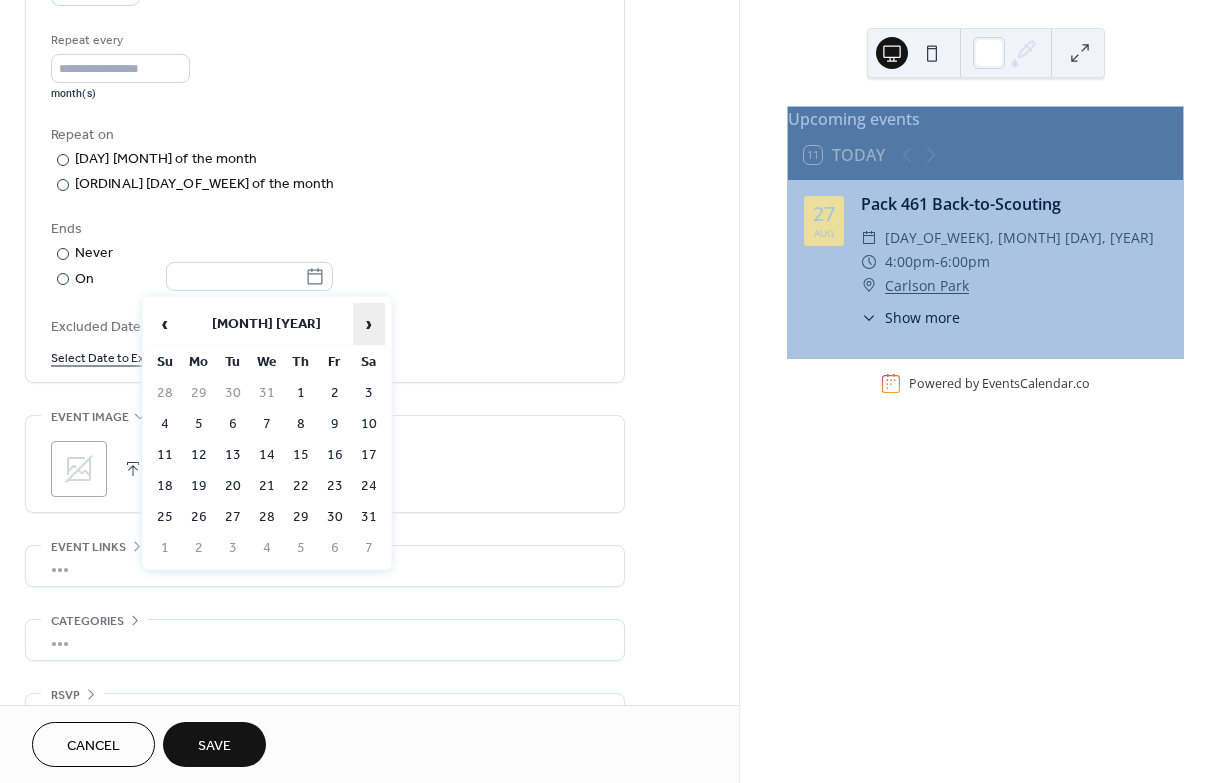 click on "›" at bounding box center [369, 324] 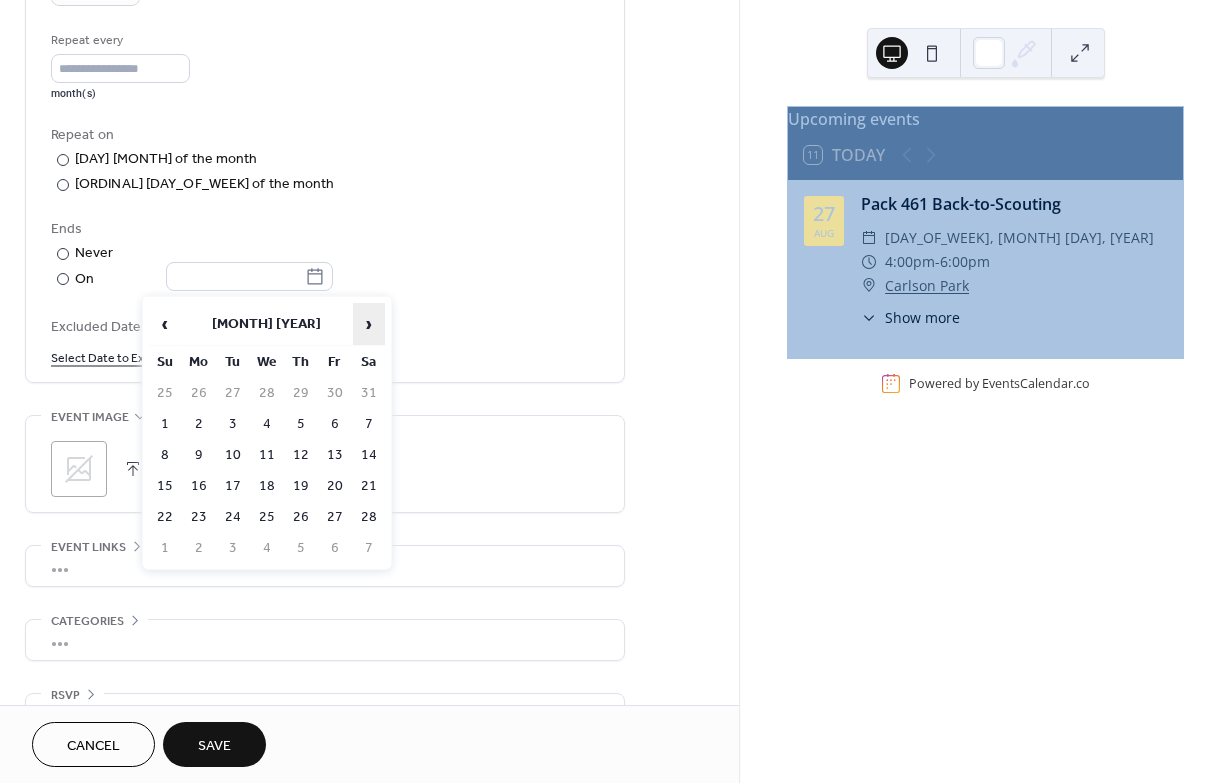 click on "›" at bounding box center [369, 324] 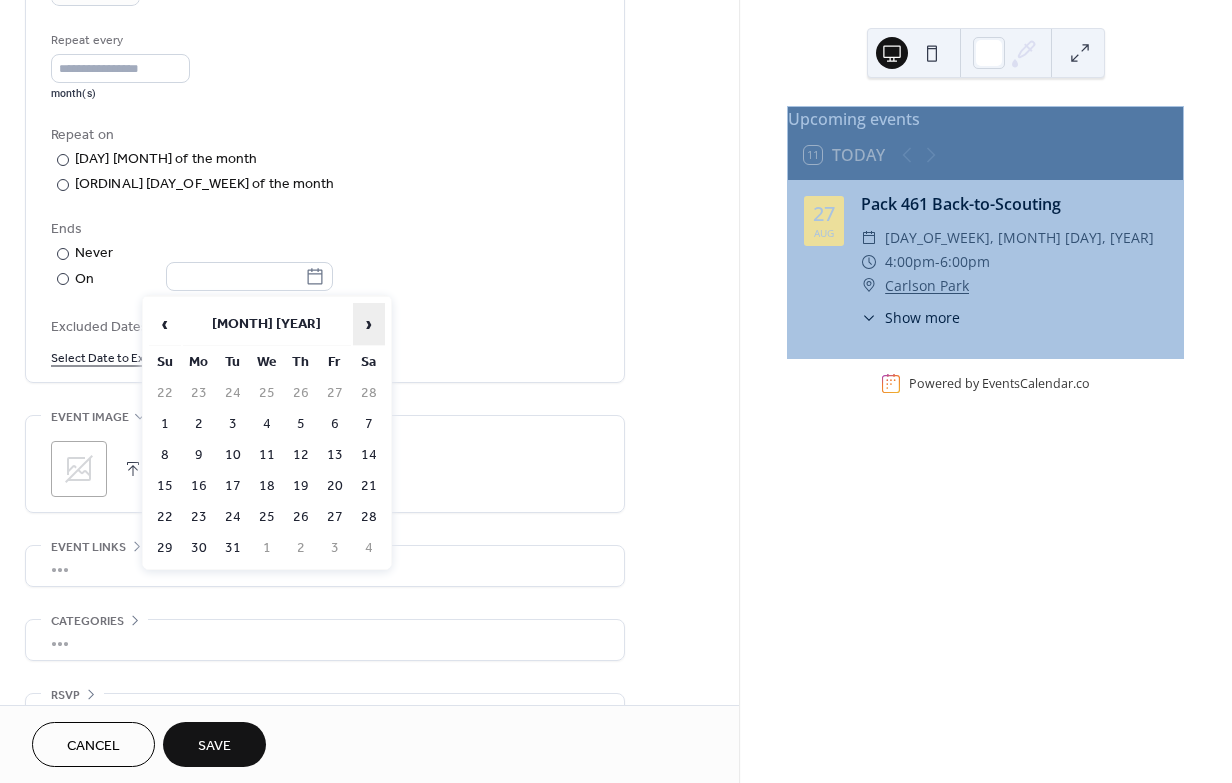 click on "›" at bounding box center (369, 324) 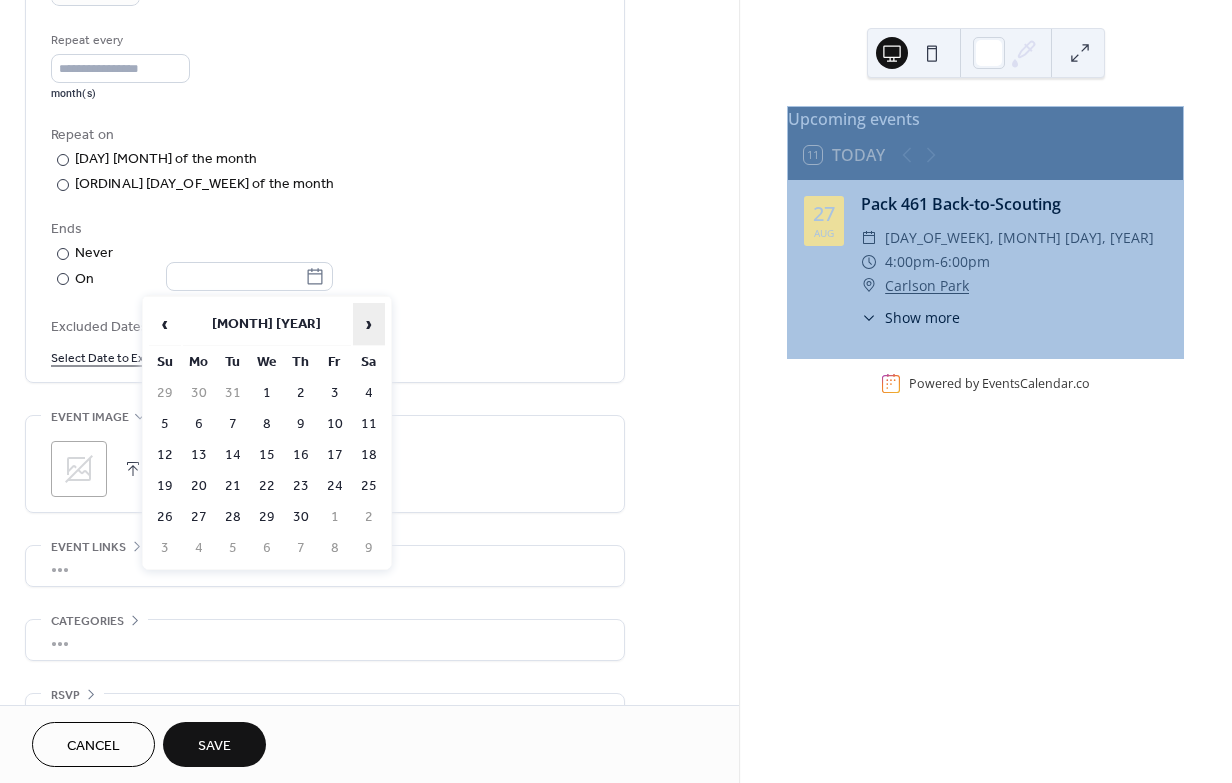 click on "›" at bounding box center [369, 324] 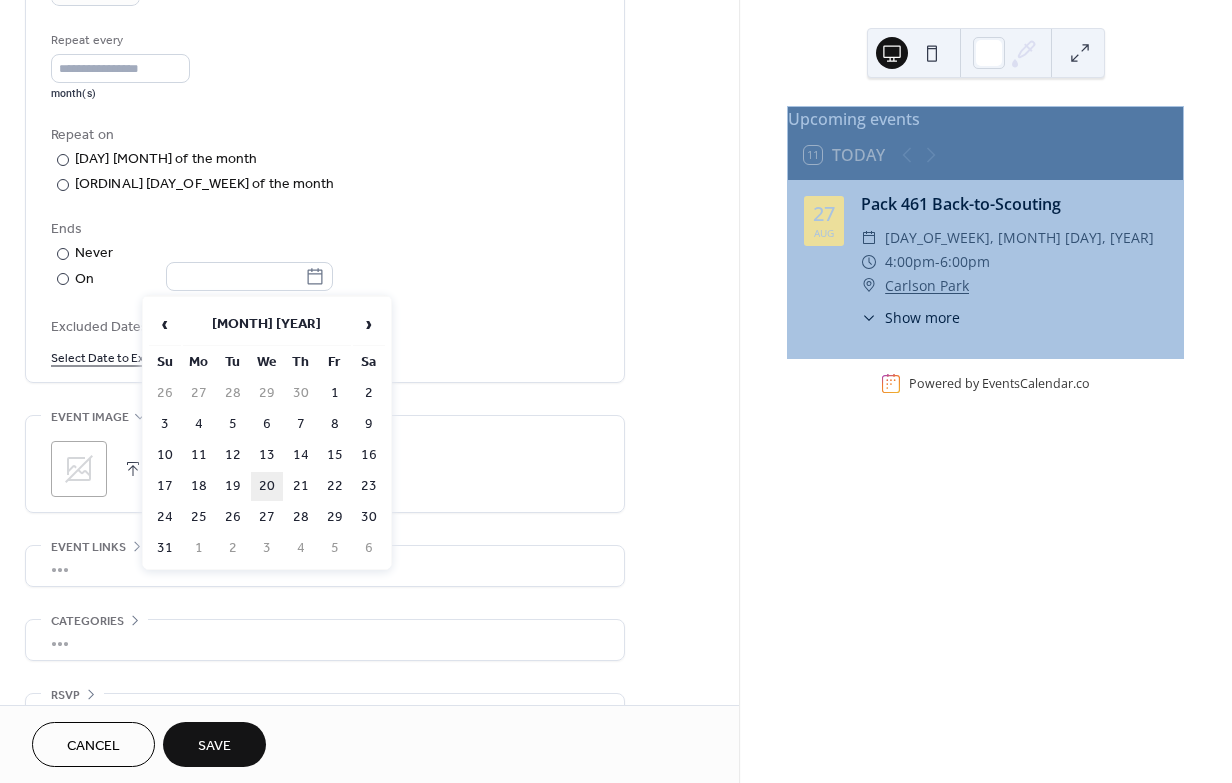 click on "20" at bounding box center (267, 486) 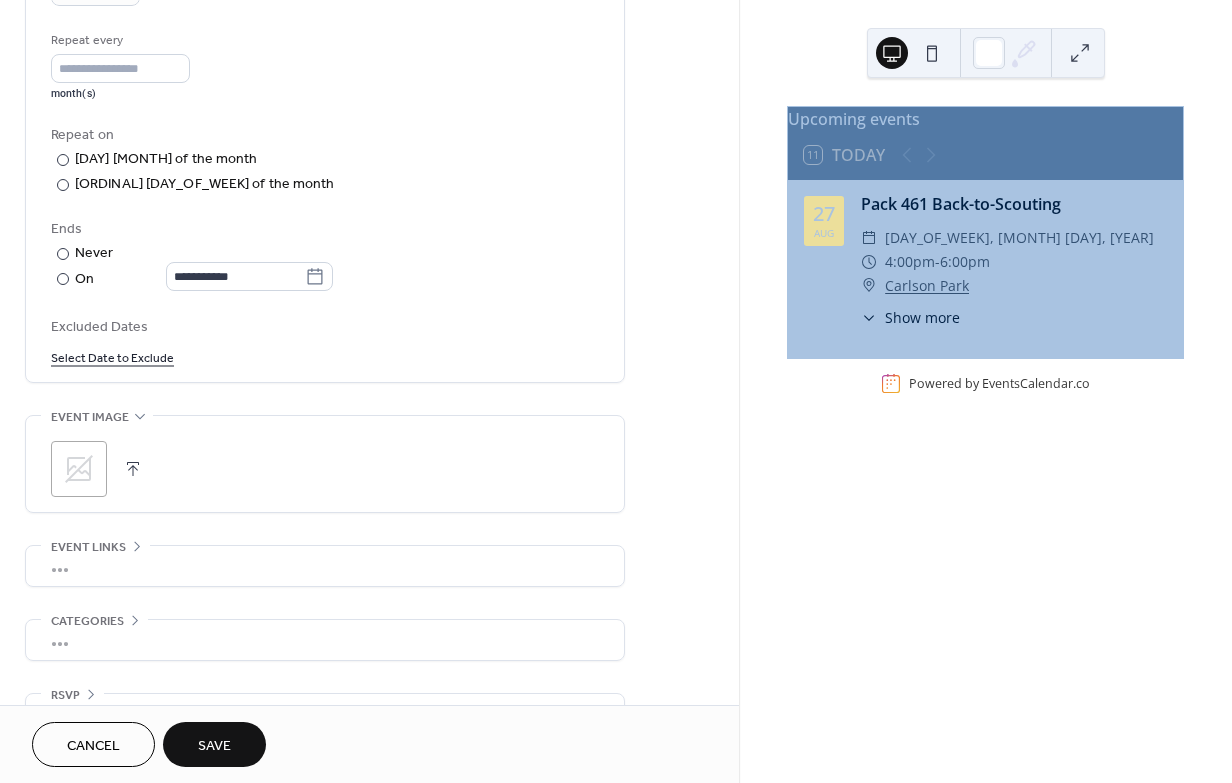 scroll, scrollTop: 984, scrollLeft: 0, axis: vertical 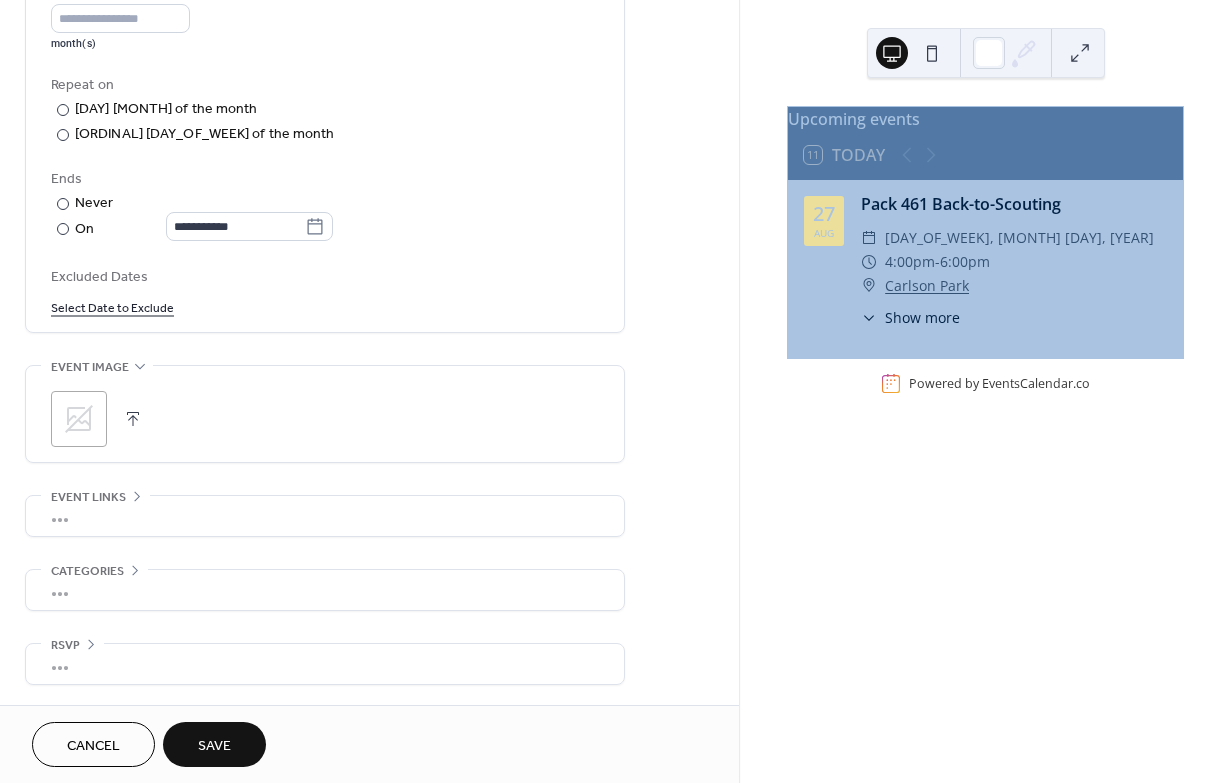 click on "Save" at bounding box center (214, 744) 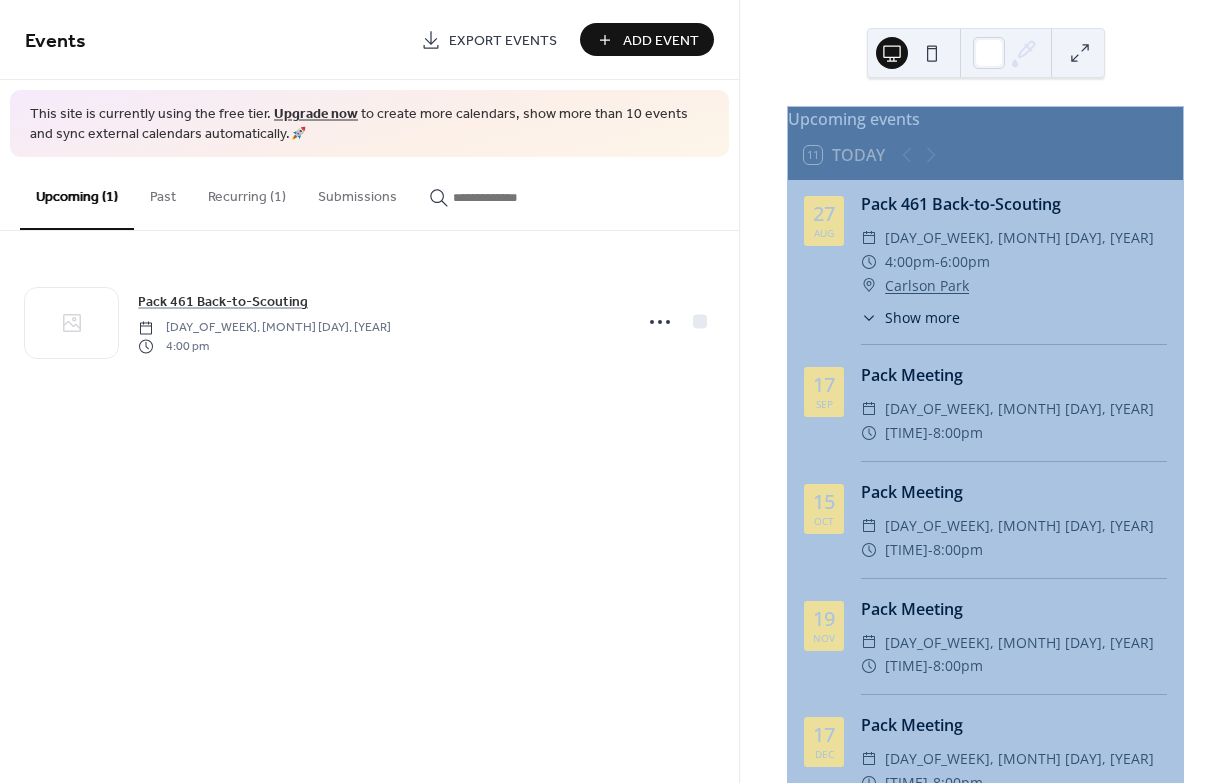 click on "Add Event" at bounding box center (647, 39) 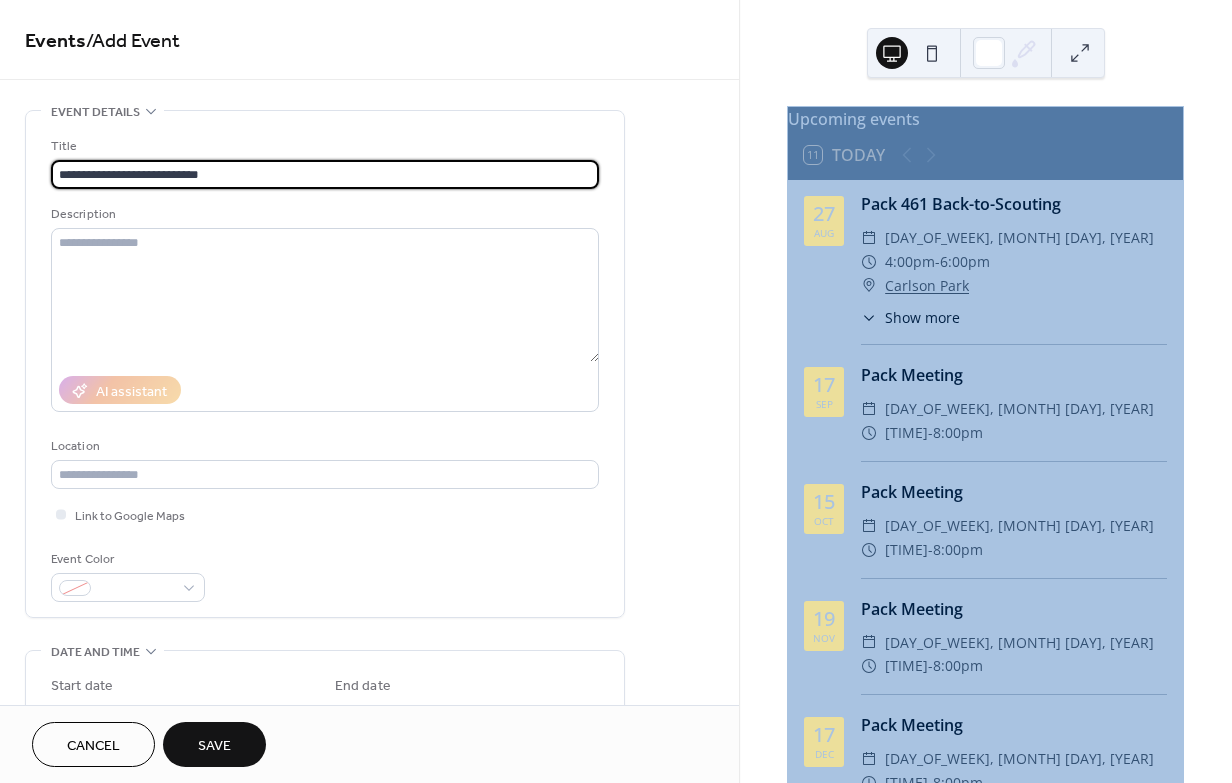 type on "**********" 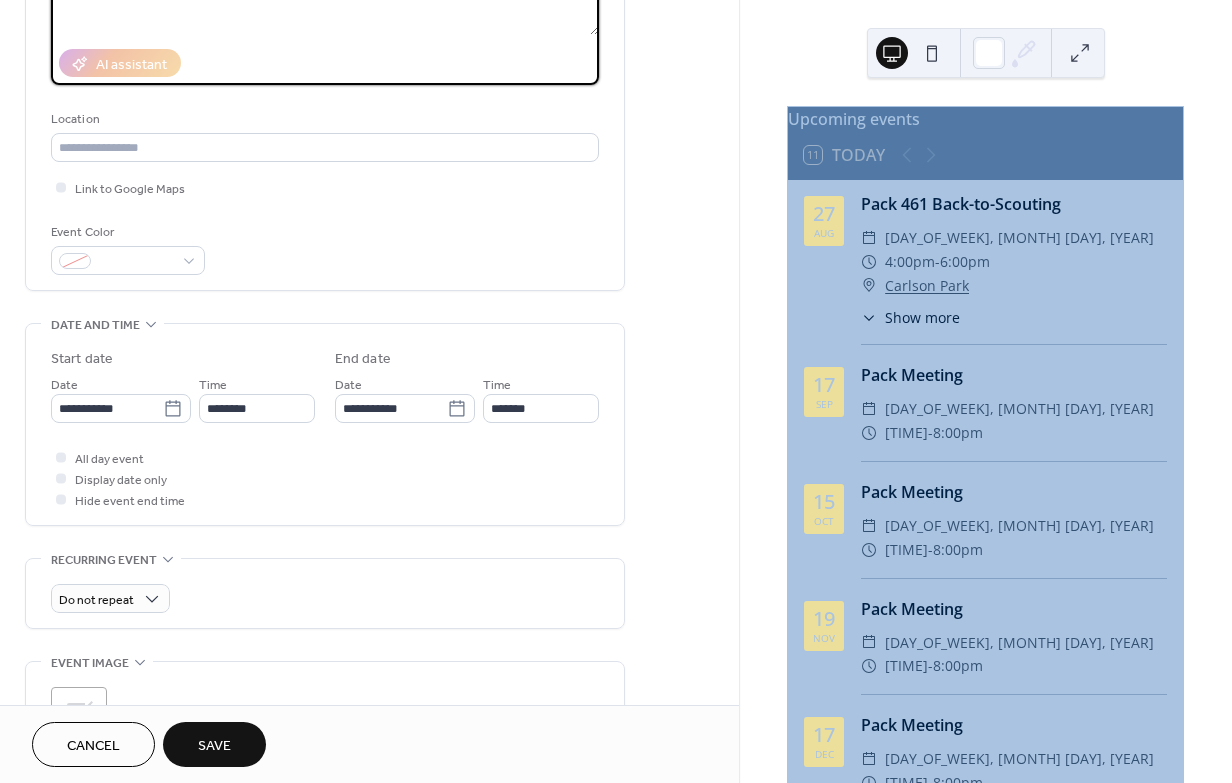 scroll, scrollTop: 378, scrollLeft: 0, axis: vertical 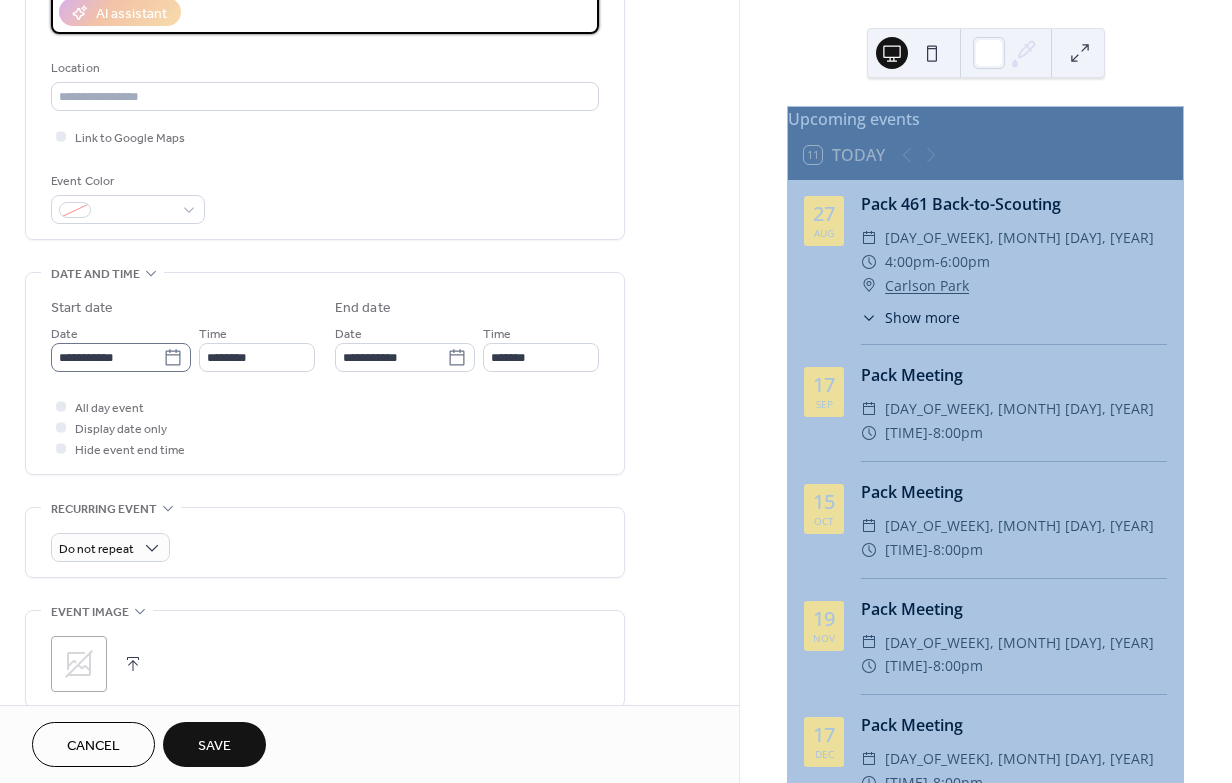 type on "**********" 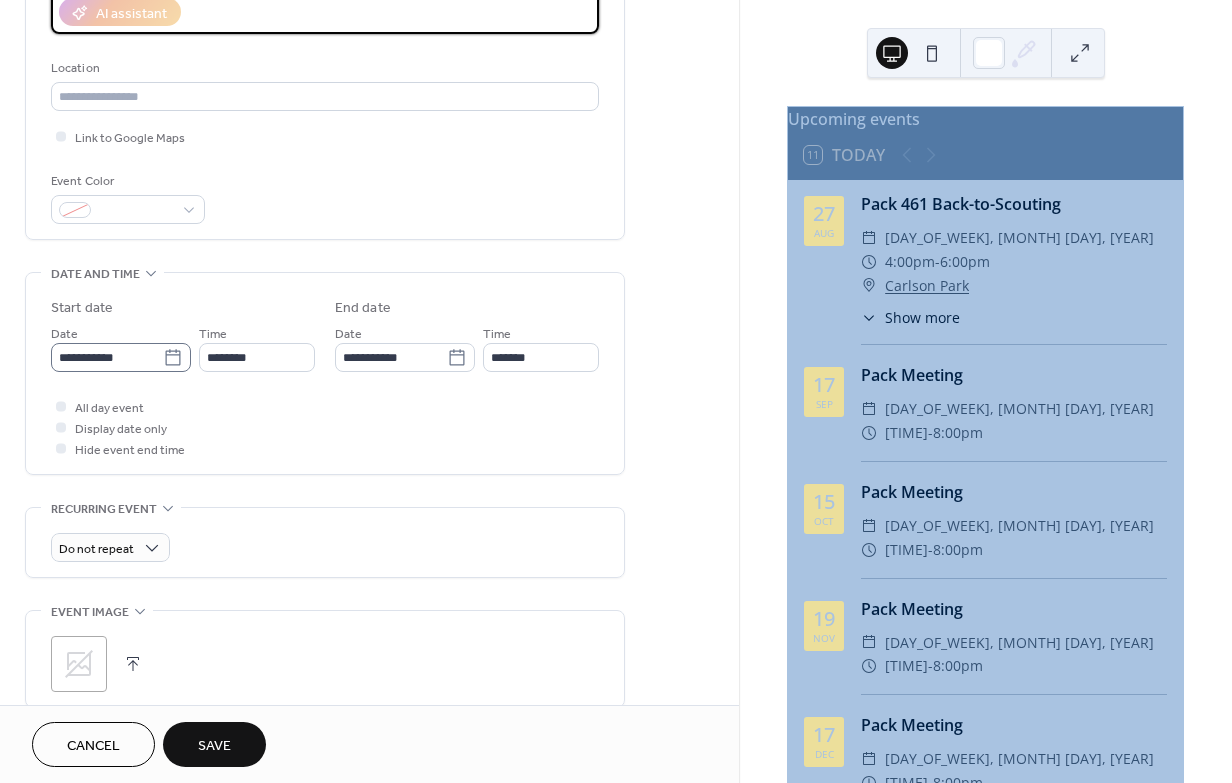click 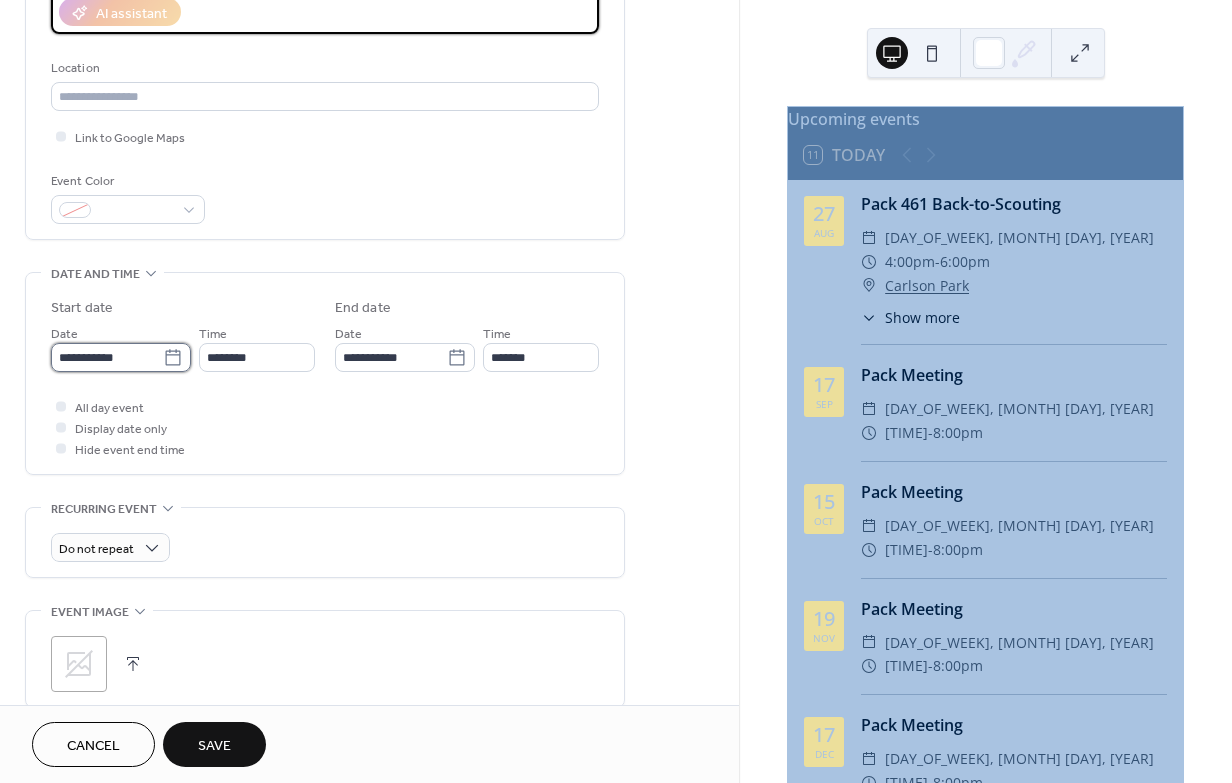 click on "**********" at bounding box center (107, 357) 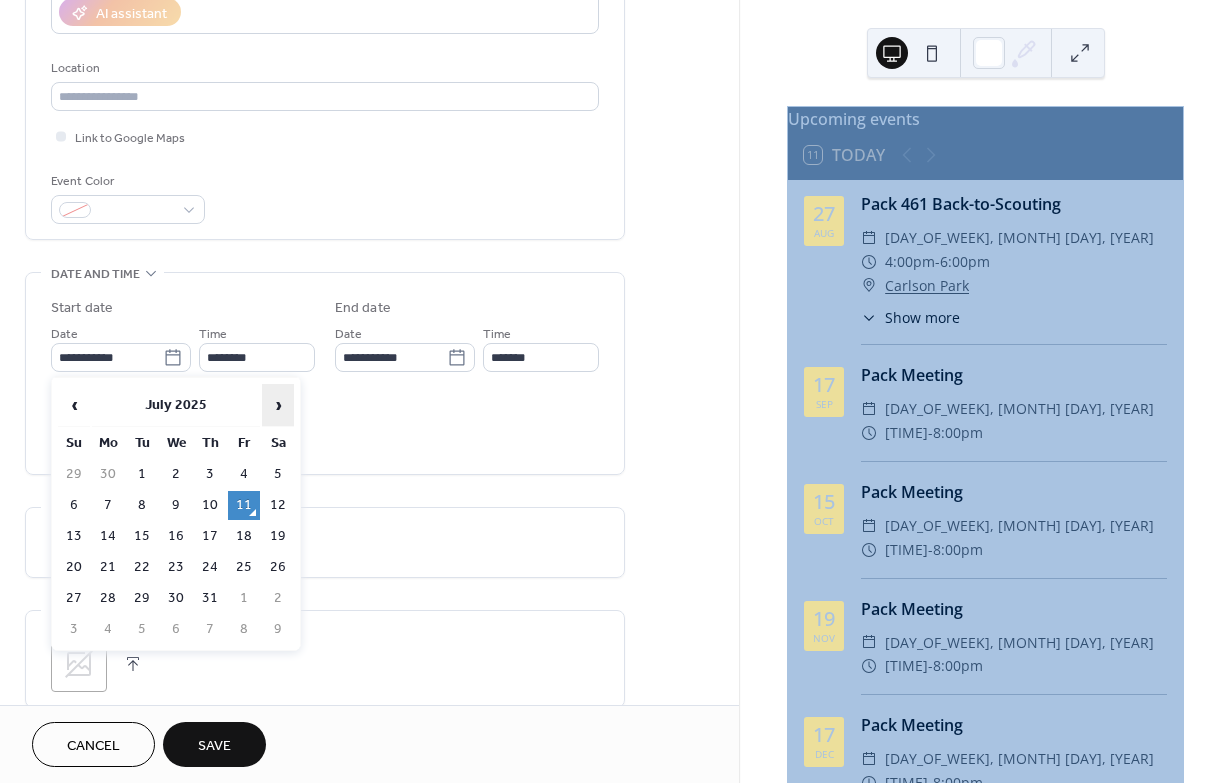 click on "›" at bounding box center (278, 405) 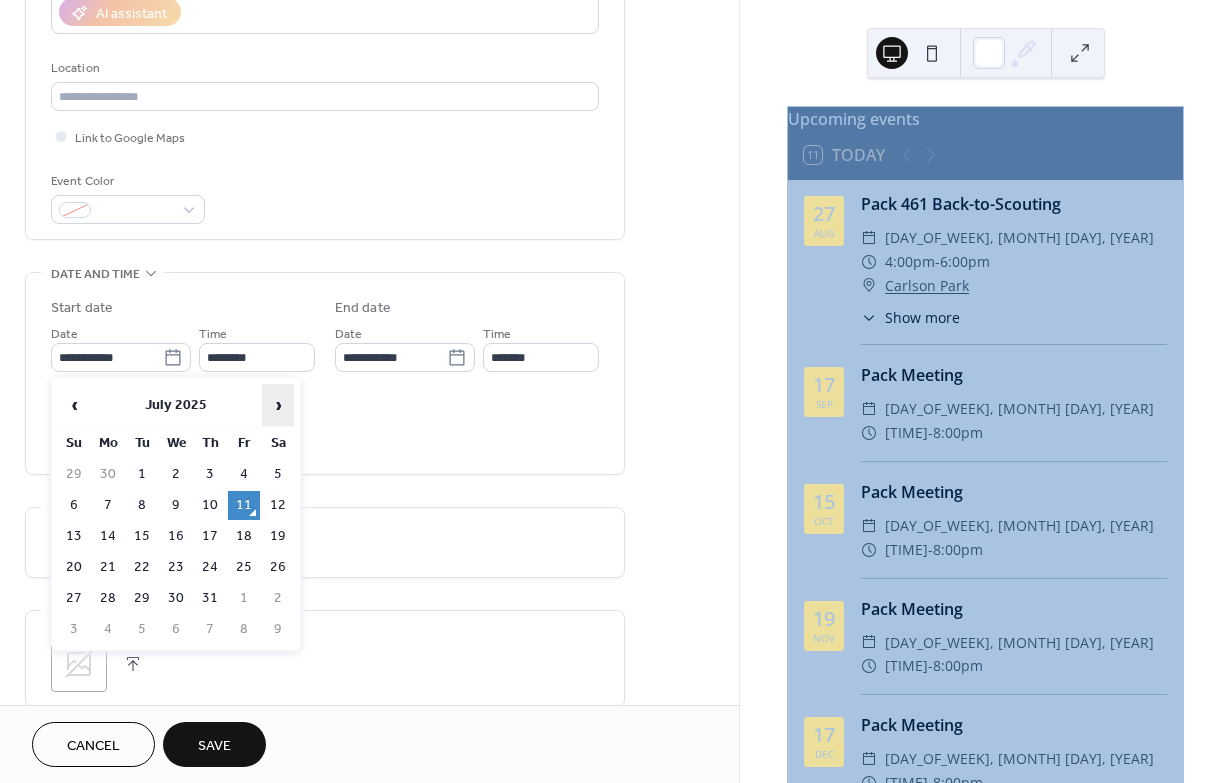 click on "›" at bounding box center (278, 405) 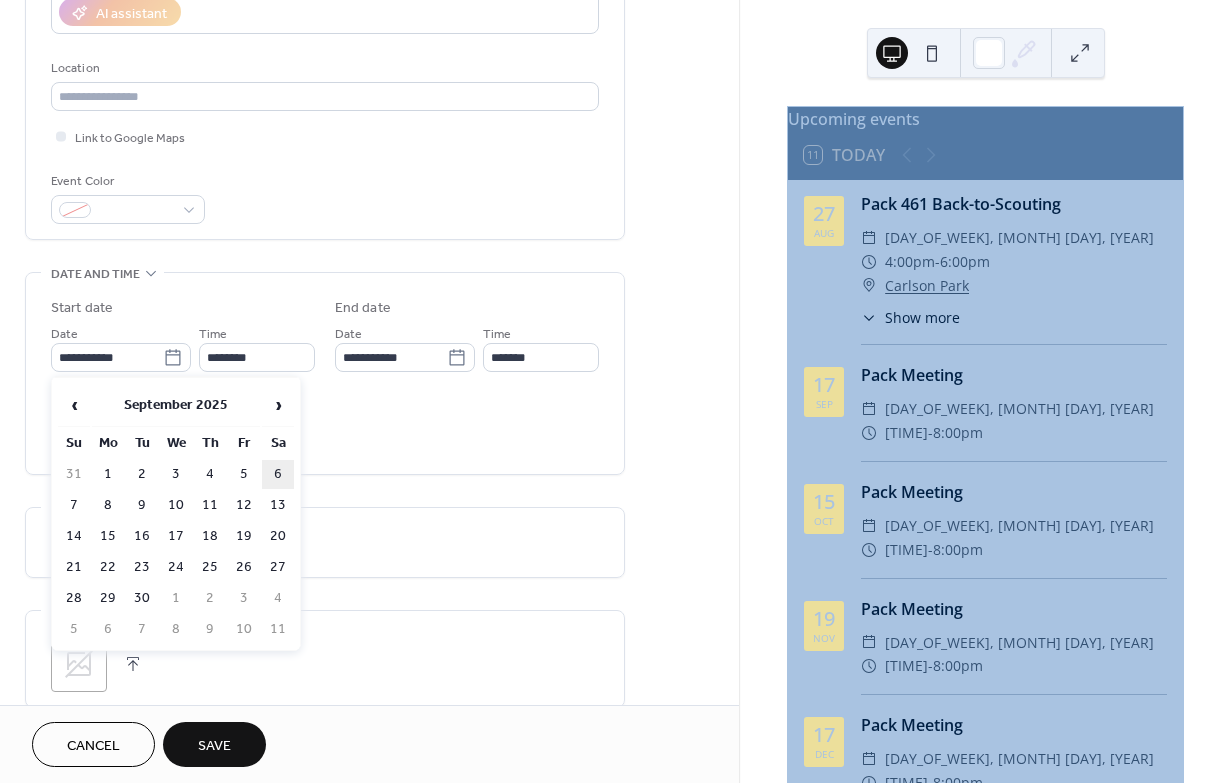 click on "6" at bounding box center (278, 474) 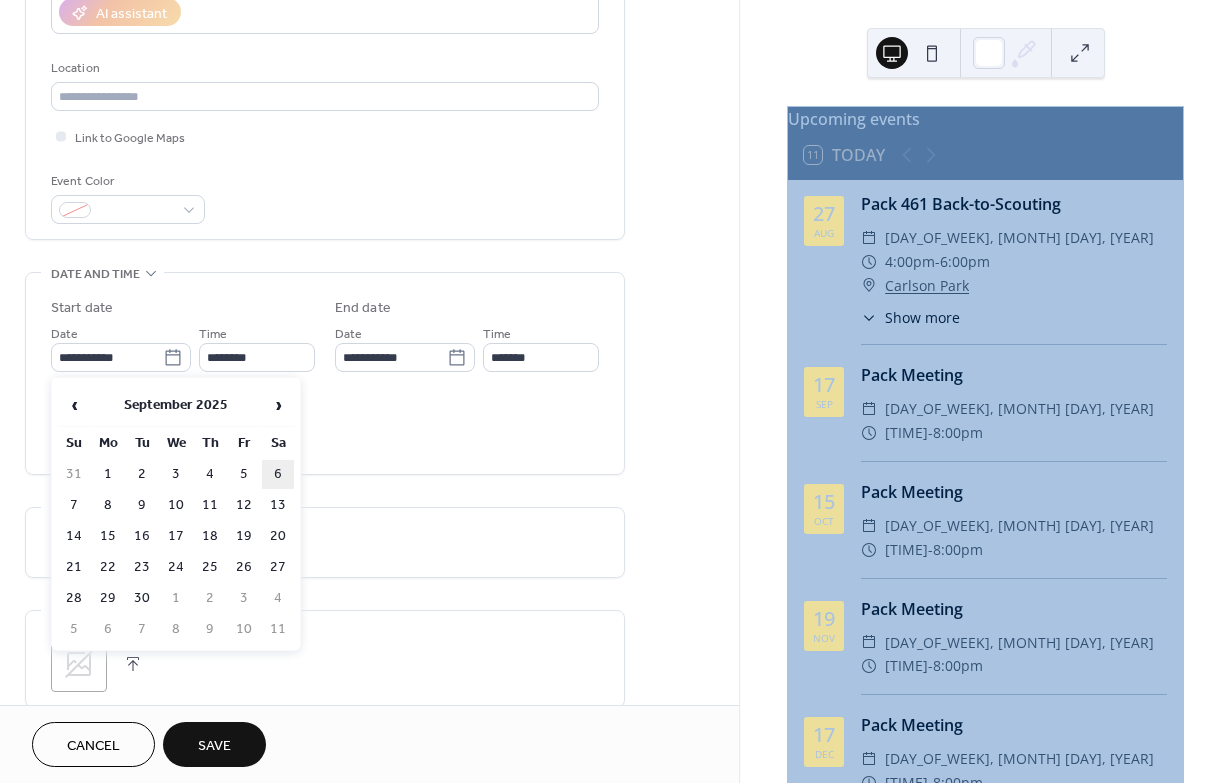 type on "**********" 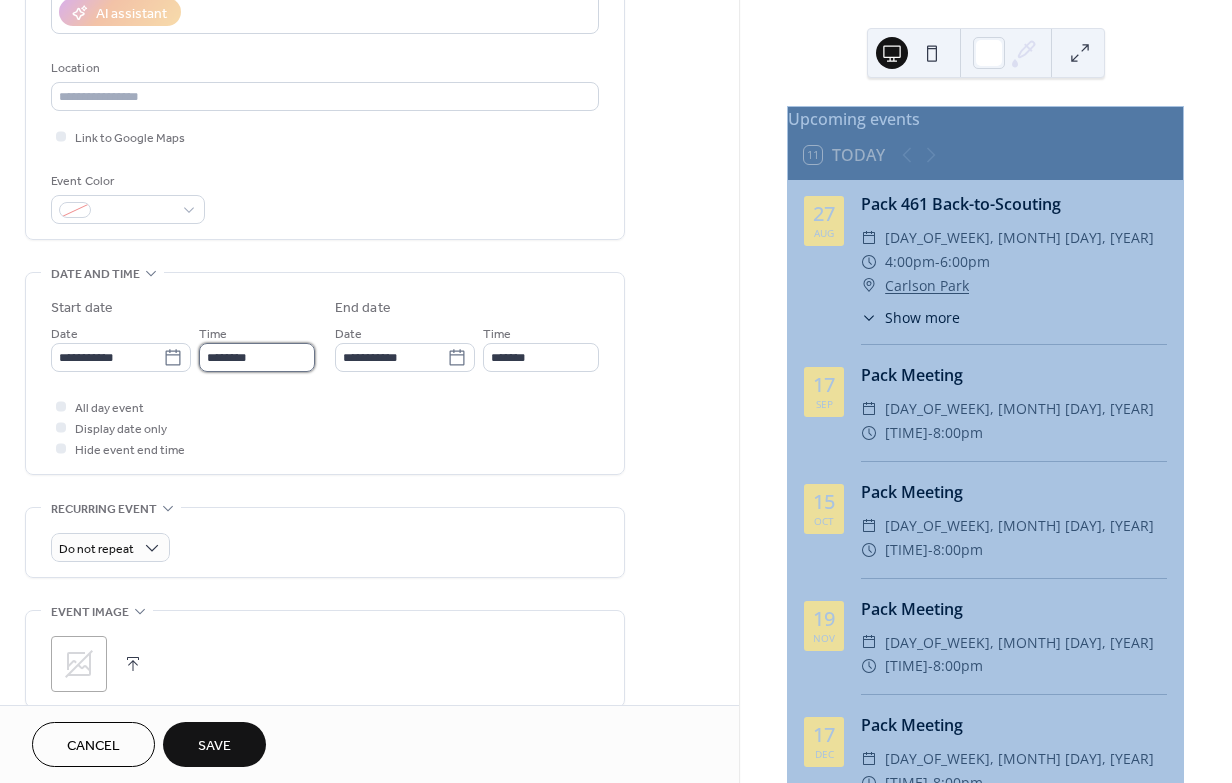 click on "********" at bounding box center [257, 357] 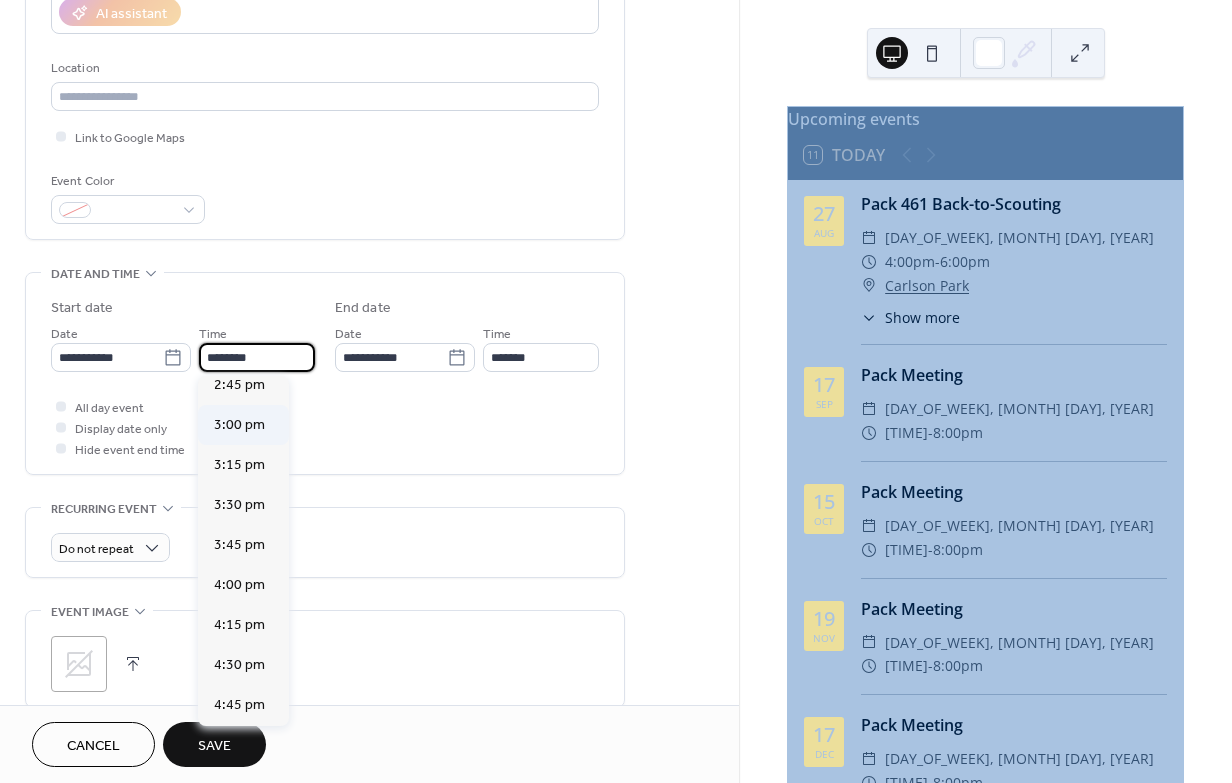 scroll, scrollTop: 2389, scrollLeft: 0, axis: vertical 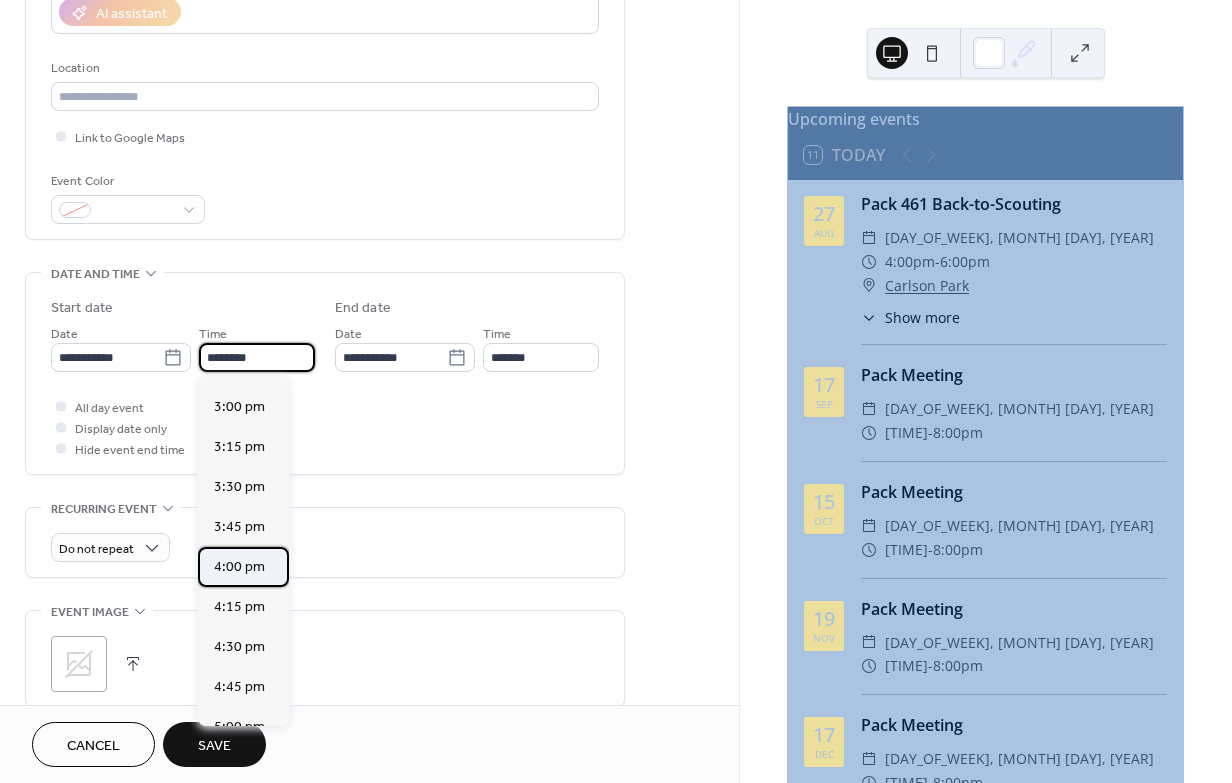 click on "4:00 pm" at bounding box center (239, 567) 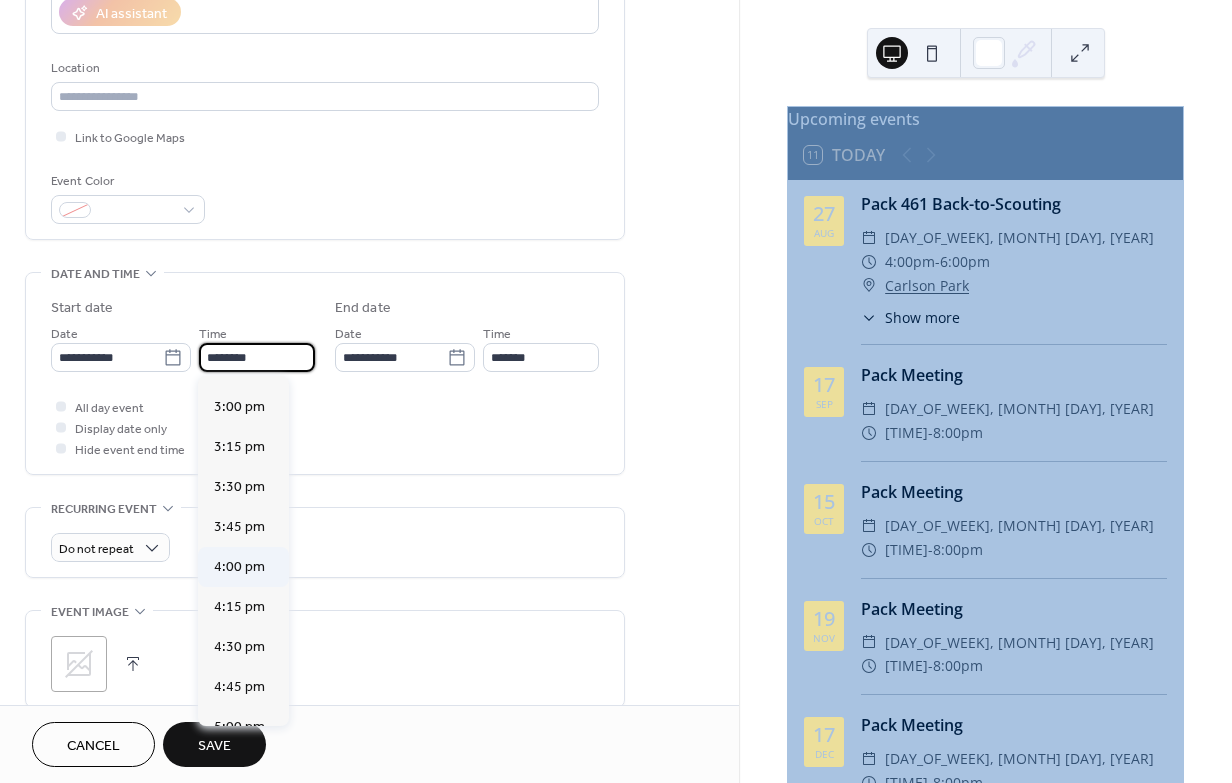 type on "*******" 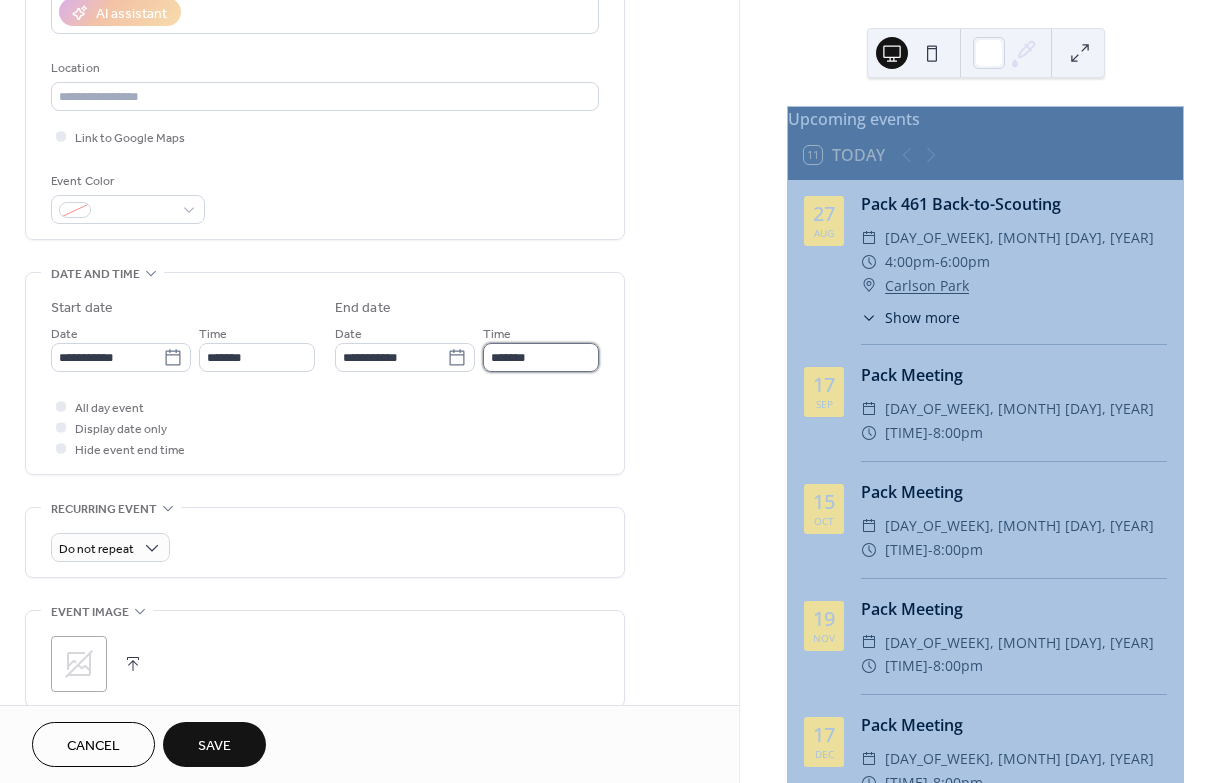 click on "**********" at bounding box center [616, 391] 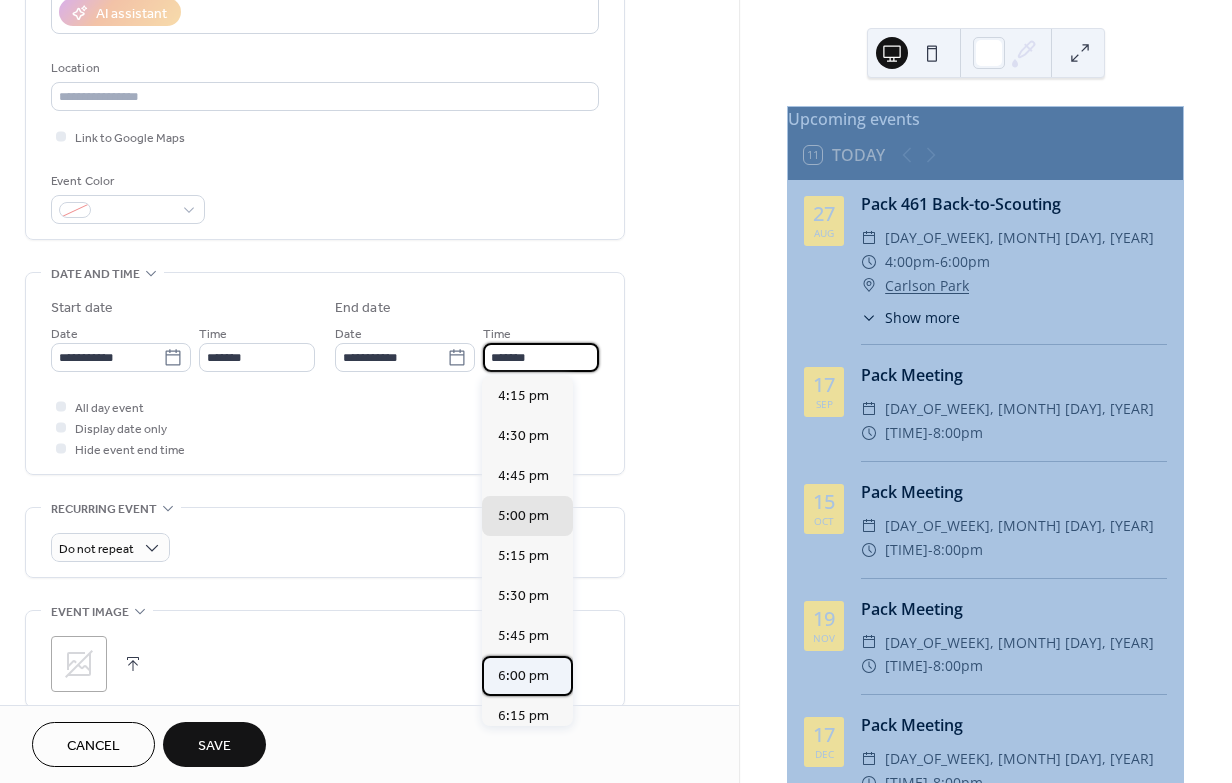 click on "6:00 pm" at bounding box center (523, 676) 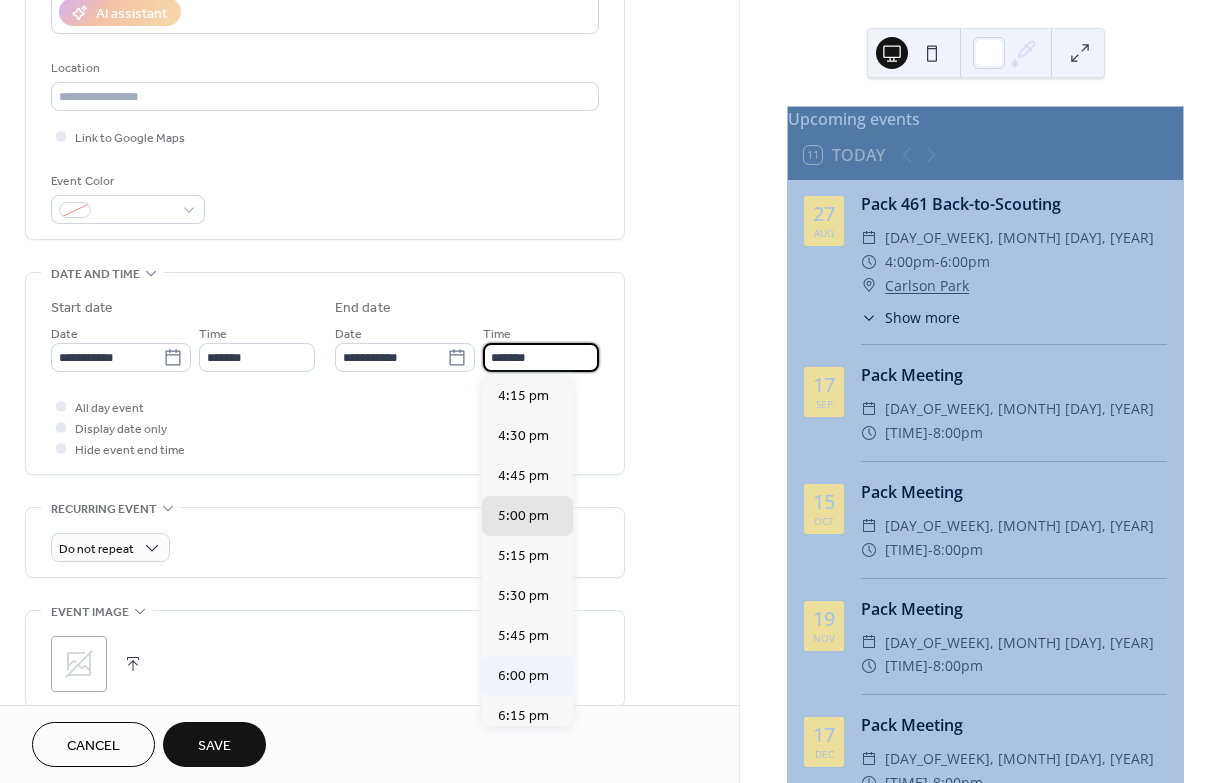 type on "*******" 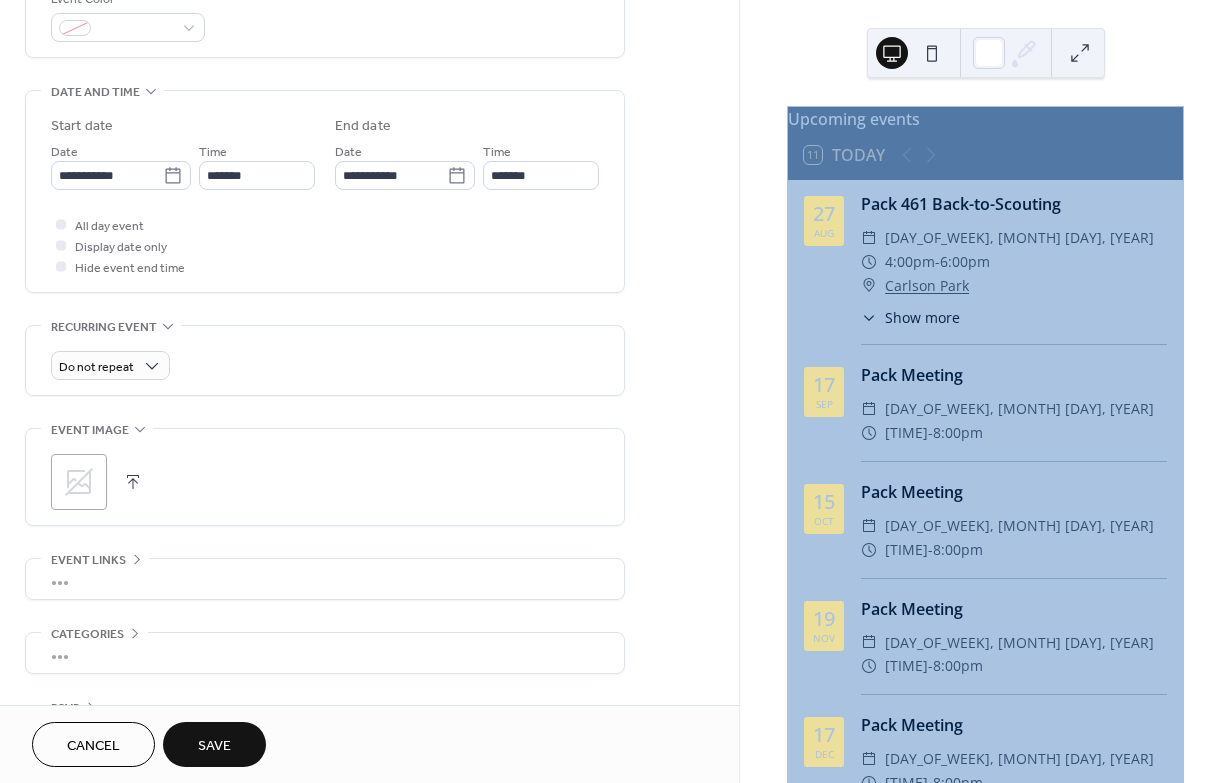 scroll, scrollTop: 623, scrollLeft: 0, axis: vertical 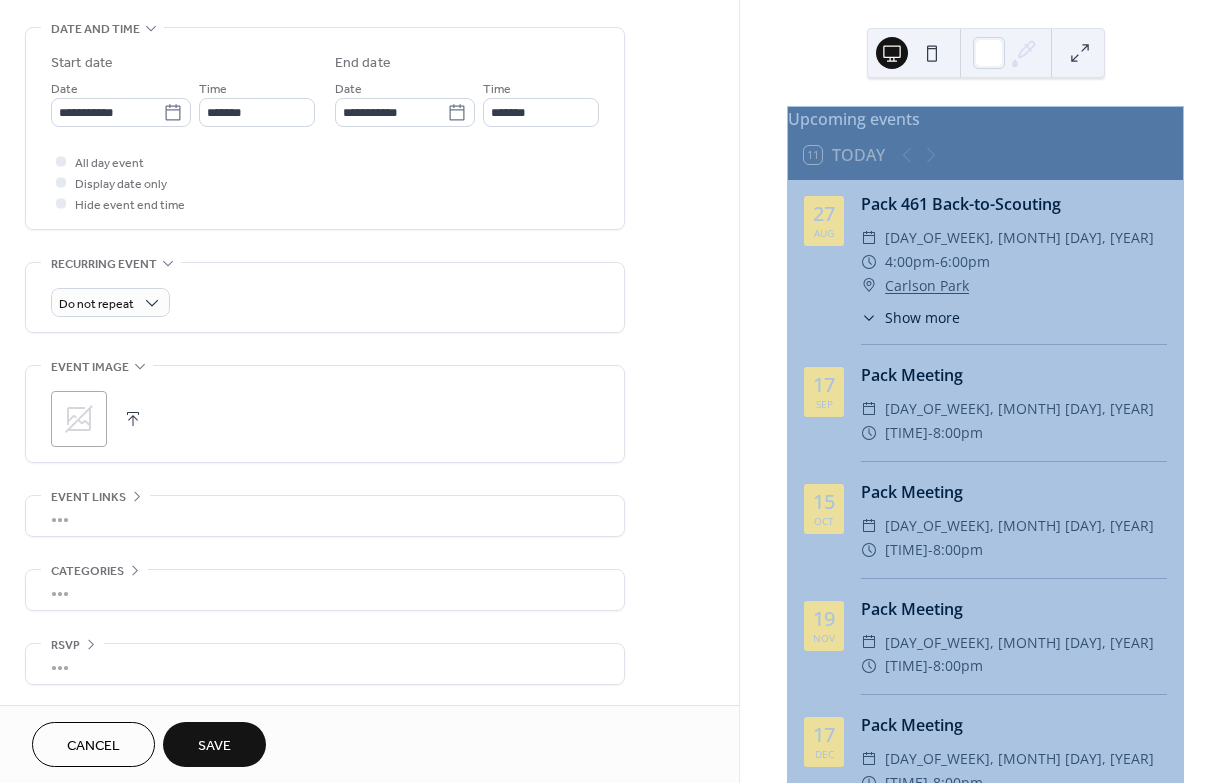 click on "Save" at bounding box center [214, 746] 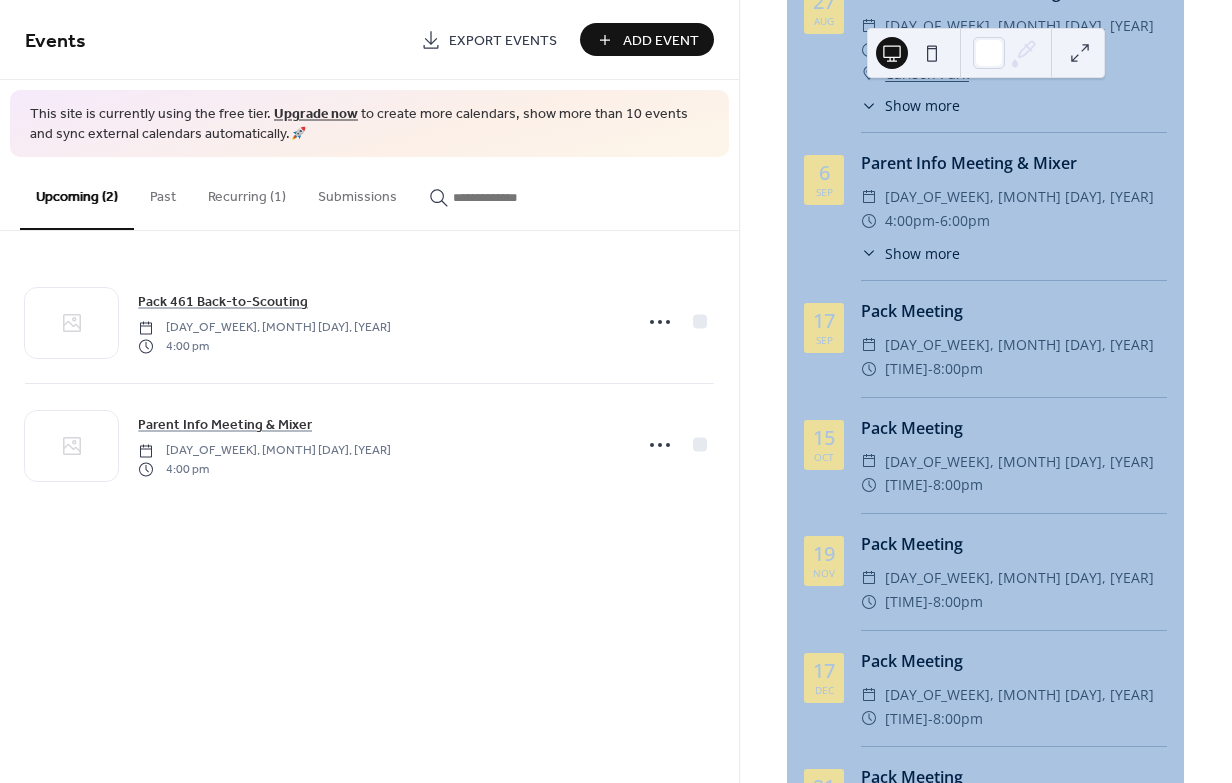 scroll, scrollTop: 0, scrollLeft: 0, axis: both 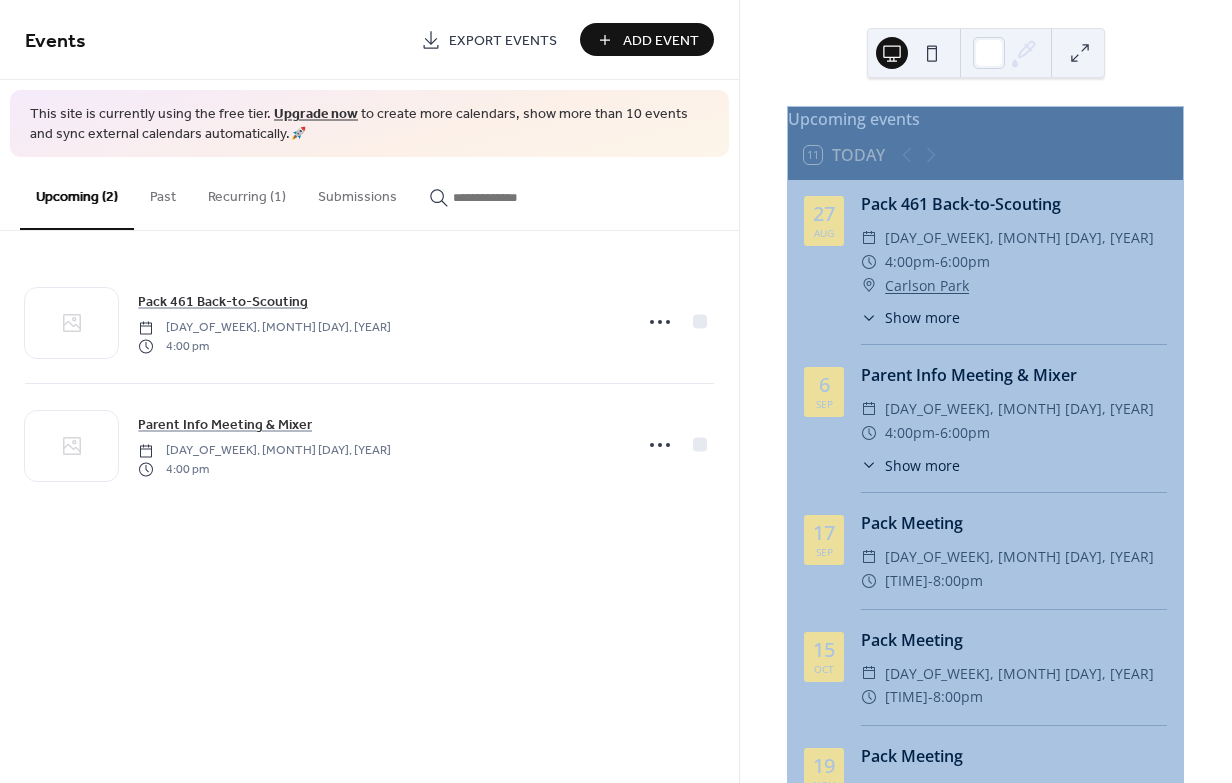 click on "Add Event" at bounding box center (661, 41) 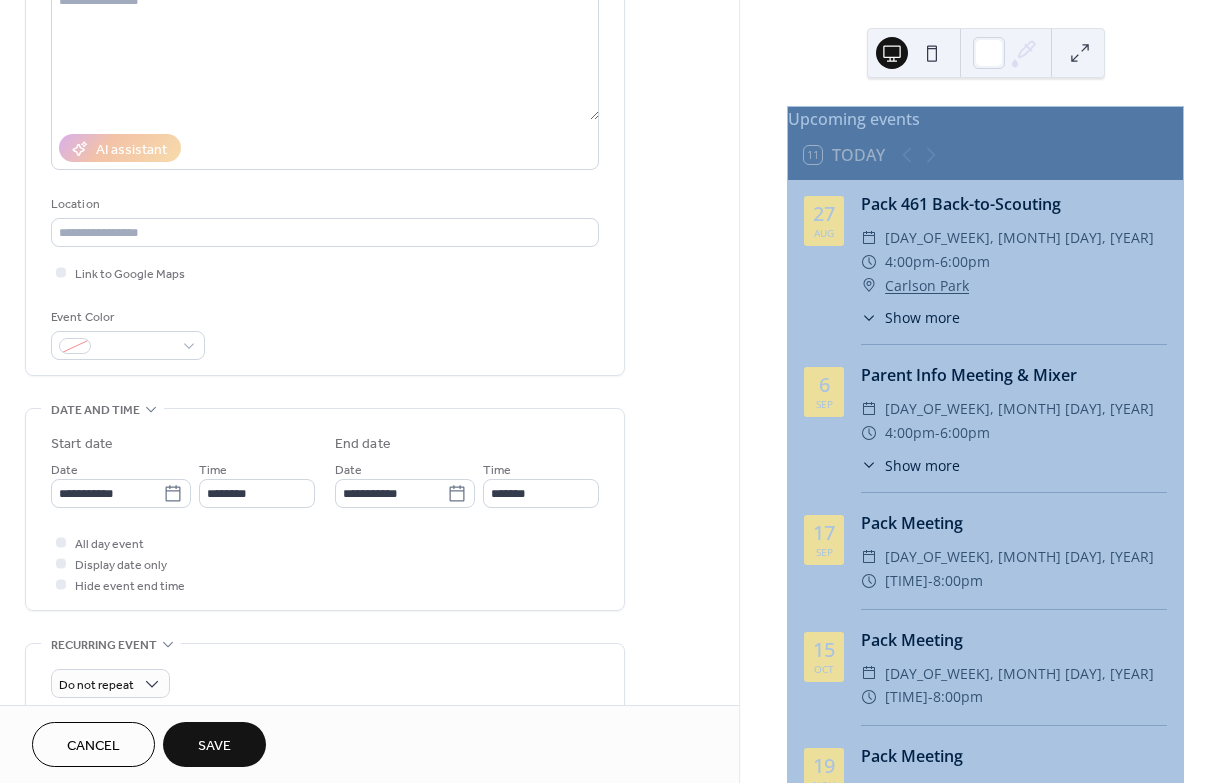 scroll, scrollTop: 260, scrollLeft: 0, axis: vertical 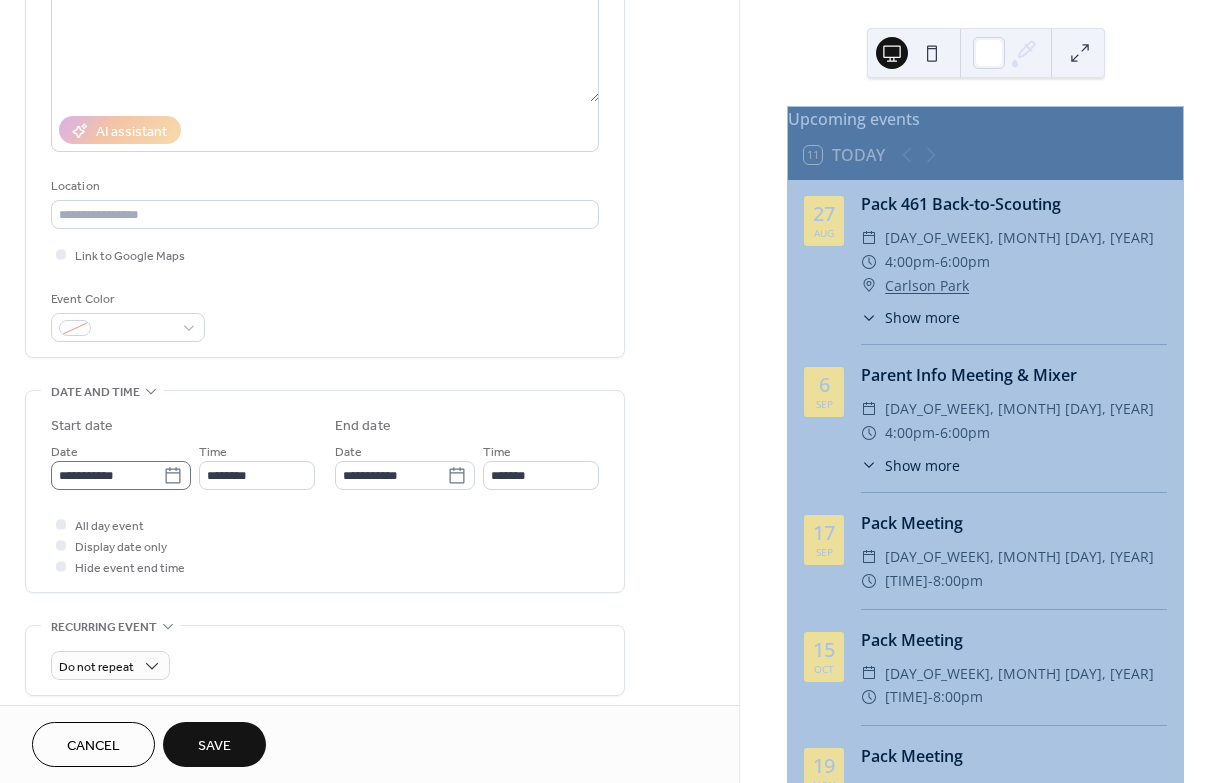 type on "**********" 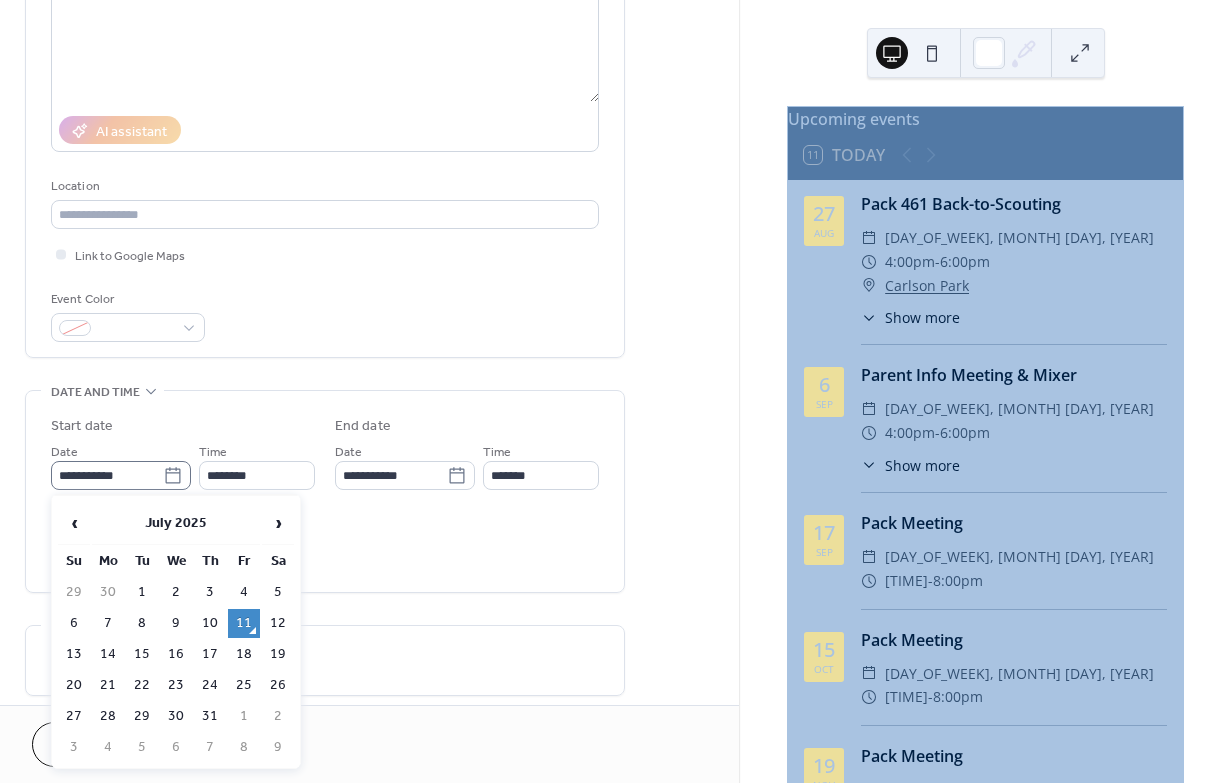 click 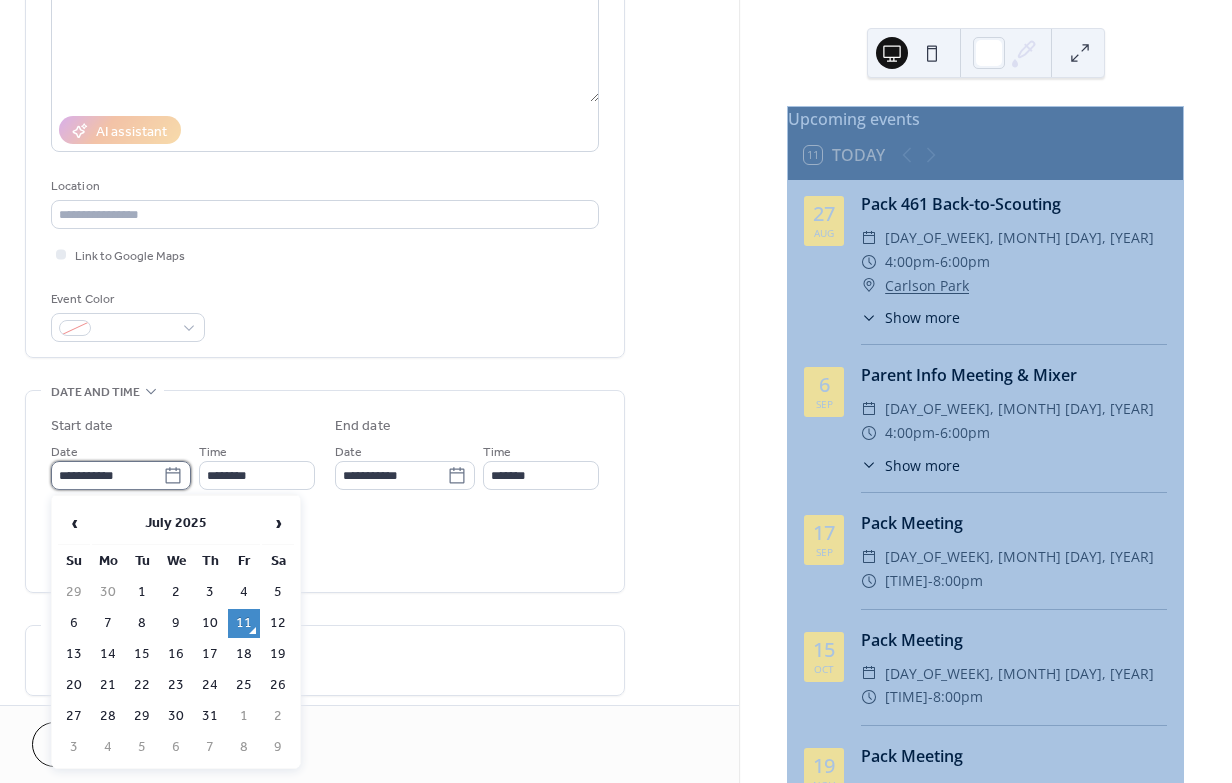 click on "**********" at bounding box center [107, 475] 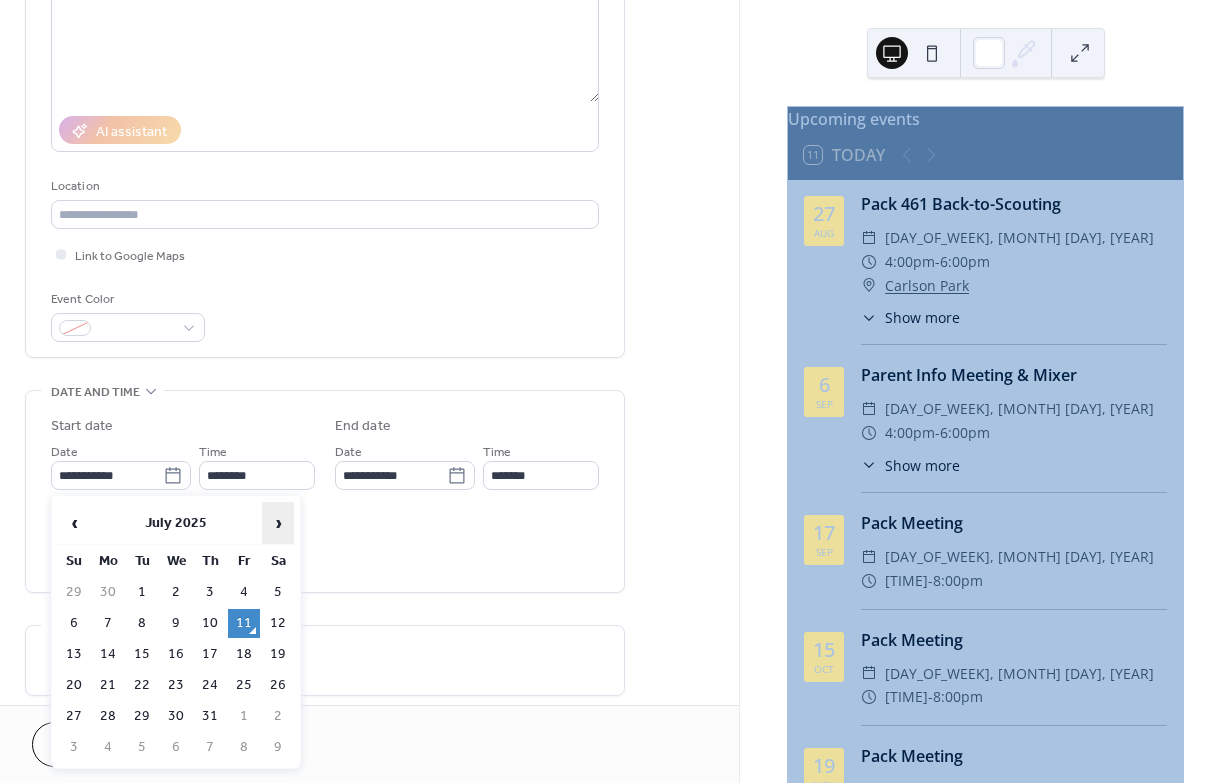 click on "›" at bounding box center (278, 523) 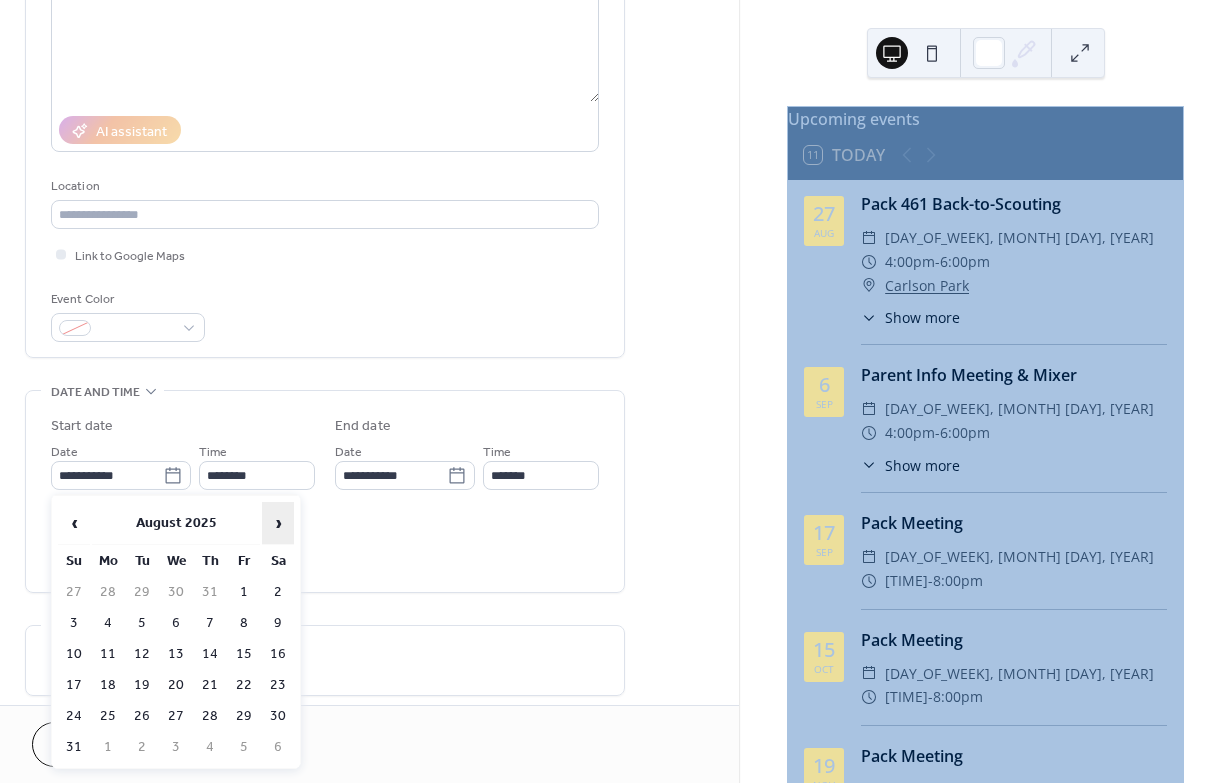 click on "›" at bounding box center (278, 523) 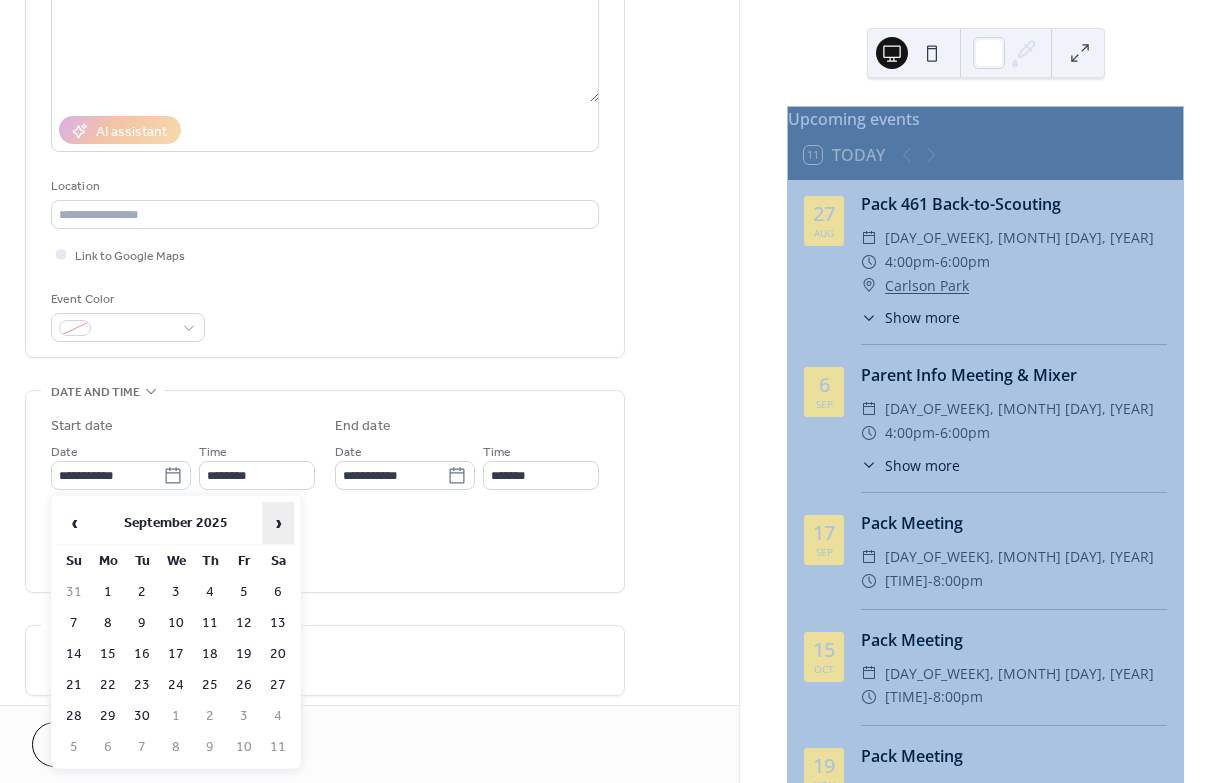 click on "›" at bounding box center (278, 523) 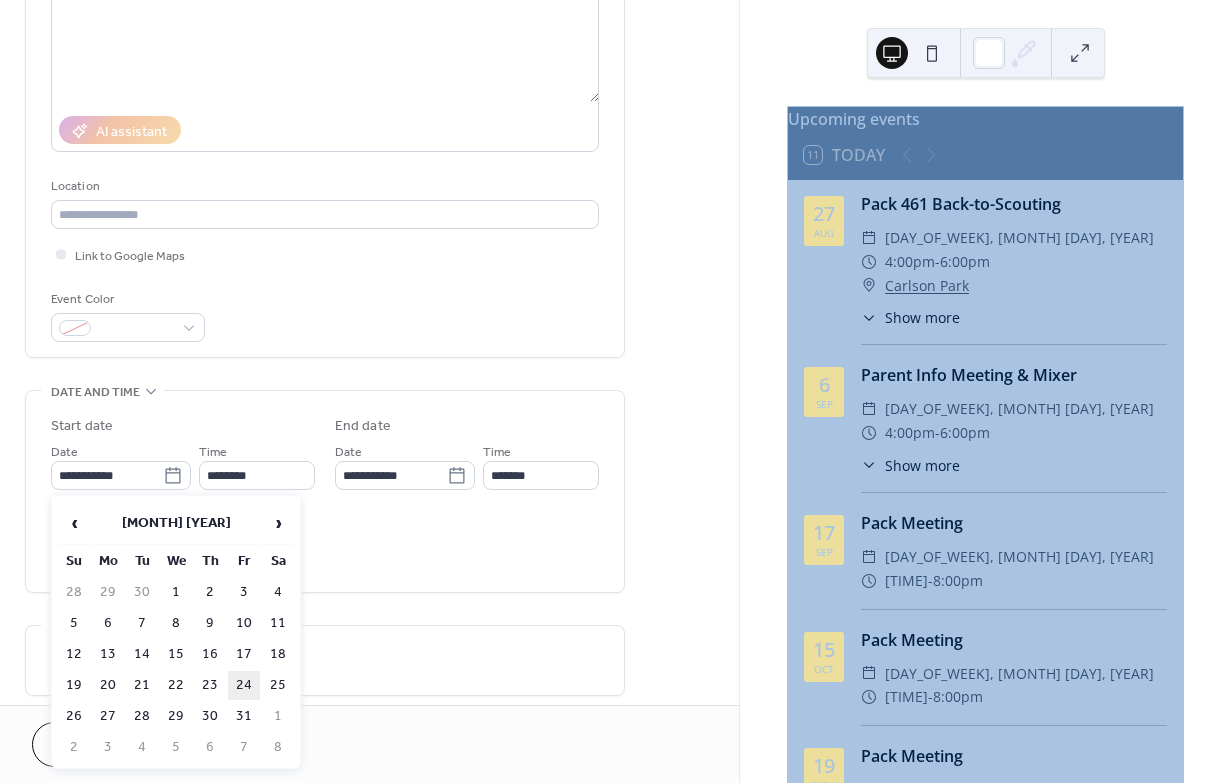 click on "24" at bounding box center (244, 685) 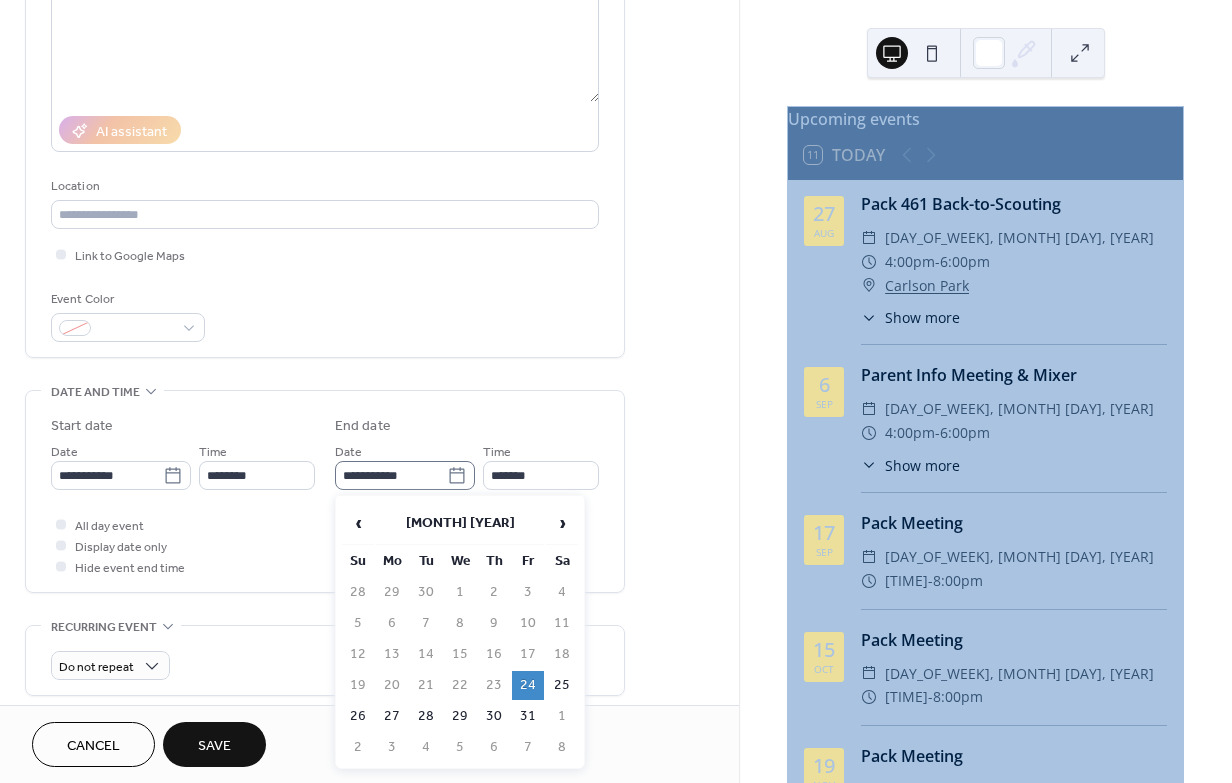 click 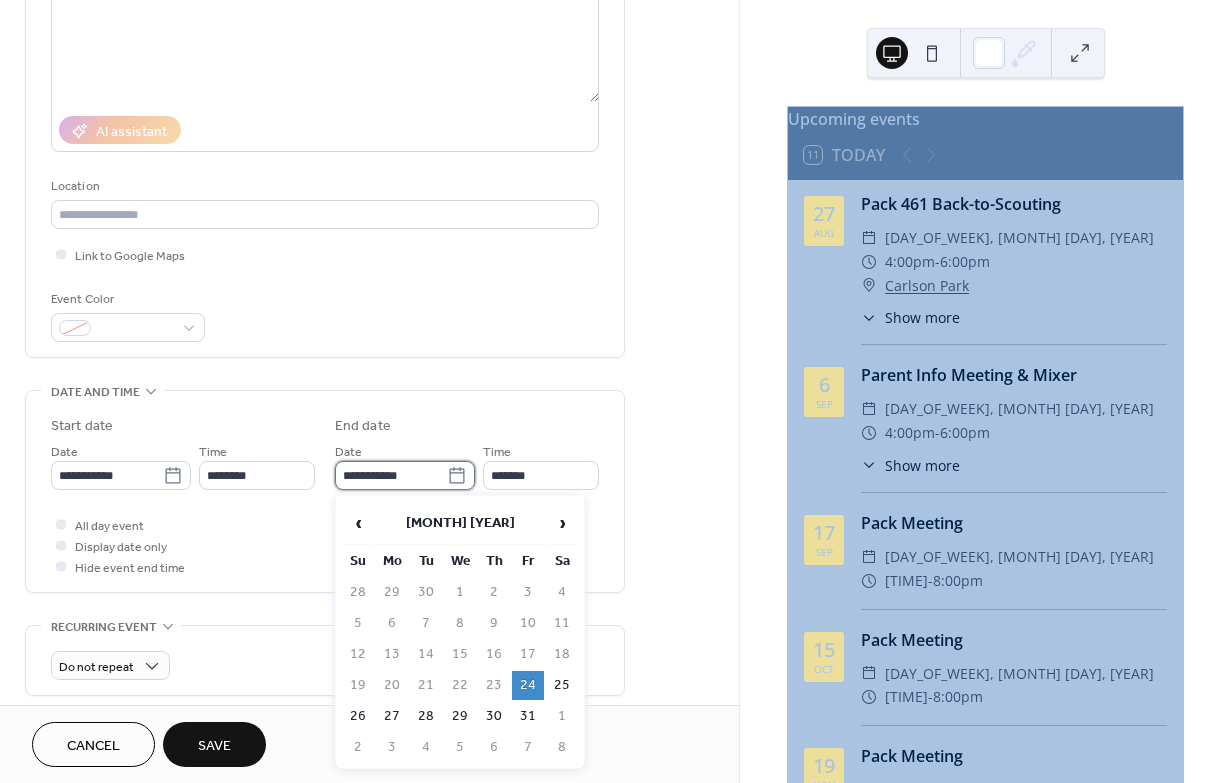 click on "**********" at bounding box center (391, 475) 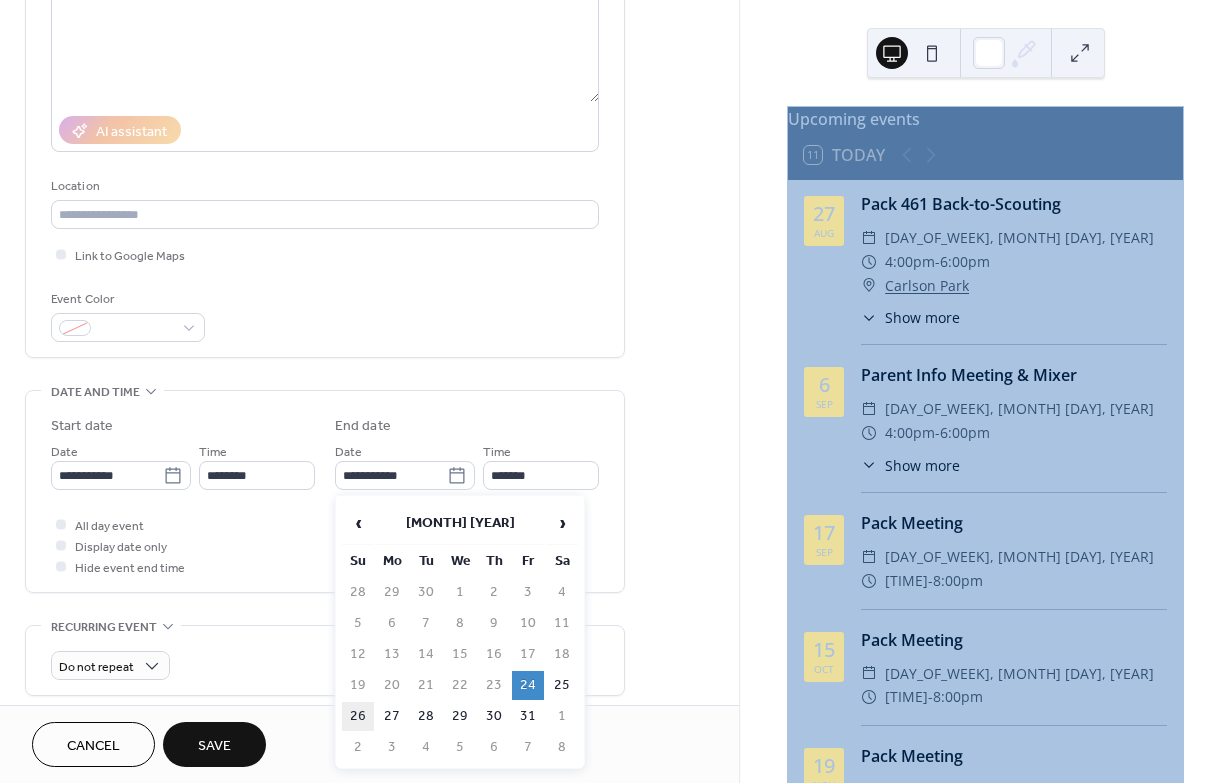 click on "26" at bounding box center [358, 716] 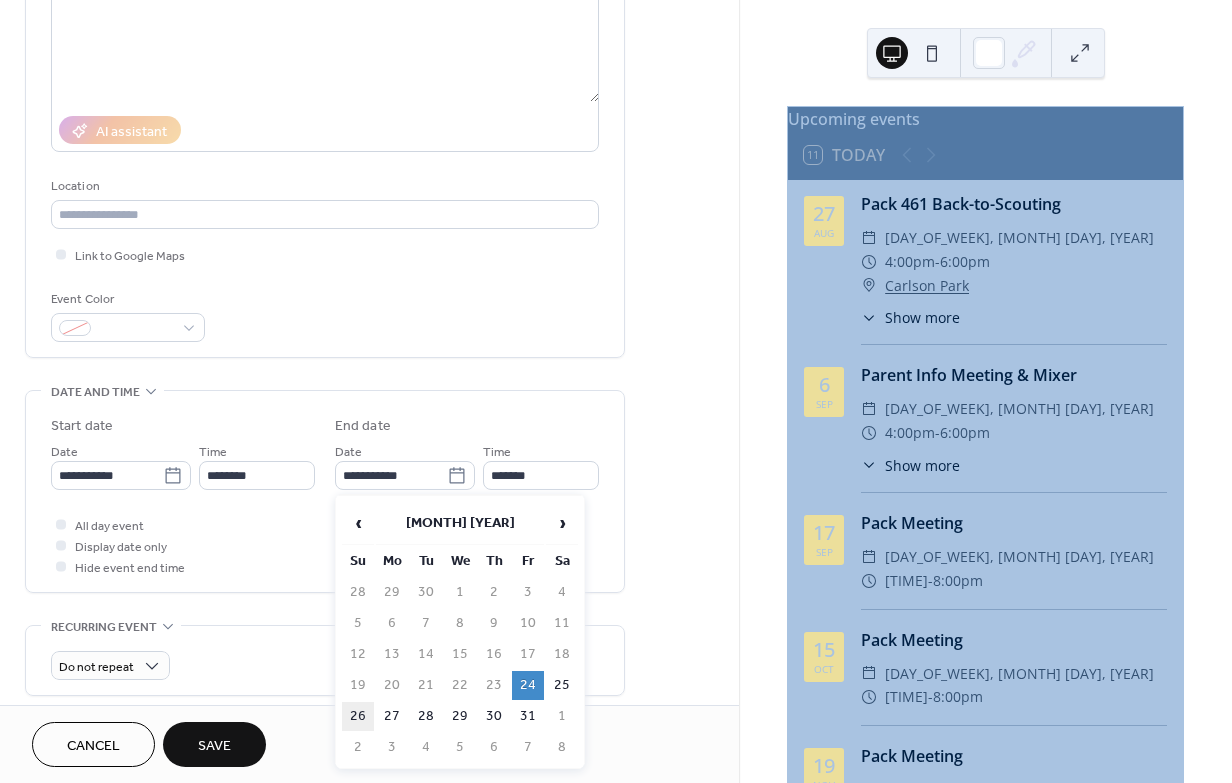 type on "**********" 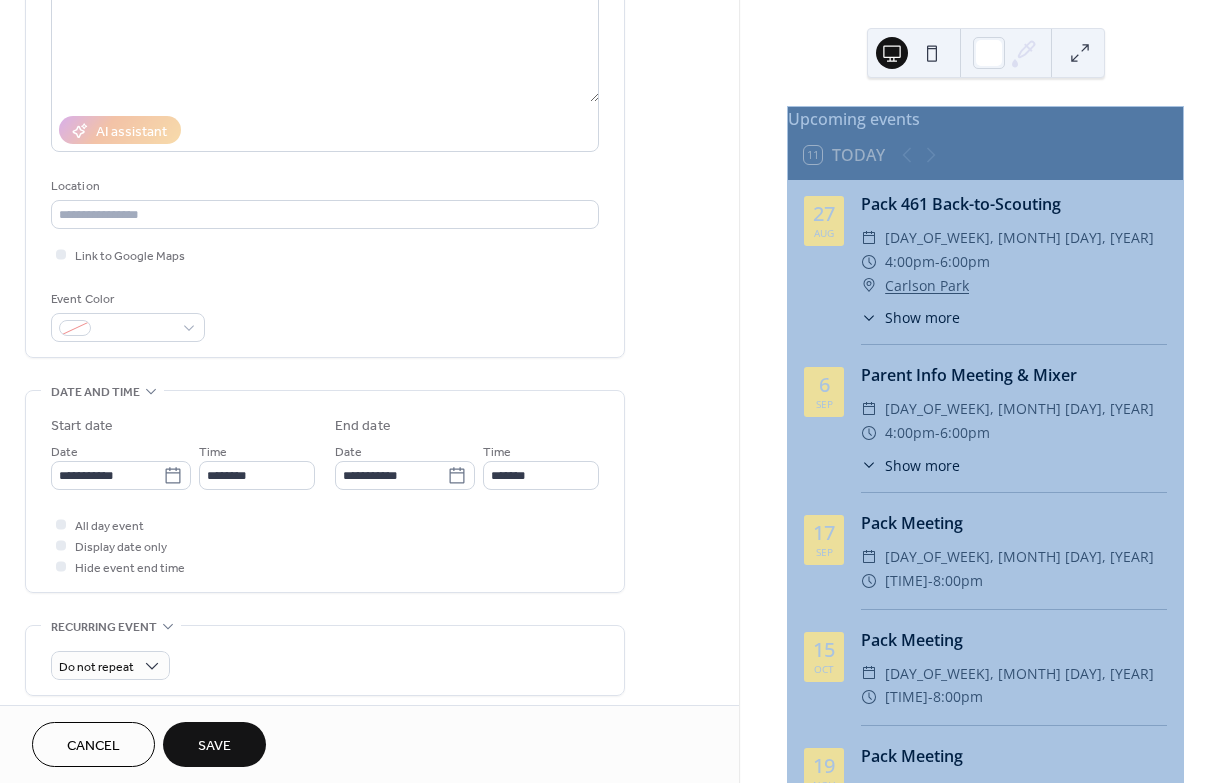 click on "Save" at bounding box center (214, 746) 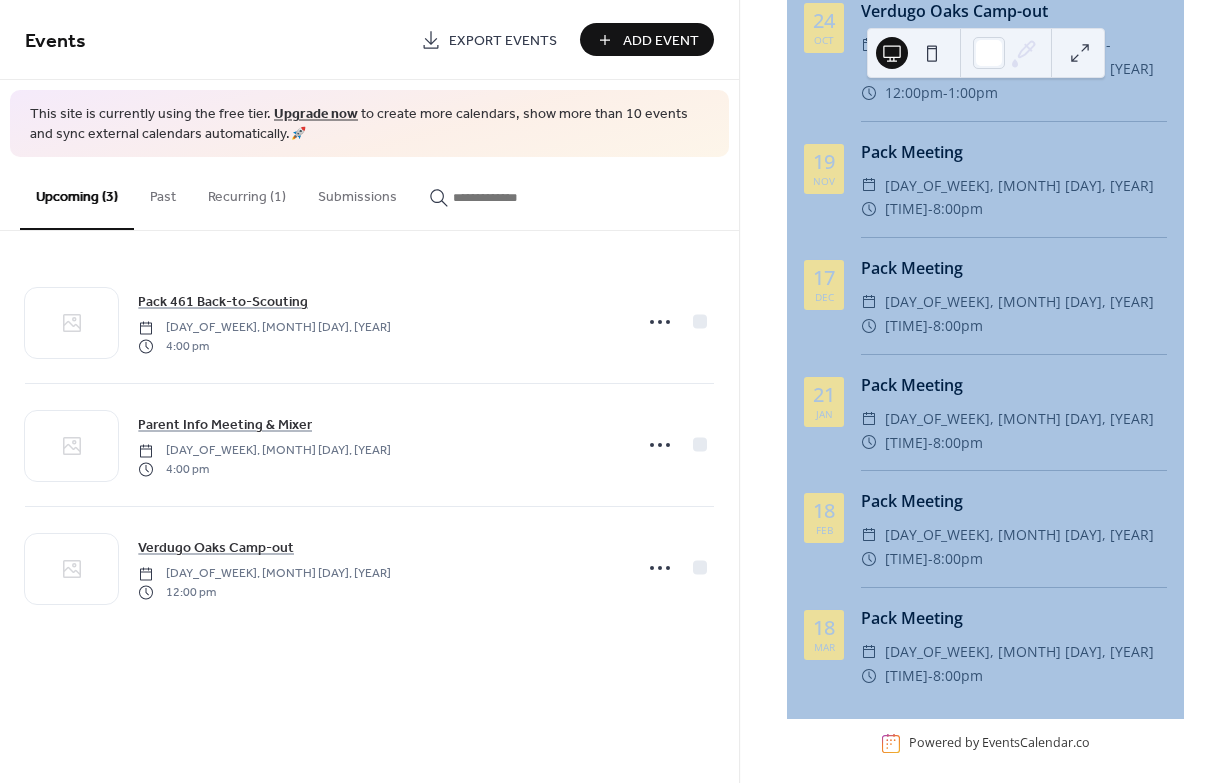 scroll, scrollTop: 0, scrollLeft: 0, axis: both 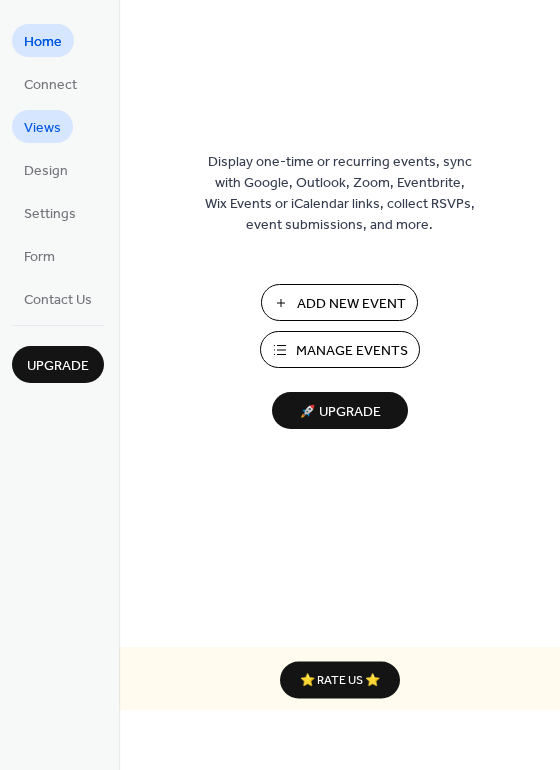 click on "Views" at bounding box center [42, 128] 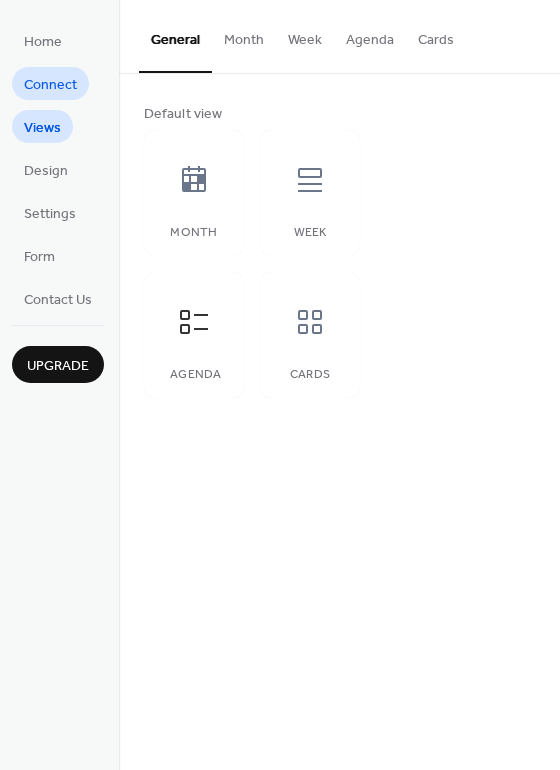 click on "Connect" at bounding box center (50, 85) 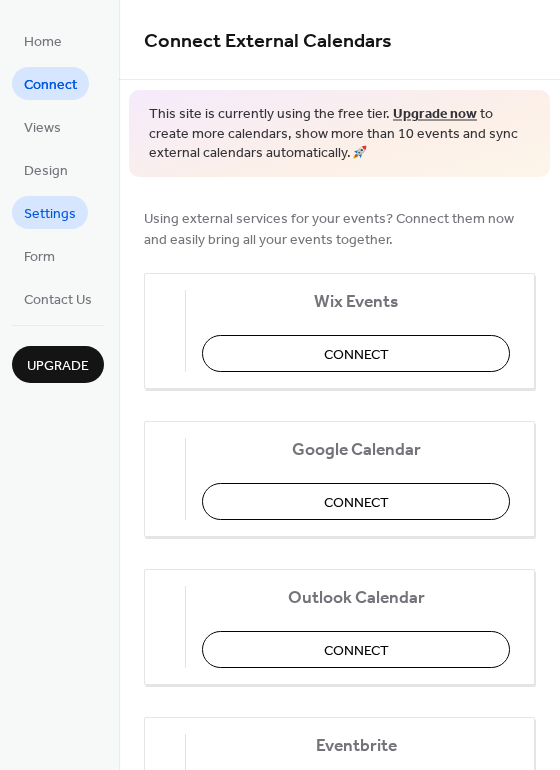 click on "Settings" at bounding box center (50, 214) 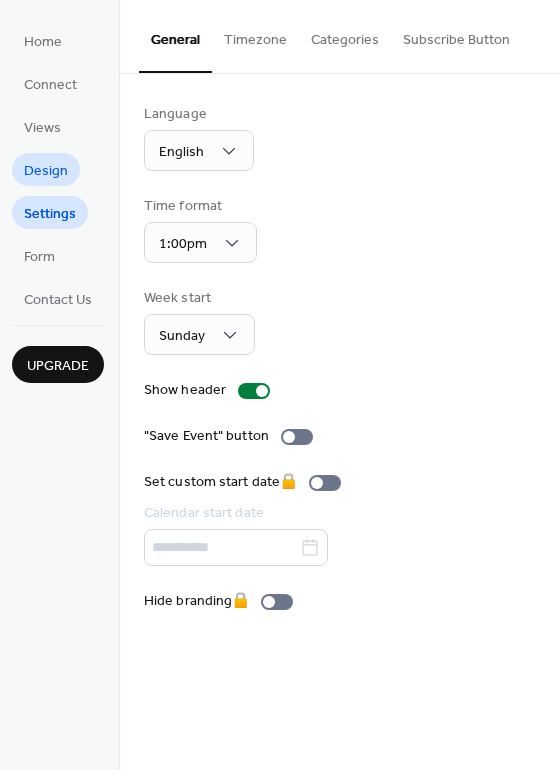click on "Design" at bounding box center [46, 171] 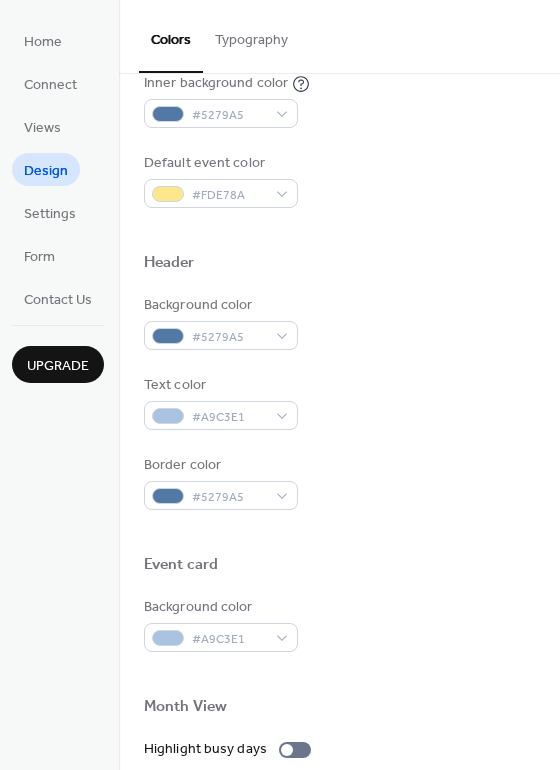 scroll, scrollTop: 0, scrollLeft: 0, axis: both 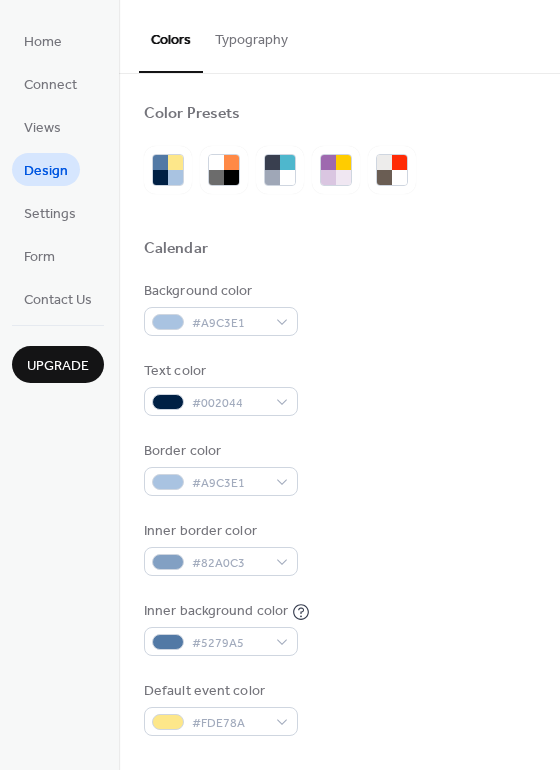 click on "Typography" at bounding box center [251, 35] 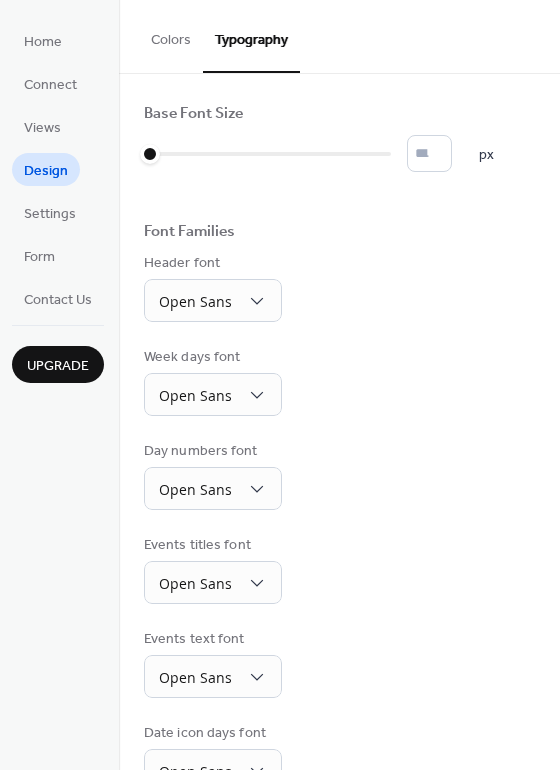 scroll, scrollTop: 146, scrollLeft: 0, axis: vertical 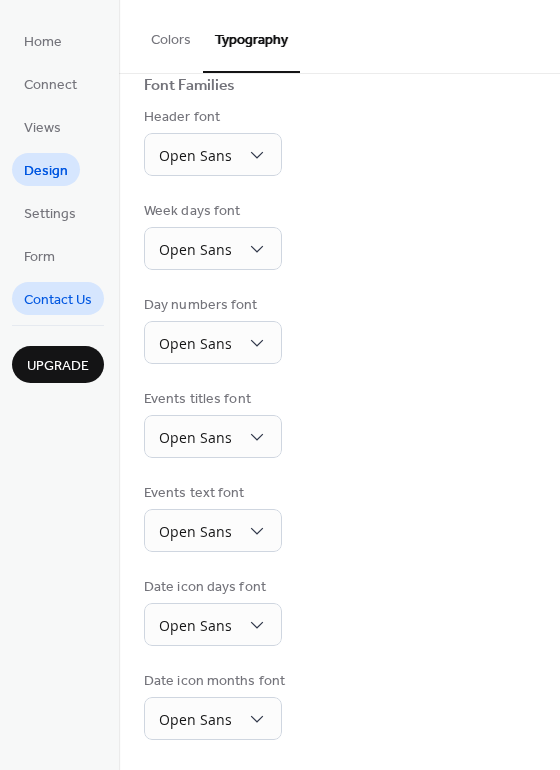 click on "Contact Us" at bounding box center [58, 300] 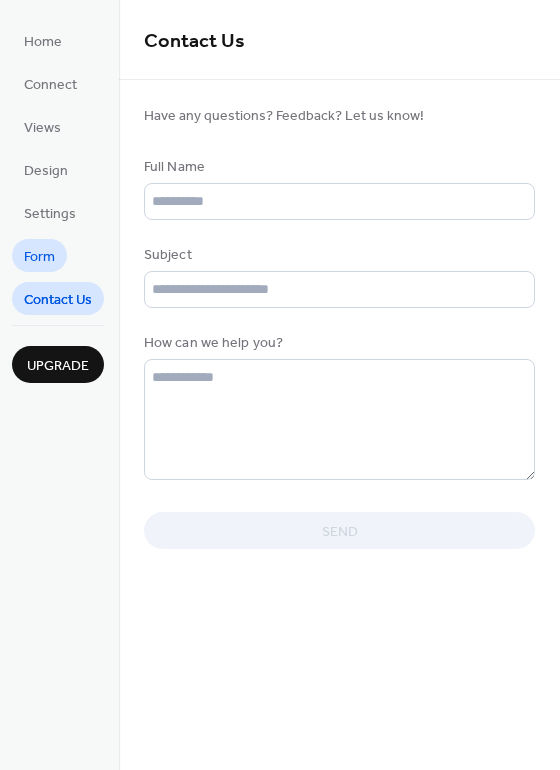 click on "Form" at bounding box center (39, 257) 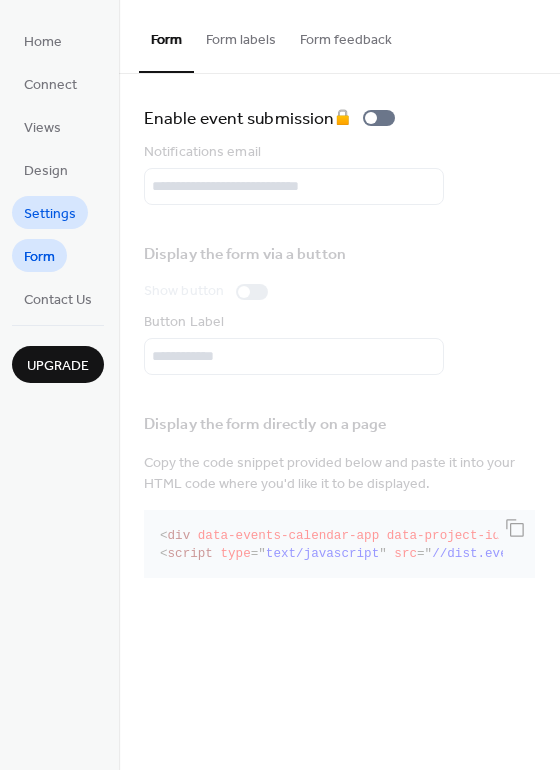 click on "Settings" at bounding box center (50, 214) 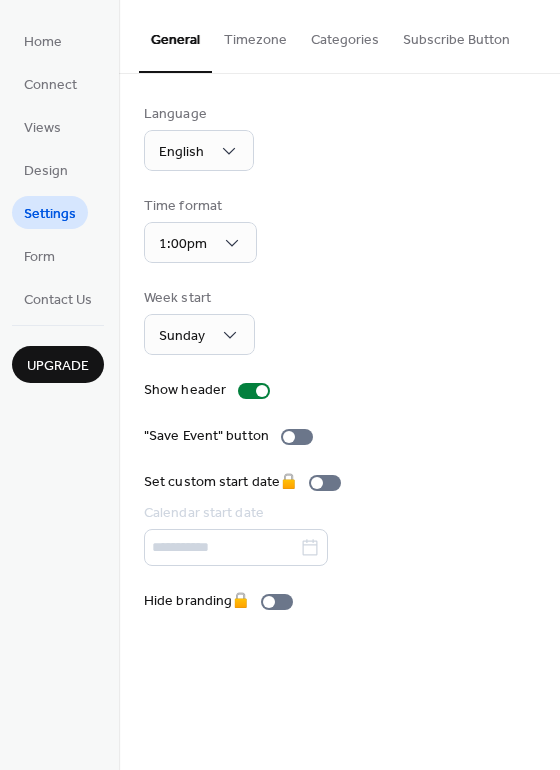 click on "Timezone" at bounding box center [255, 35] 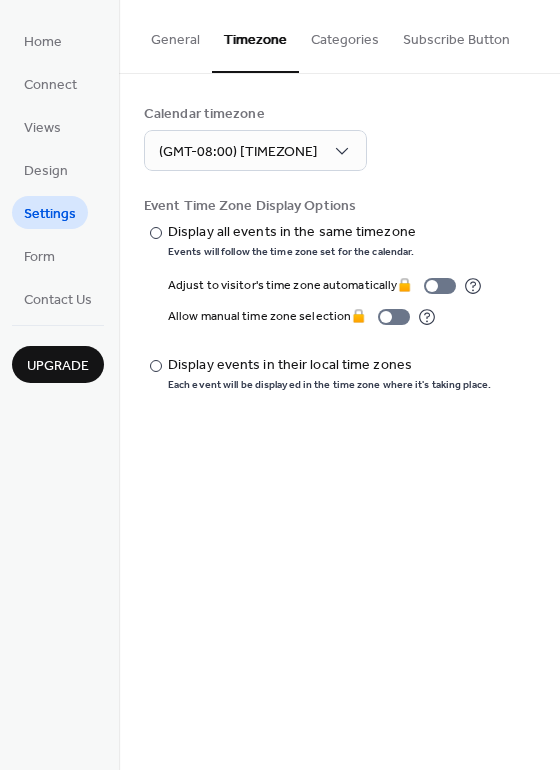 click on "Categories" at bounding box center [345, 35] 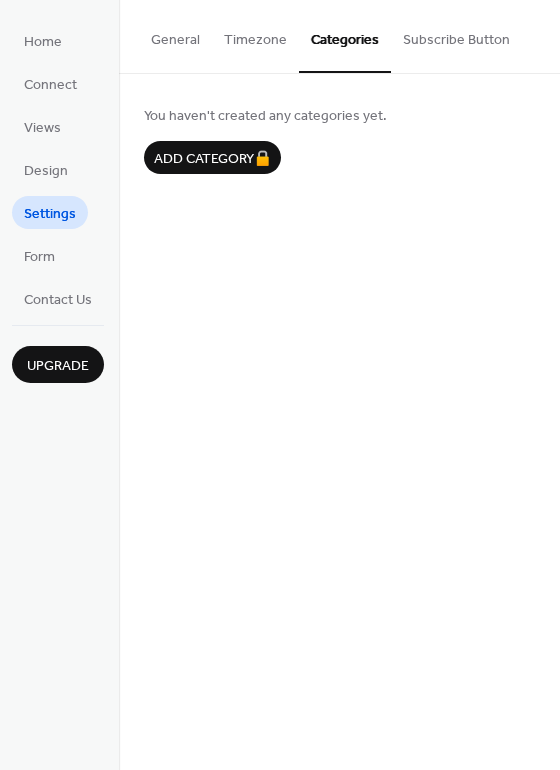 click on "Subscribe Button" at bounding box center (456, 35) 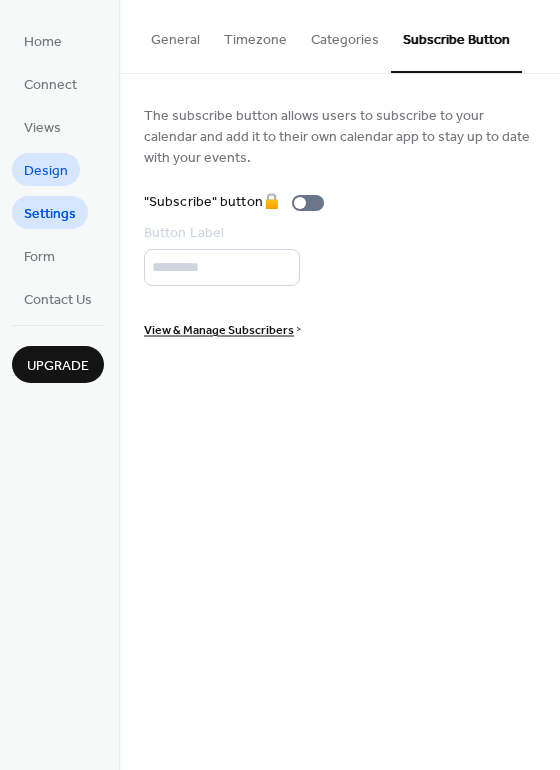 click on "Design" at bounding box center (46, 171) 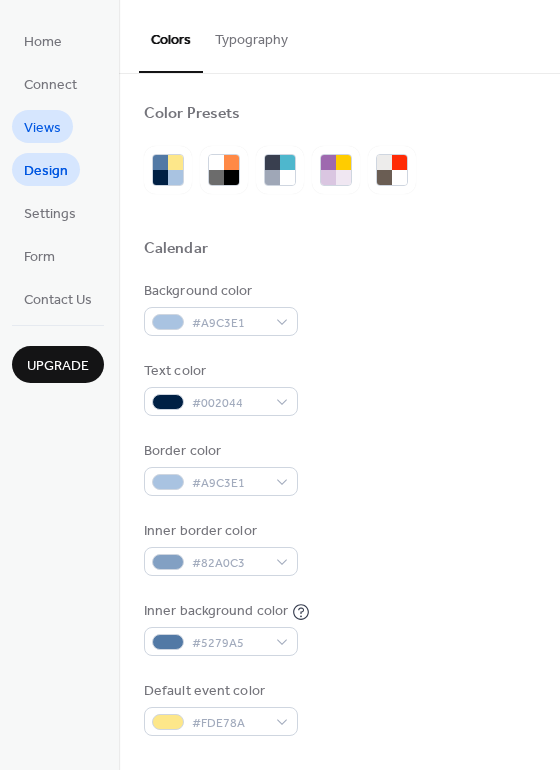 click on "Views" at bounding box center [42, 128] 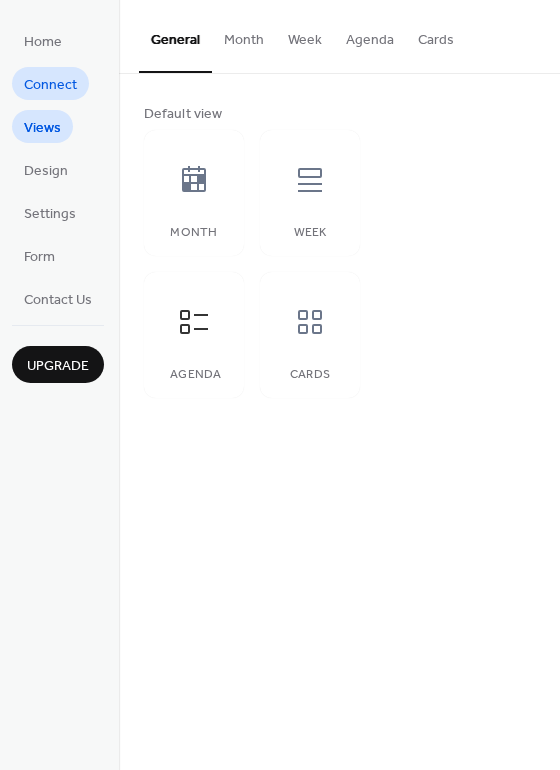 click on "Connect" at bounding box center [50, 85] 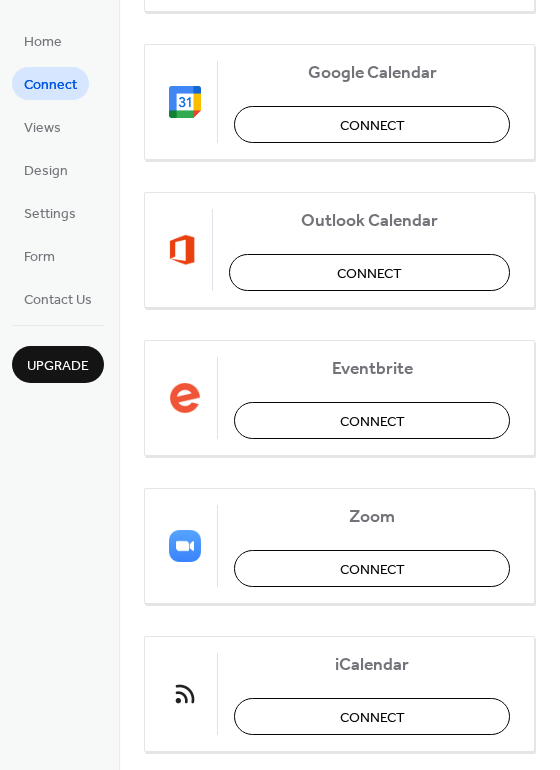scroll, scrollTop: 419, scrollLeft: 0, axis: vertical 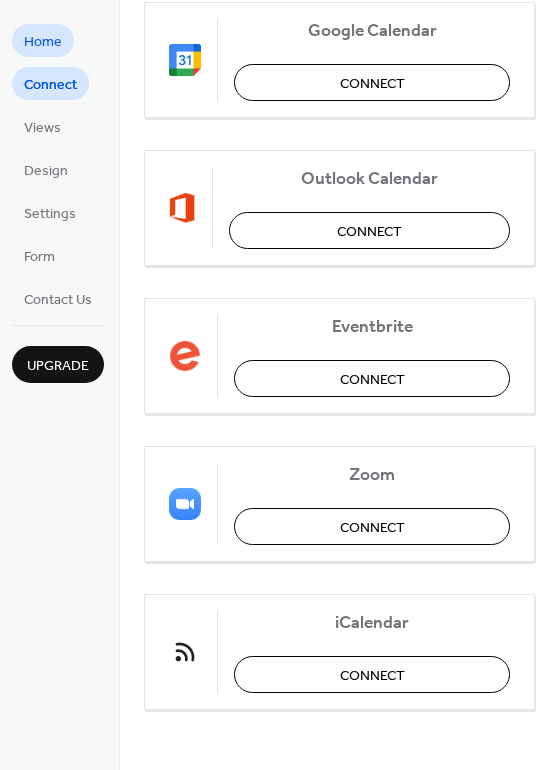 click on "Home" at bounding box center [43, 42] 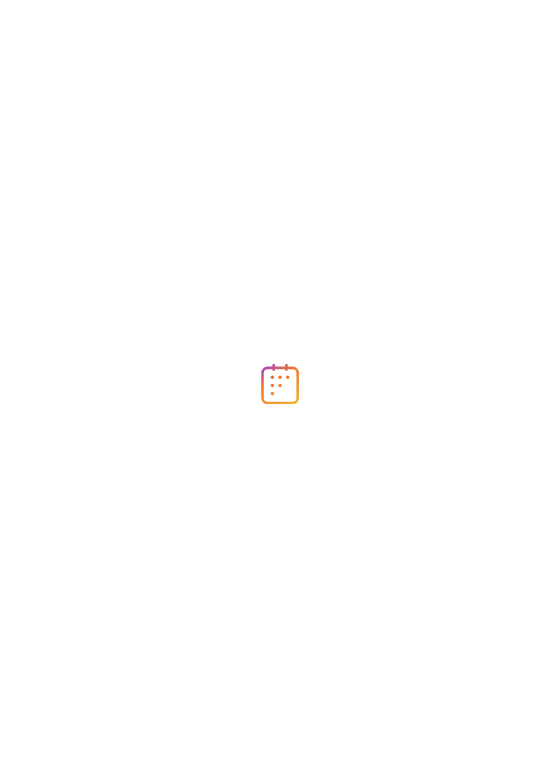 scroll, scrollTop: 0, scrollLeft: 0, axis: both 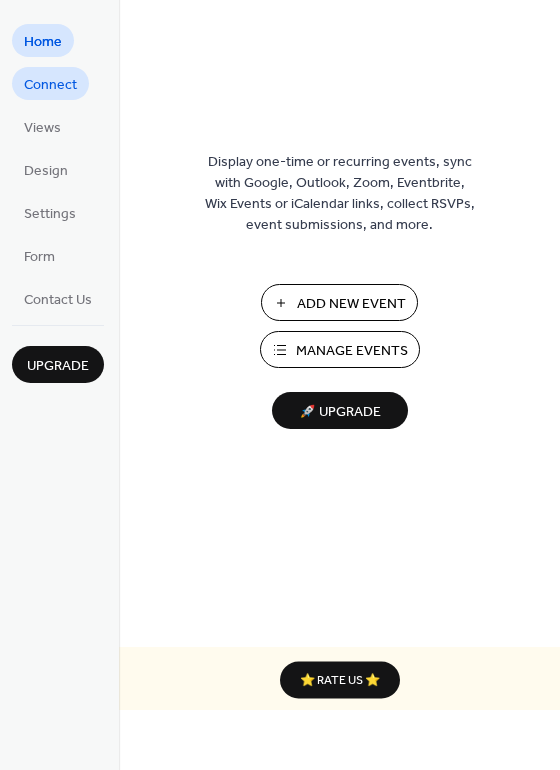click on "Connect" at bounding box center (50, 85) 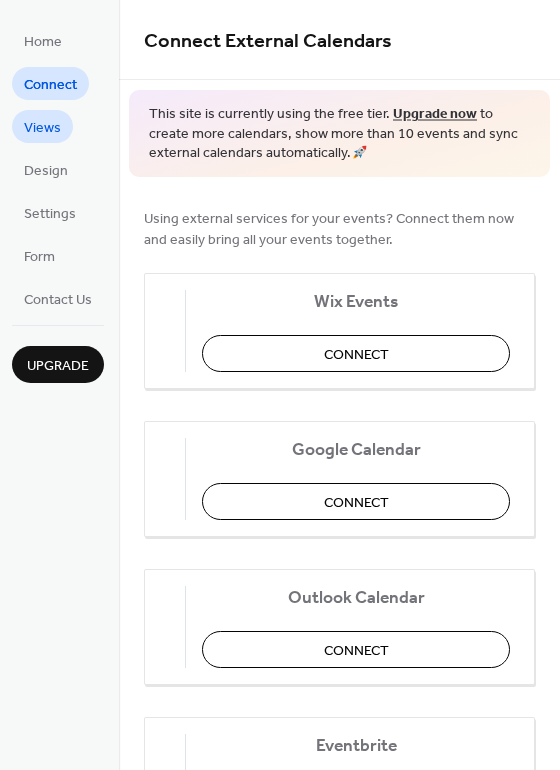 click on "Views" at bounding box center [42, 128] 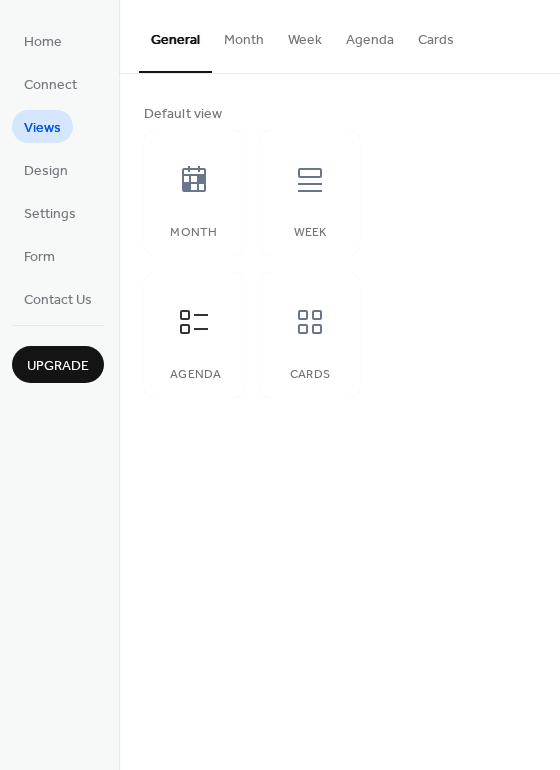 click on "Agenda" at bounding box center (370, 35) 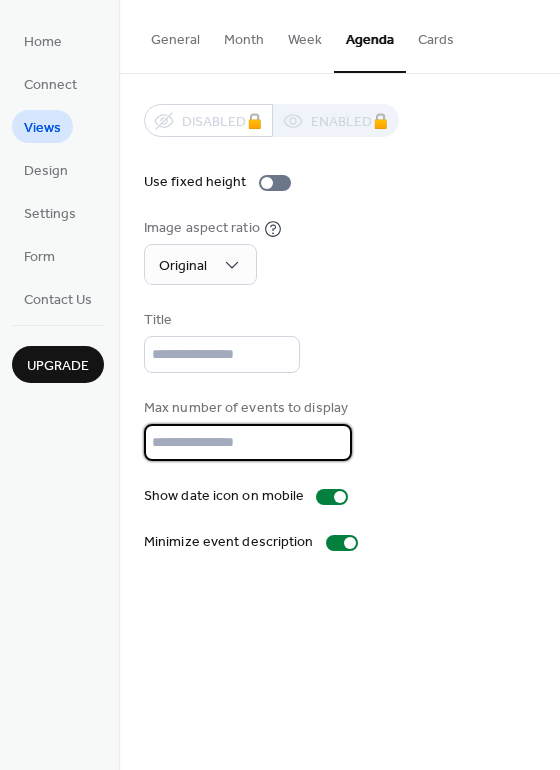drag, startPoint x: 183, startPoint y: 456, endPoint x: 151, endPoint y: 455, distance: 32.01562 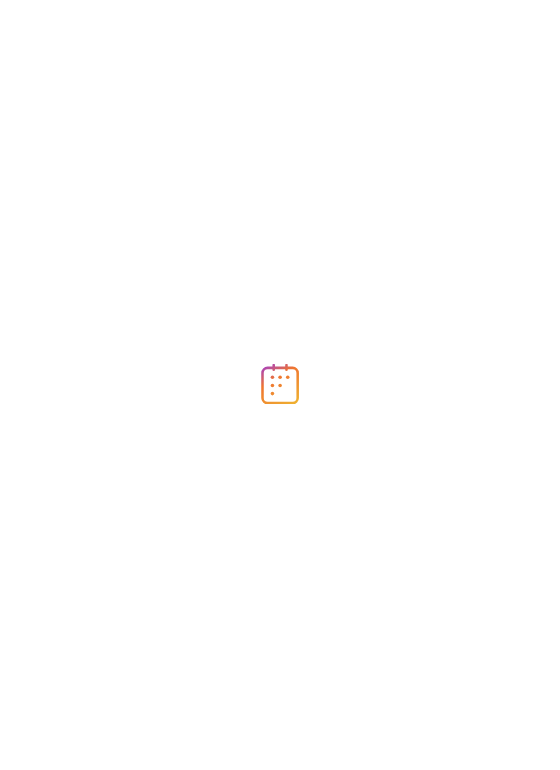 scroll, scrollTop: 0, scrollLeft: 0, axis: both 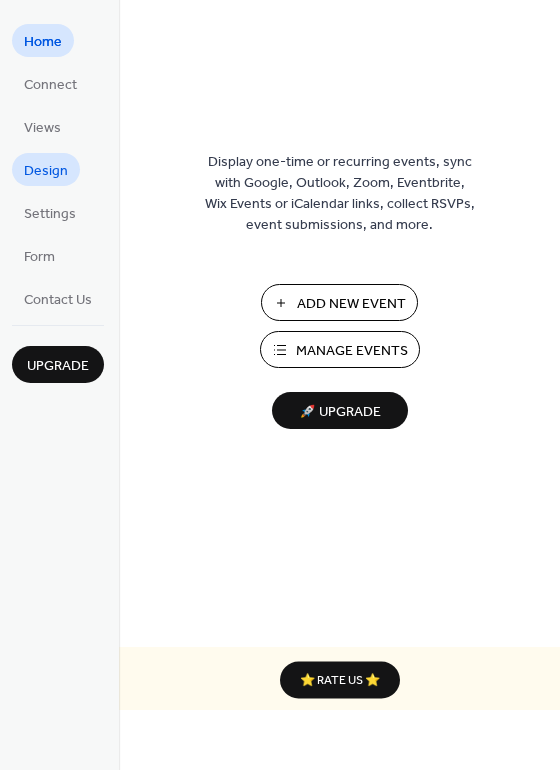 click on "Design" at bounding box center (46, 171) 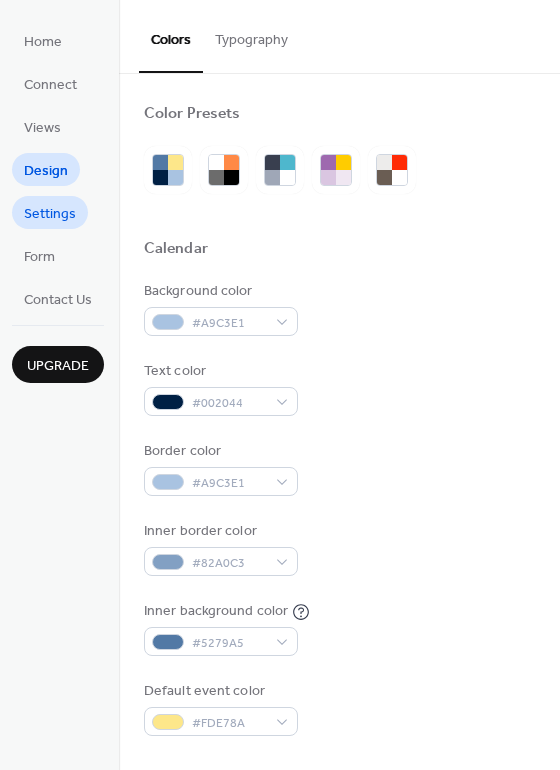 click on "Settings" at bounding box center (50, 214) 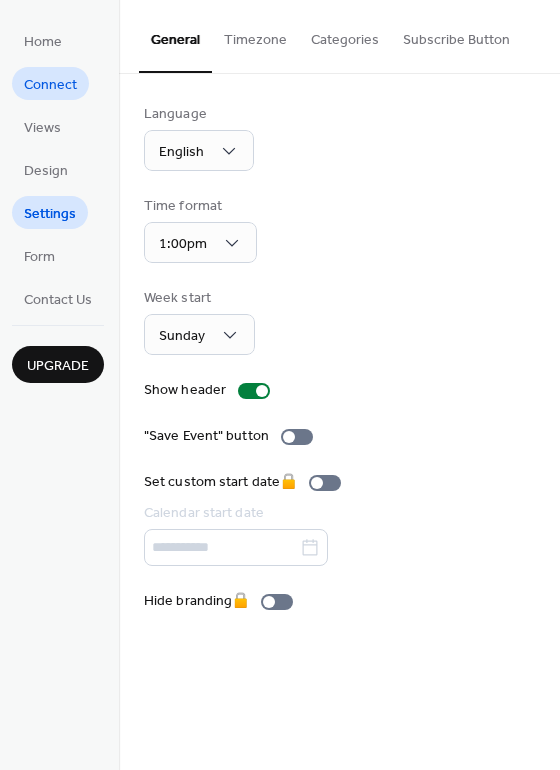click on "Connect" at bounding box center (50, 85) 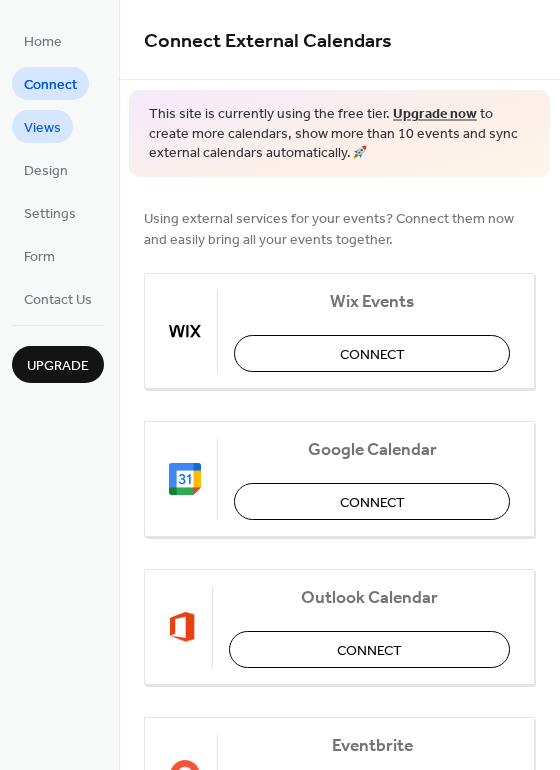 click on "Views" at bounding box center [42, 128] 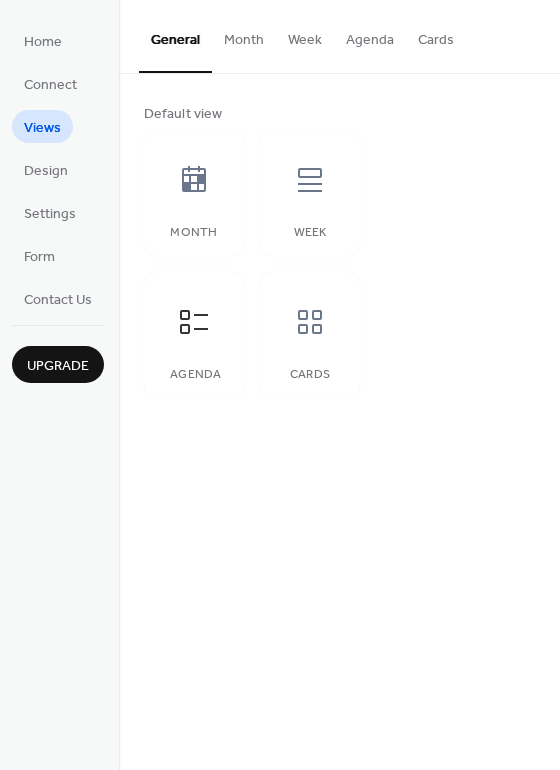 click on "Agenda" at bounding box center [370, 35] 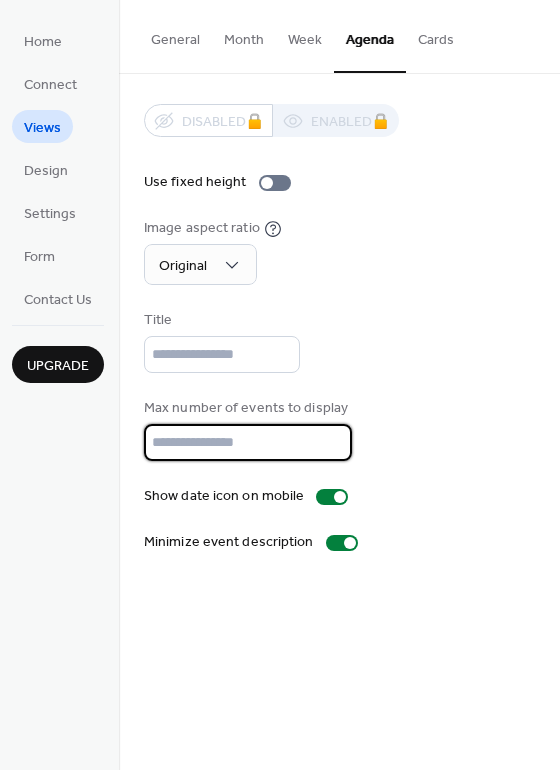 click on "**" at bounding box center (248, 442) 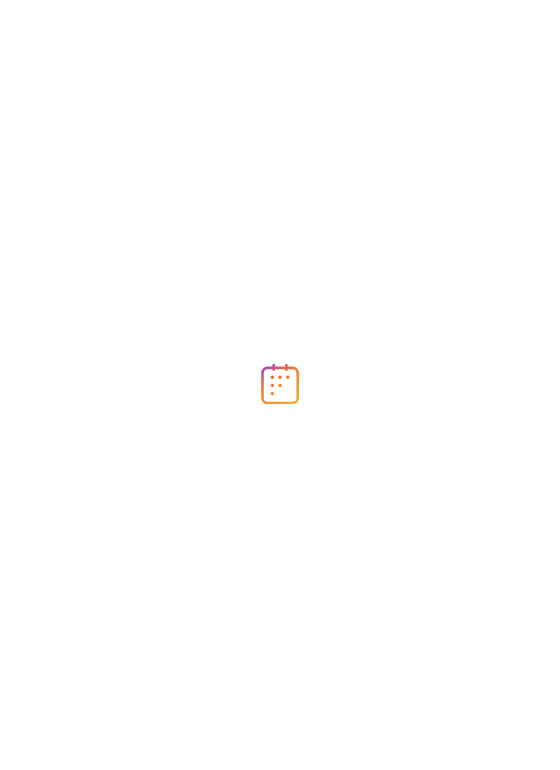 scroll, scrollTop: 0, scrollLeft: 0, axis: both 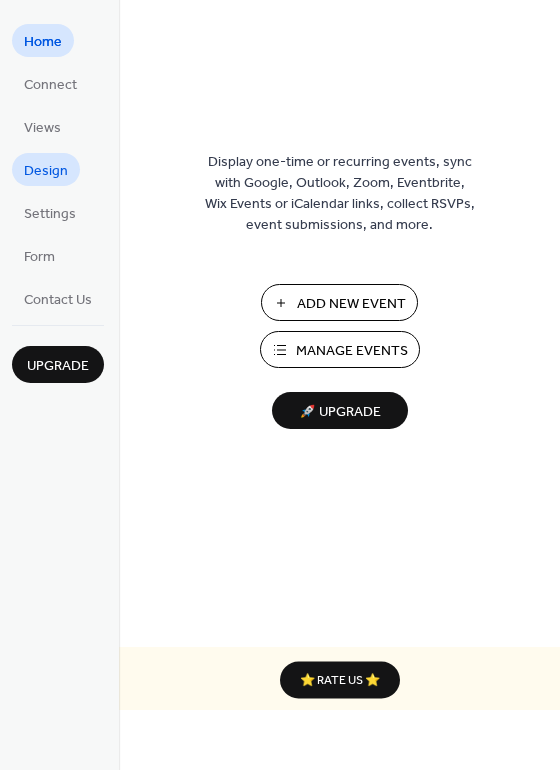 click on "Design" at bounding box center [46, 169] 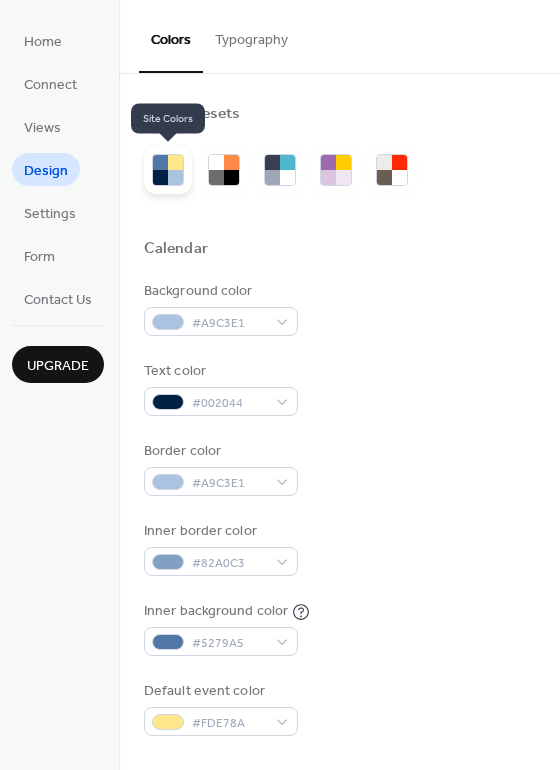 click at bounding box center (175, 177) 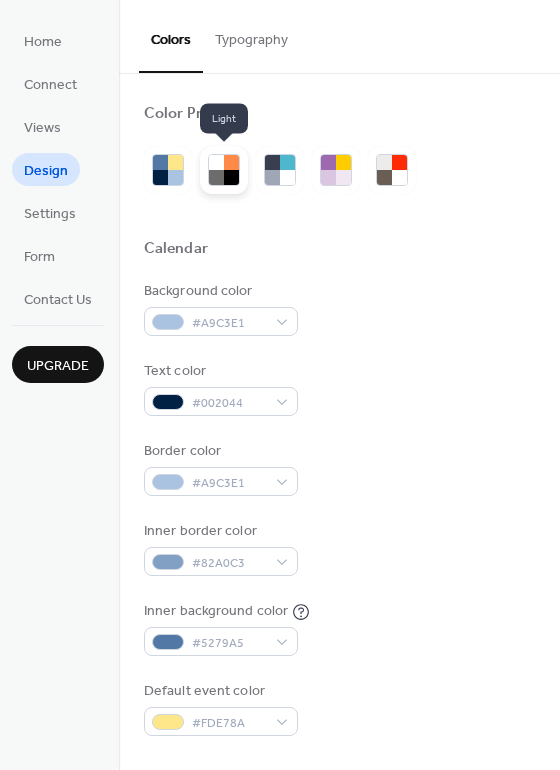 click at bounding box center (231, 177) 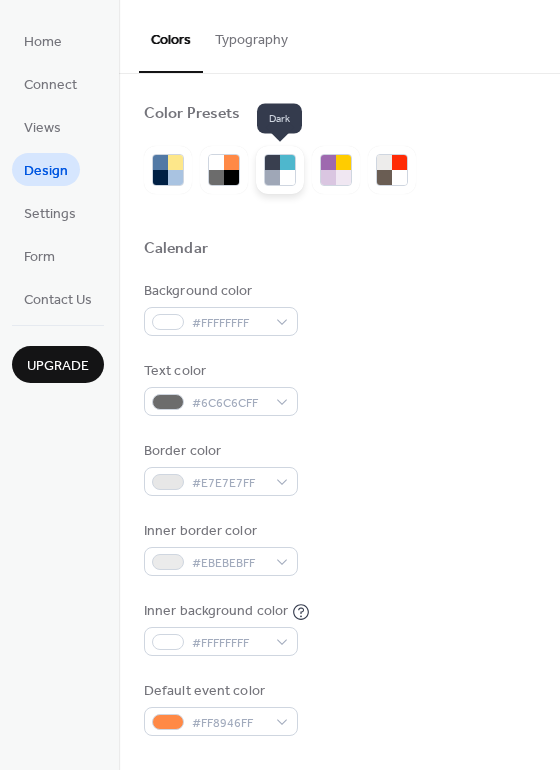 click at bounding box center [272, 177] 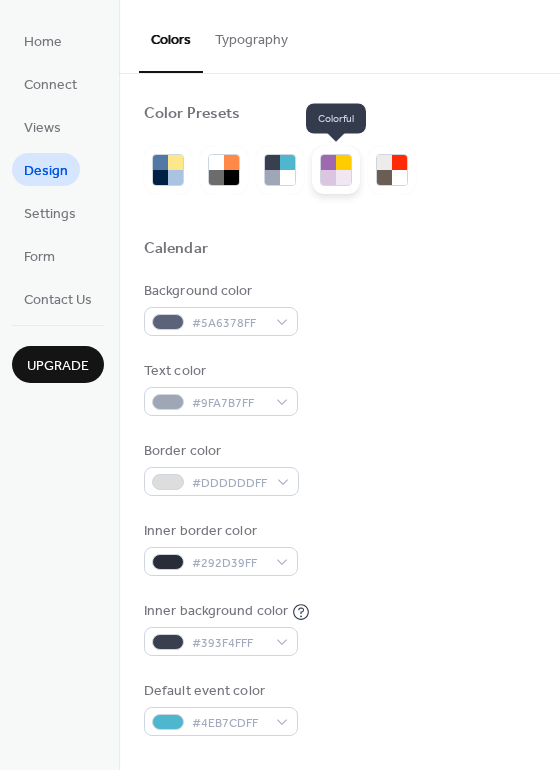 click at bounding box center (328, 177) 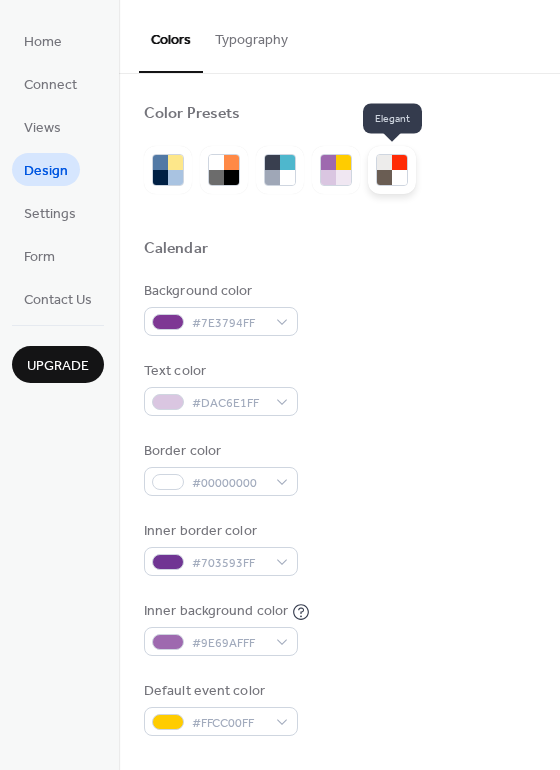 click at bounding box center (399, 162) 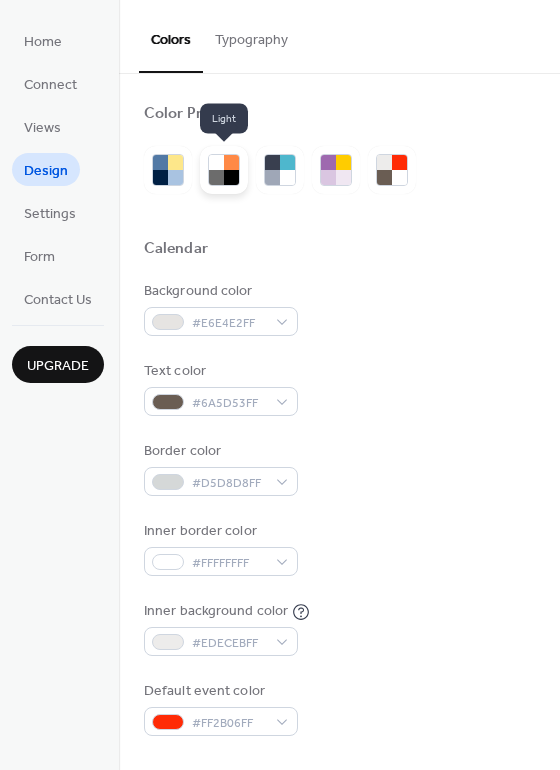 click at bounding box center (231, 177) 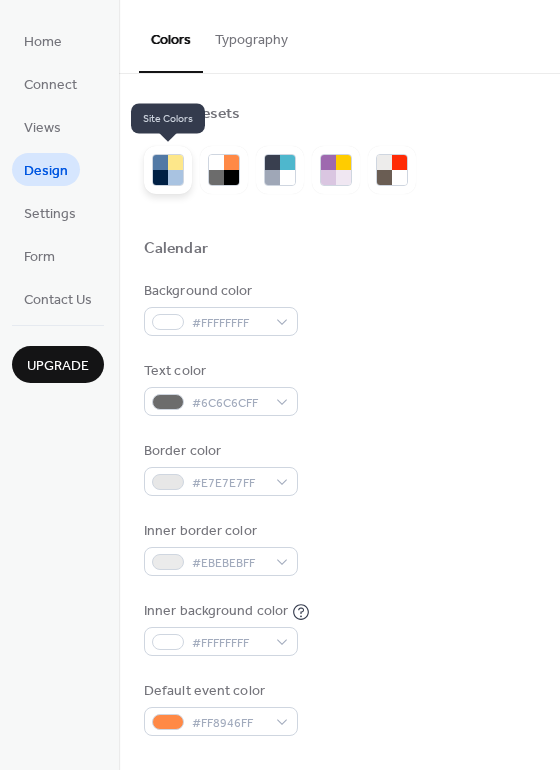 click at bounding box center [168, 170] 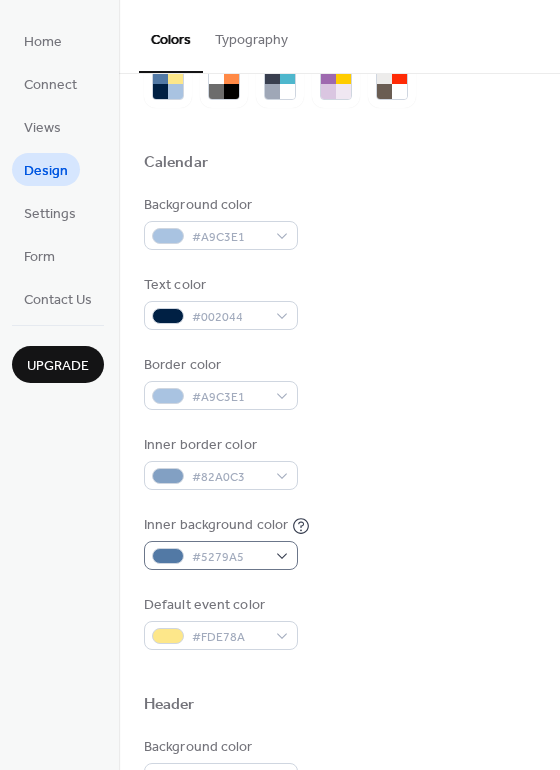 scroll, scrollTop: 122, scrollLeft: 0, axis: vertical 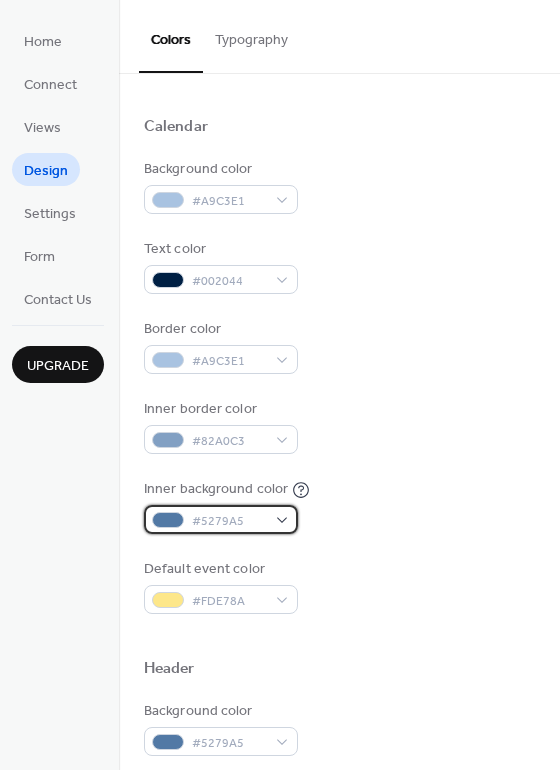 click on "#5279A5" at bounding box center [229, 521] 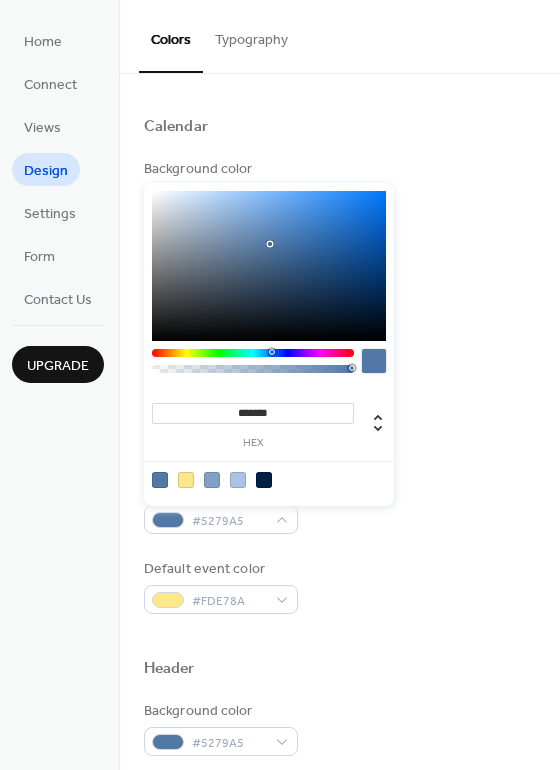 click at bounding box center [253, 366] 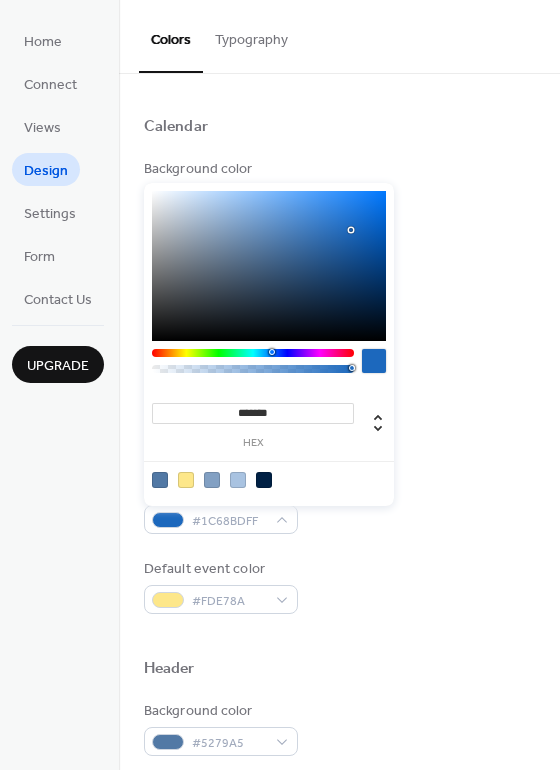 click at bounding box center [269, 266] 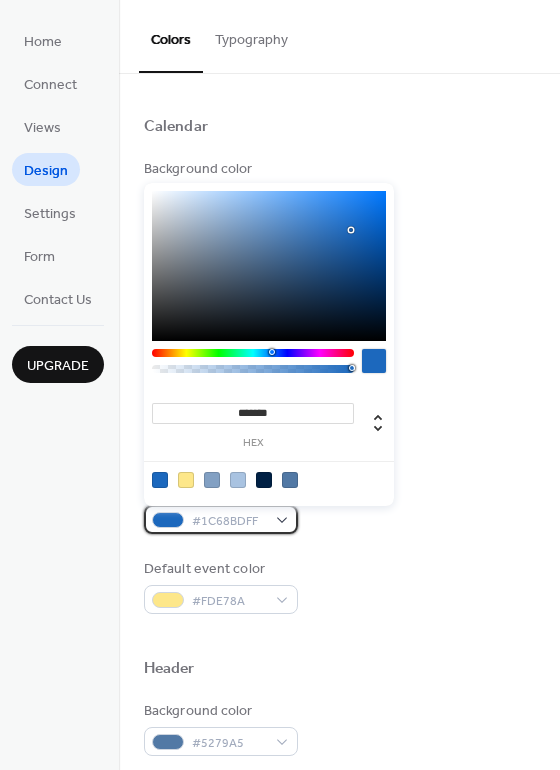 click at bounding box center (168, 520) 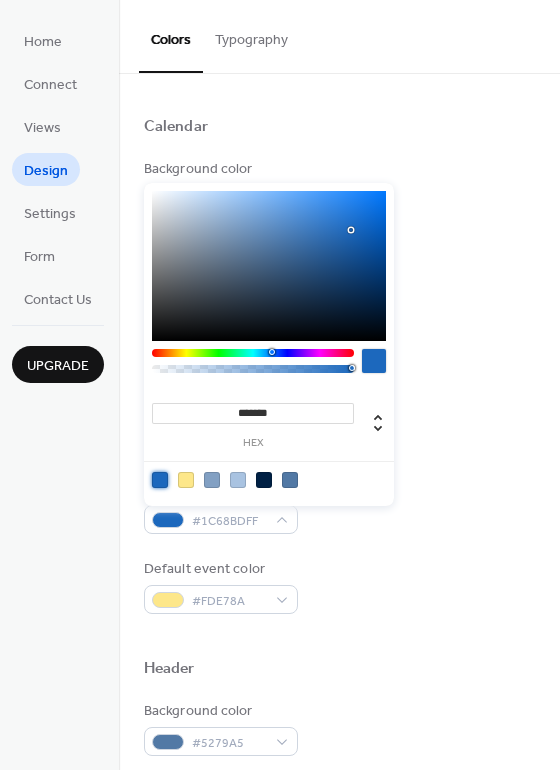 click at bounding box center [160, 480] 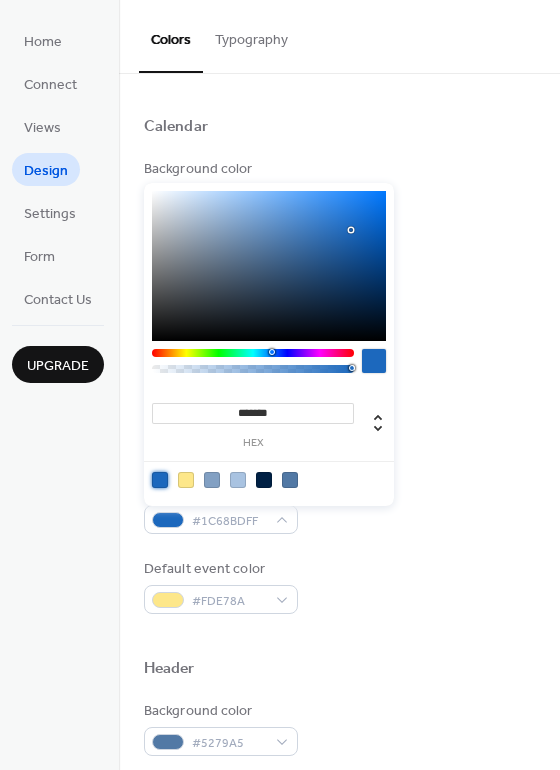 click at bounding box center [160, 480] 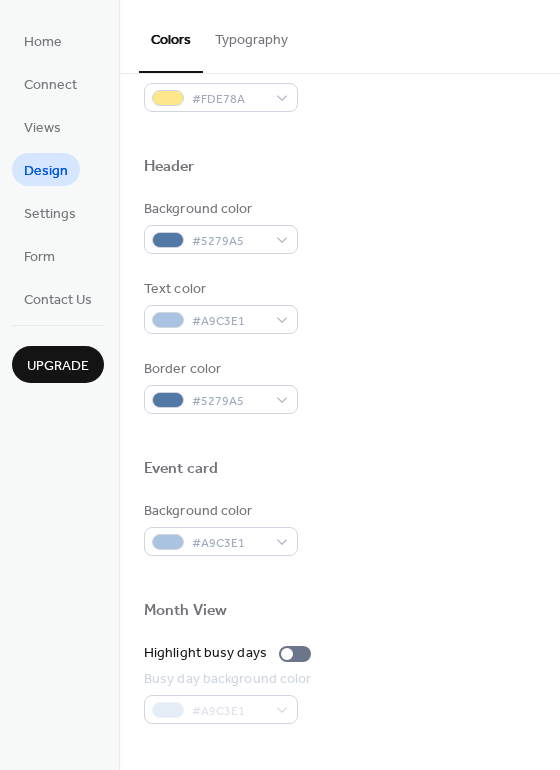 scroll, scrollTop: 557, scrollLeft: 0, axis: vertical 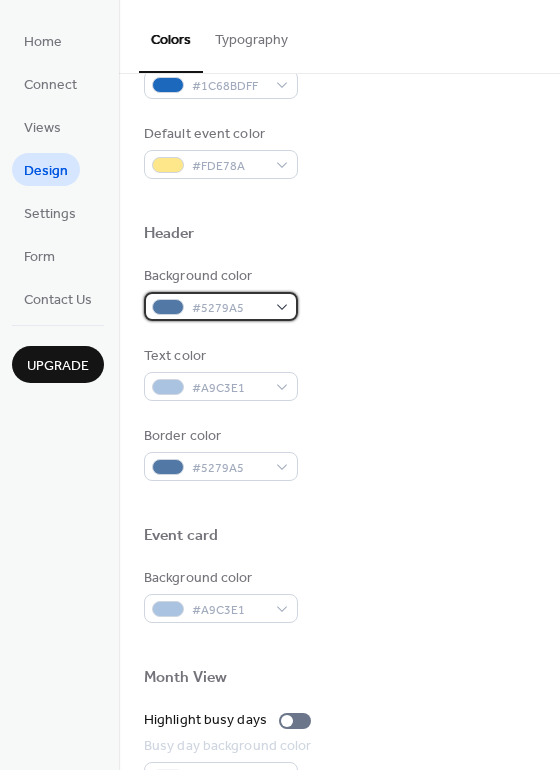 click on "#5279A5" at bounding box center [221, 306] 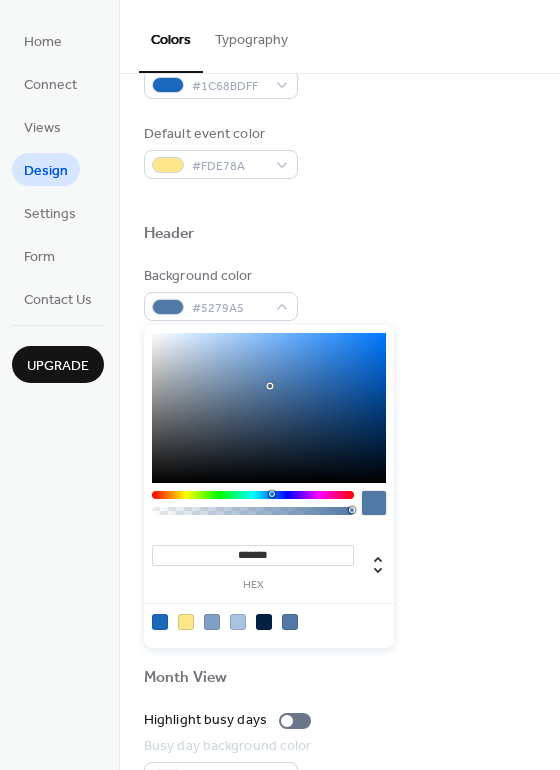 click at bounding box center [269, 408] 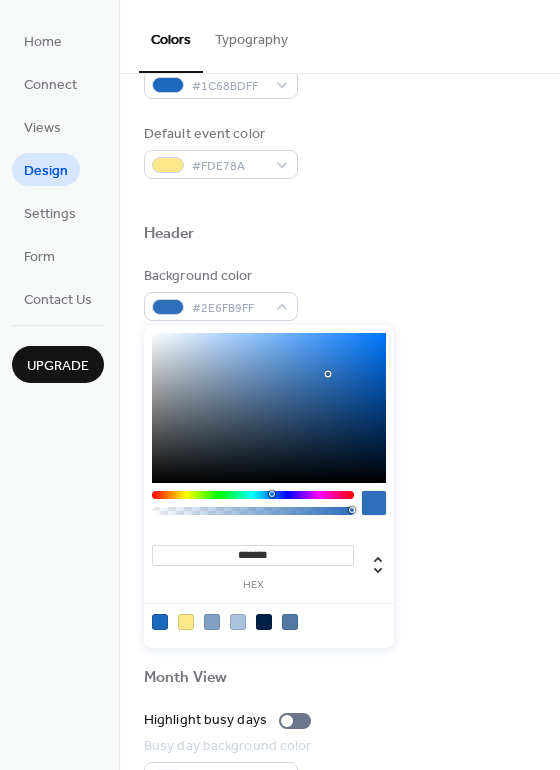 click at bounding box center (269, 408) 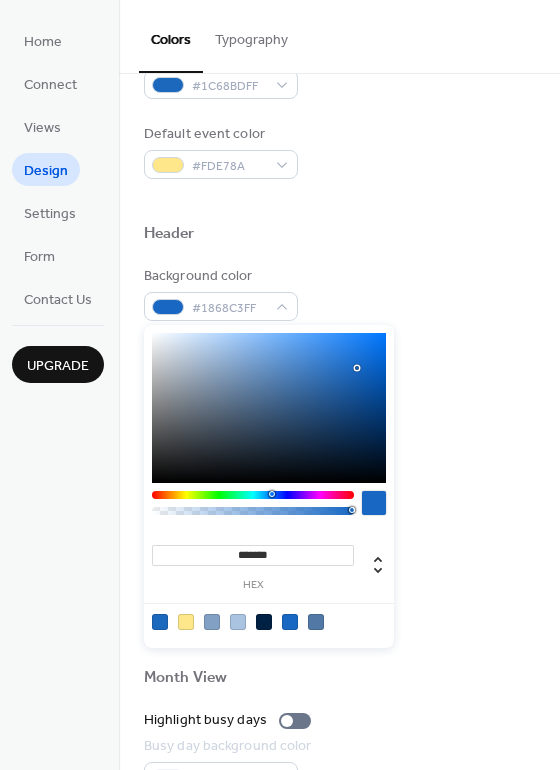 click at bounding box center (269, 408) 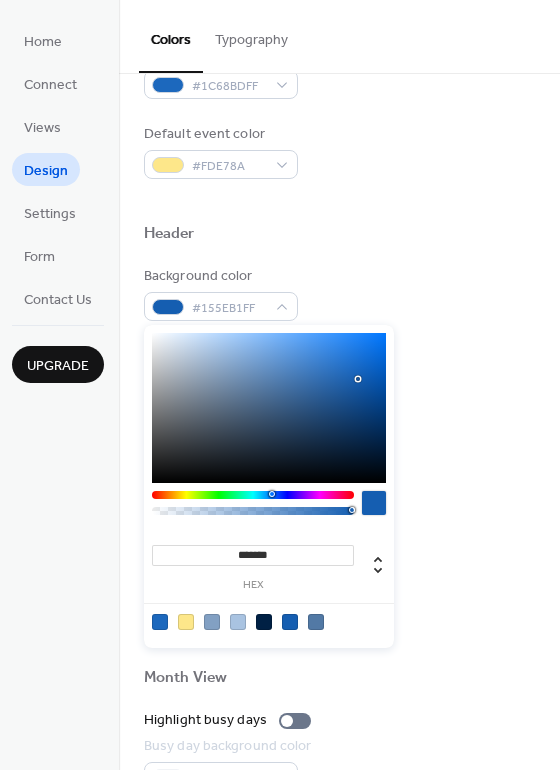 click at bounding box center (269, 408) 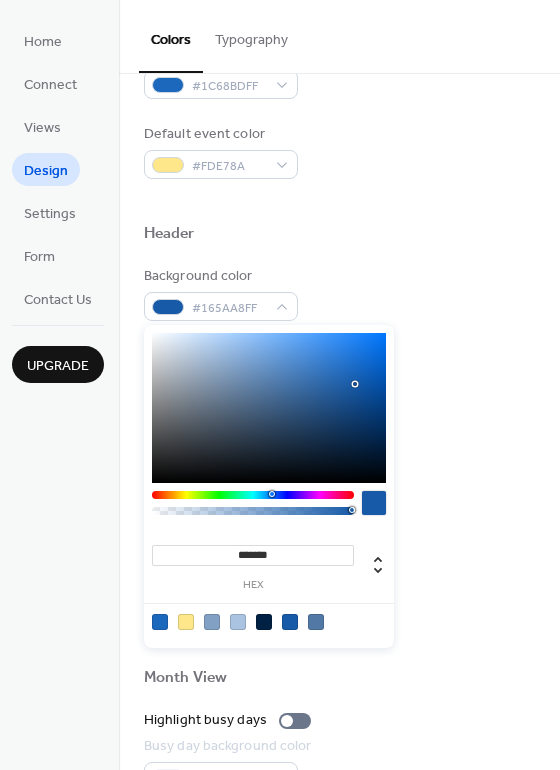 click at bounding box center (269, 408) 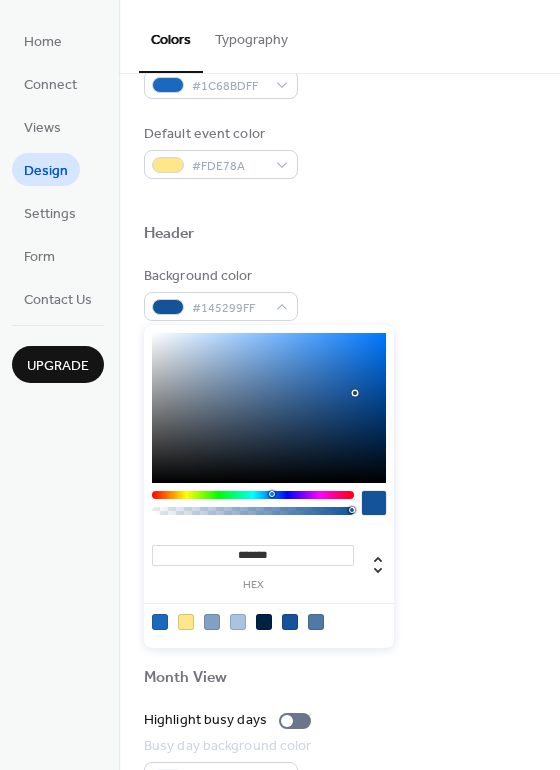click at bounding box center [269, 408] 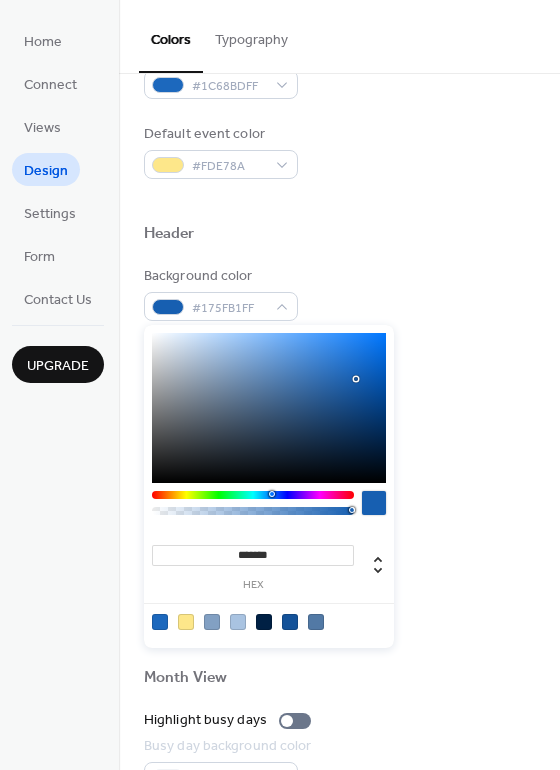 type on "*******" 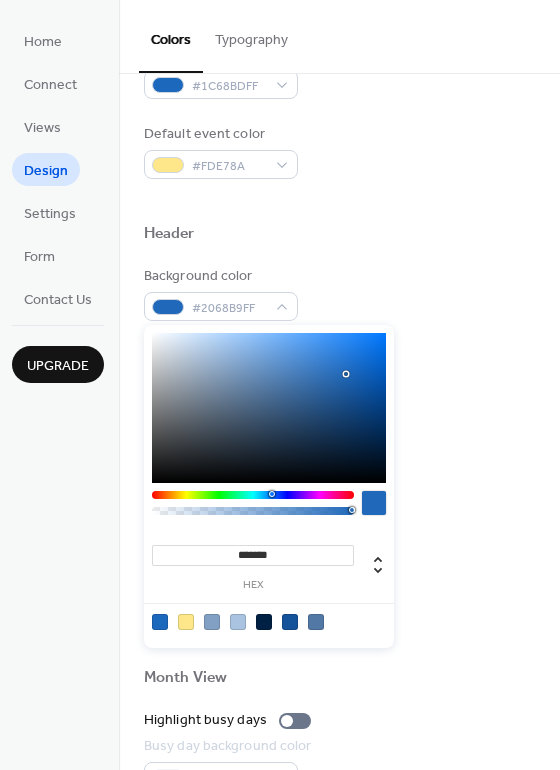 click at bounding box center (269, 408) 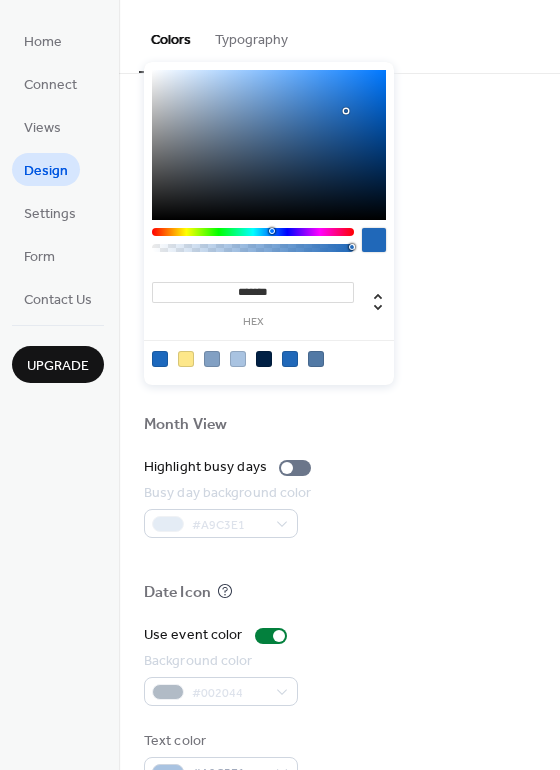 click on "Highlight busy days" at bounding box center (339, 467) 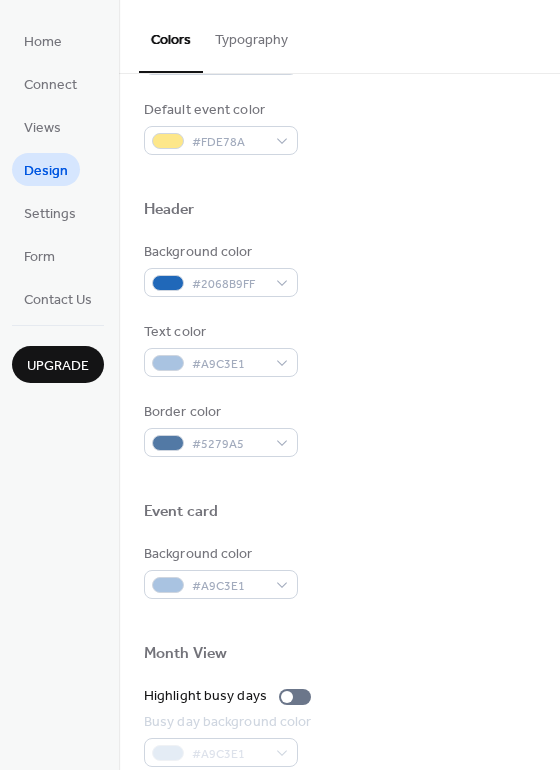 scroll, scrollTop: 579, scrollLeft: 0, axis: vertical 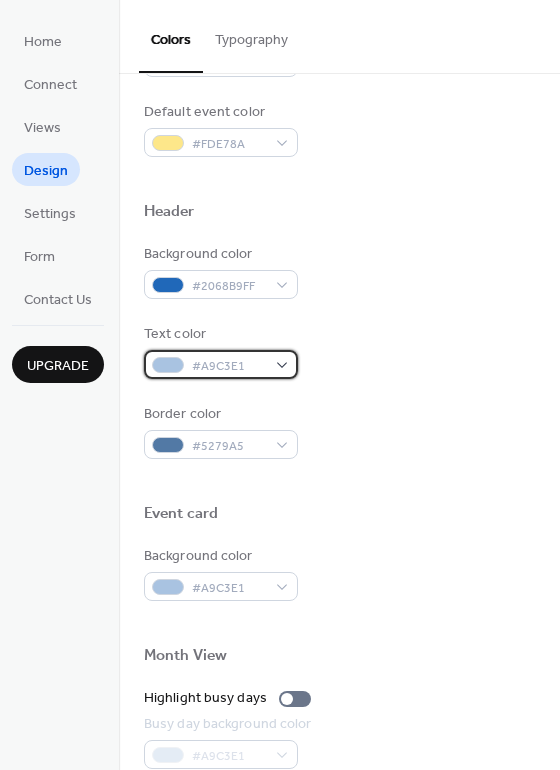 click on "#A9C3E1" at bounding box center (221, 364) 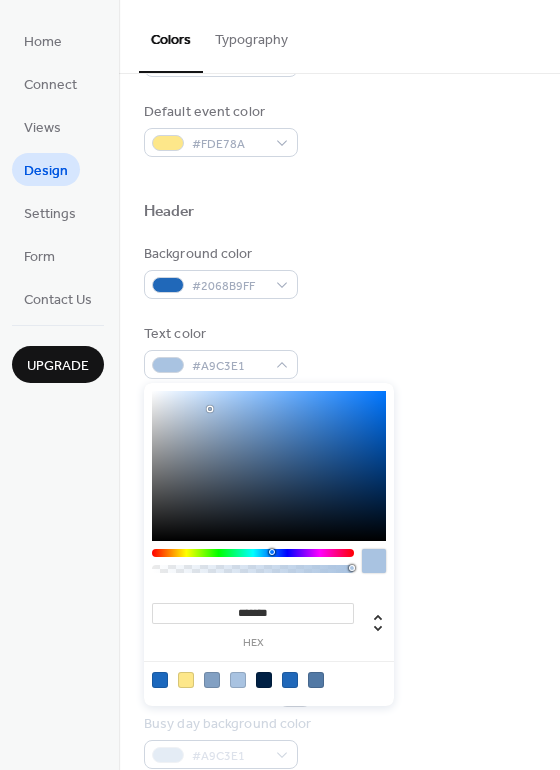 click at bounding box center (269, 466) 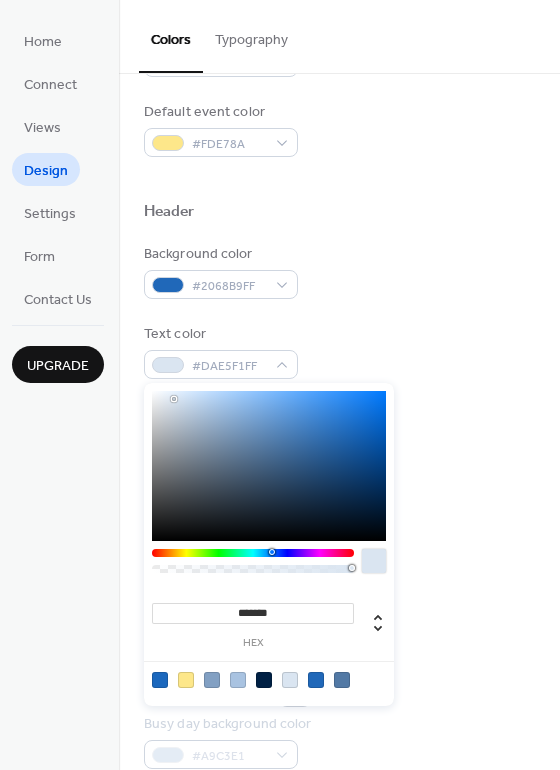 type on "*******" 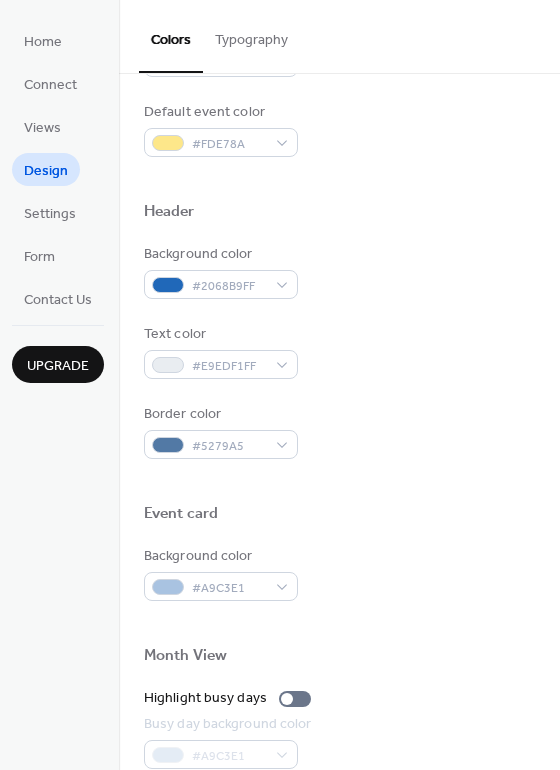 click on "Text color #E9EDF1FF" at bounding box center (339, 351) 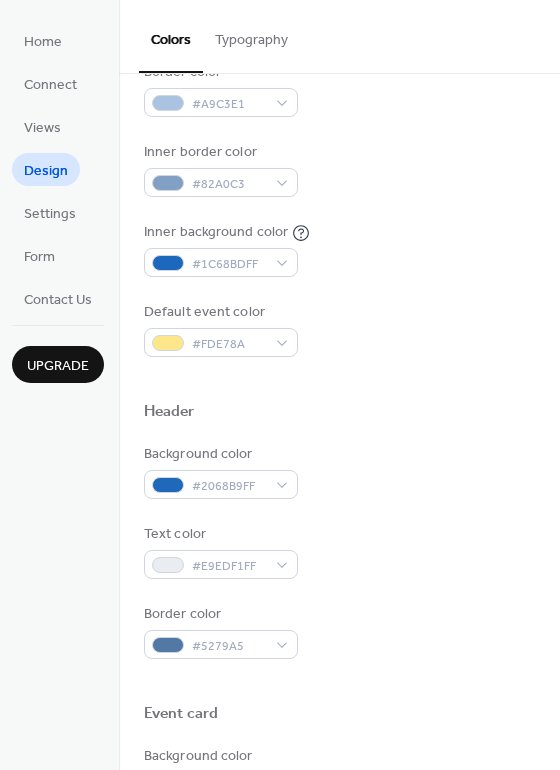 scroll, scrollTop: 375, scrollLeft: 0, axis: vertical 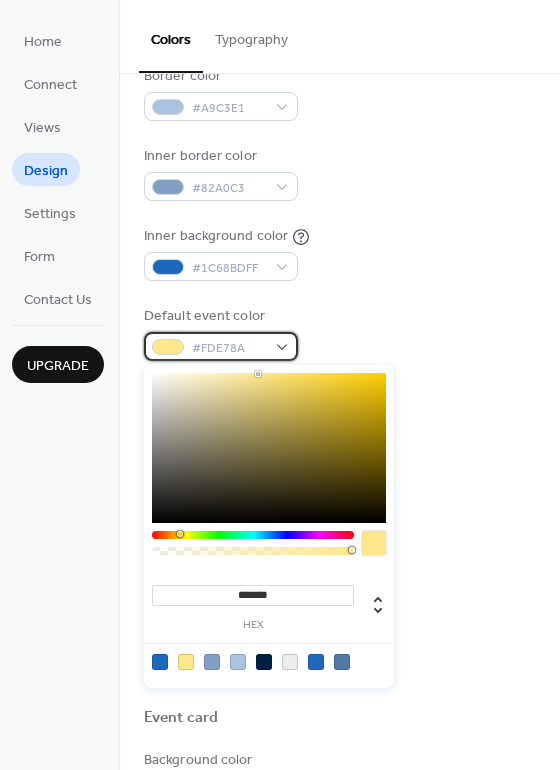 click on "#FDE78A" at bounding box center [229, 348] 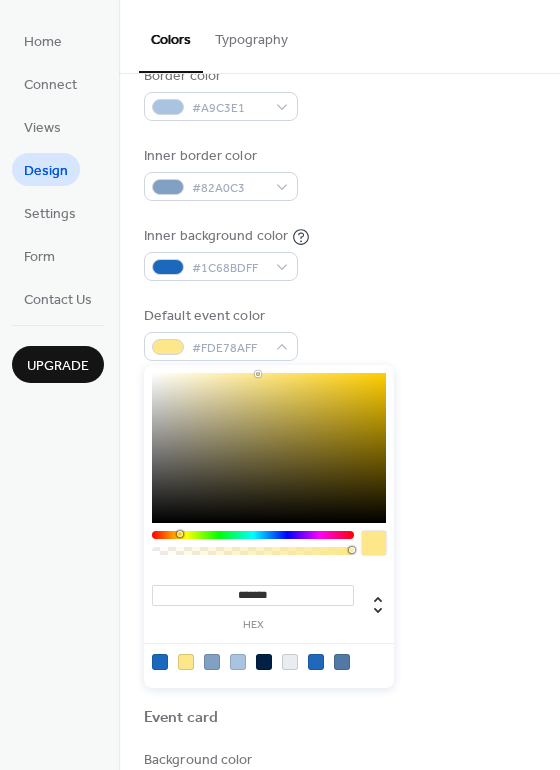 drag, startPoint x: 352, startPoint y: 551, endPoint x: 394, endPoint y: 551, distance: 42 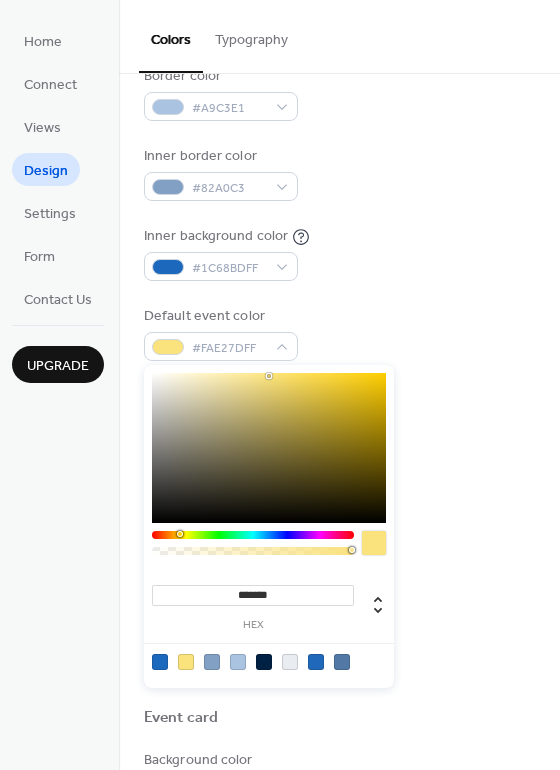 type on "*******" 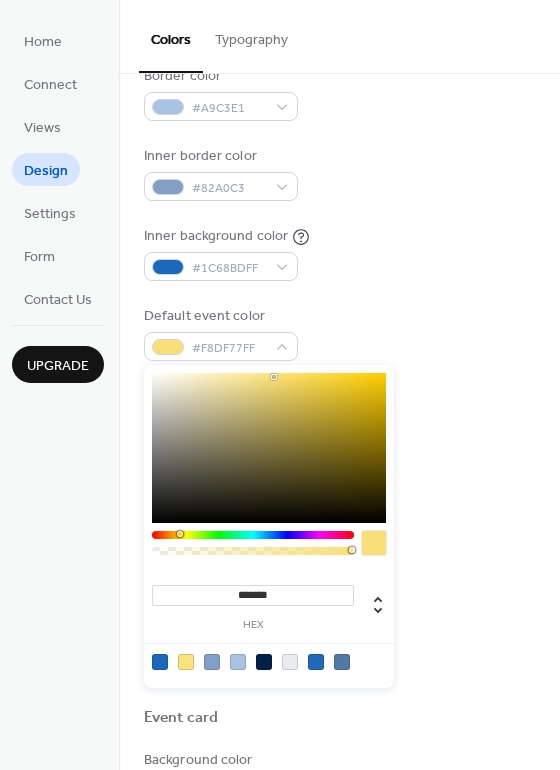 click at bounding box center [269, 448] 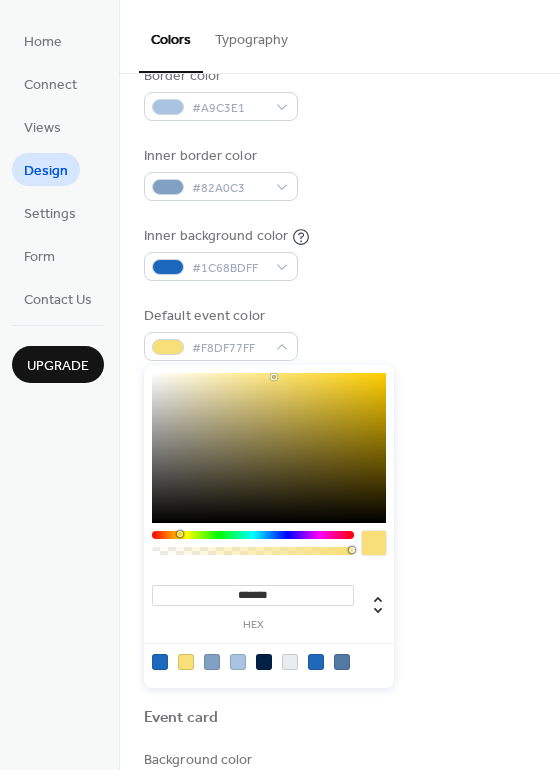 click on "Default event color #F8DF77FF" at bounding box center [339, 333] 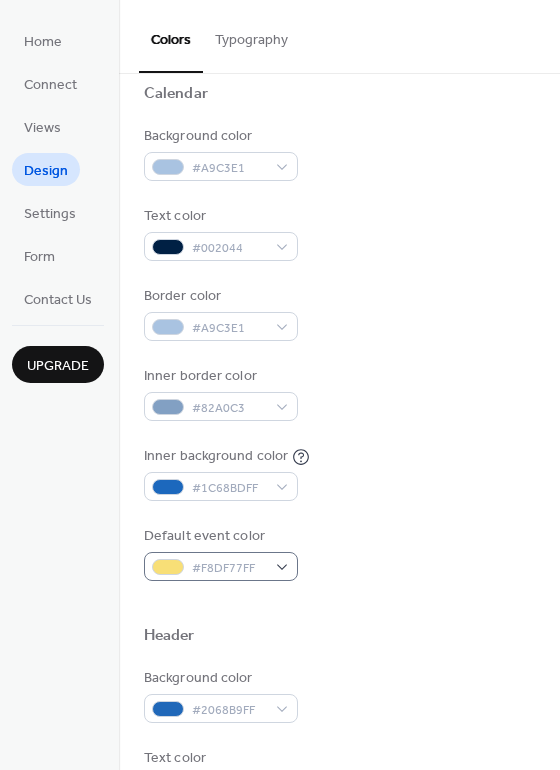 scroll, scrollTop: 151, scrollLeft: 0, axis: vertical 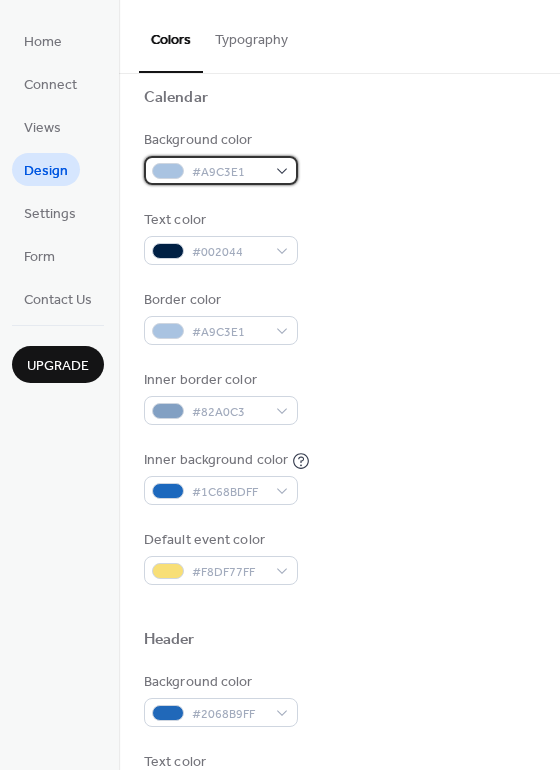 click on "#A9C3E1" at bounding box center (229, 172) 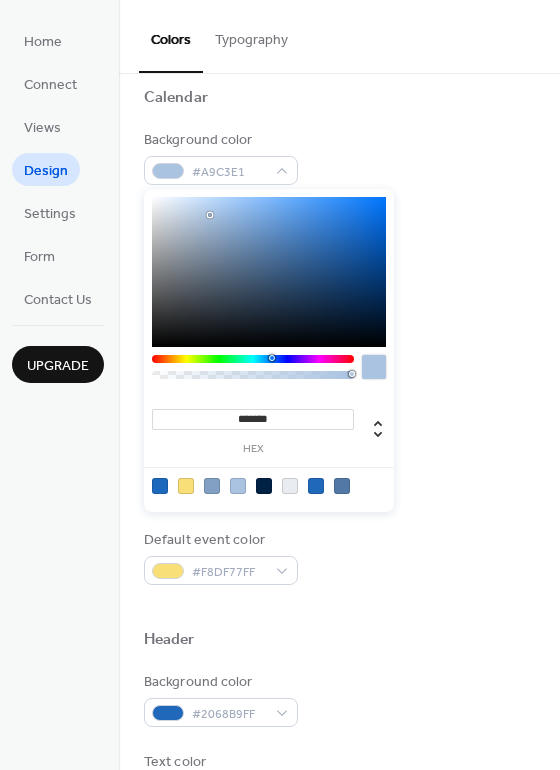 type on "*******" 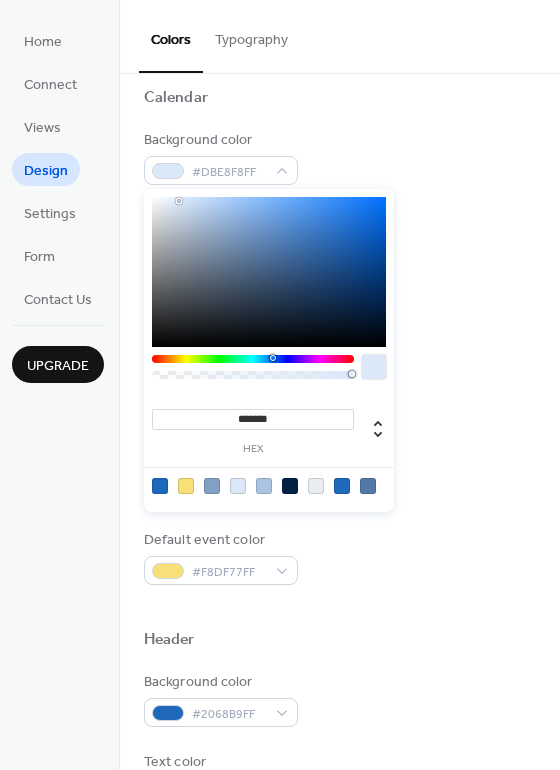 click on "Background color #DBE8F8FF" at bounding box center [339, 157] 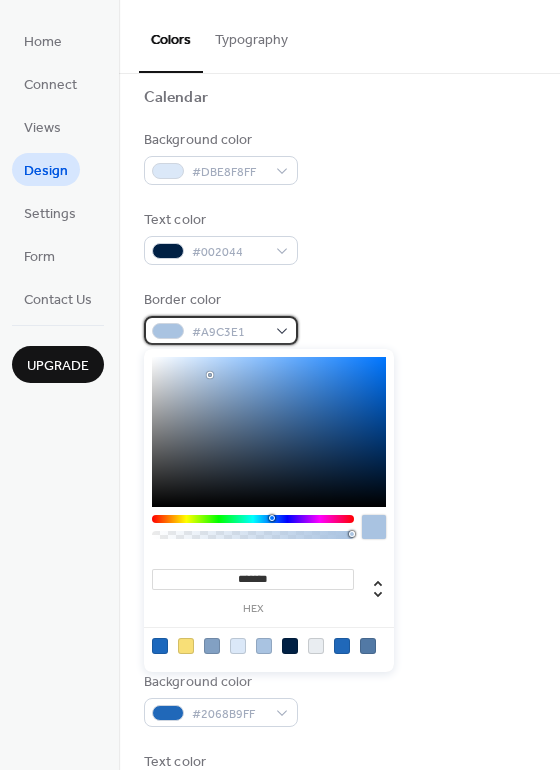click on "#A9C3E1" at bounding box center [229, 332] 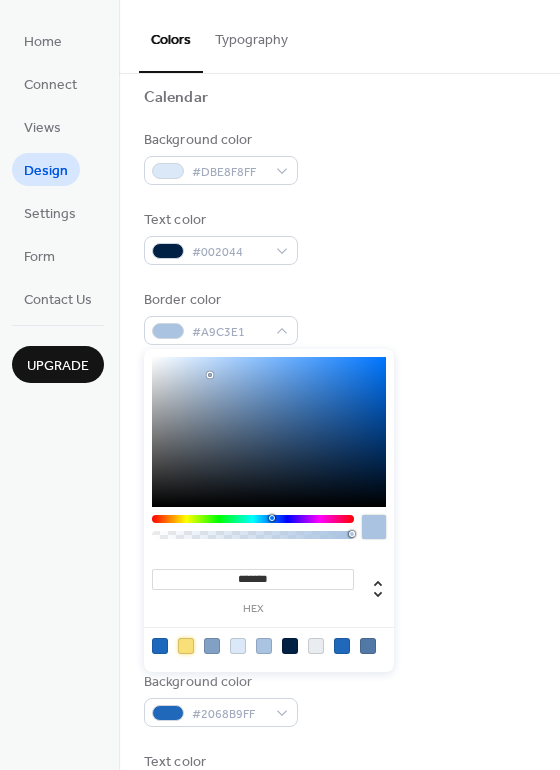click at bounding box center [186, 646] 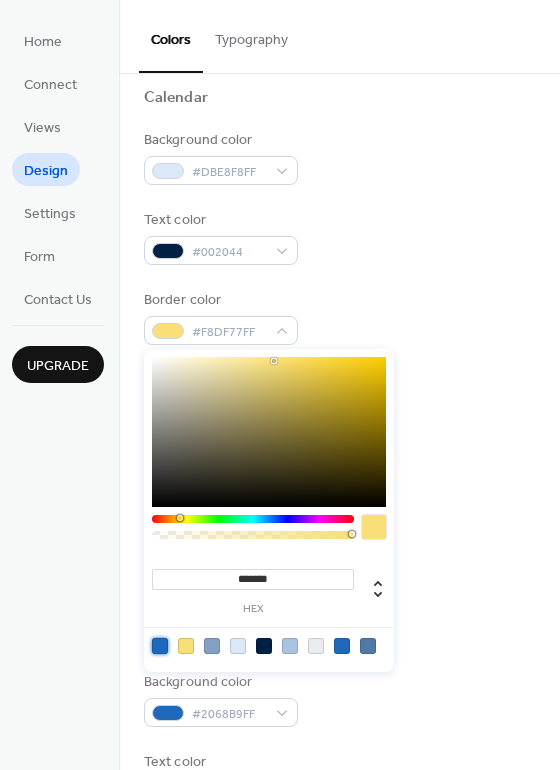 click at bounding box center [160, 646] 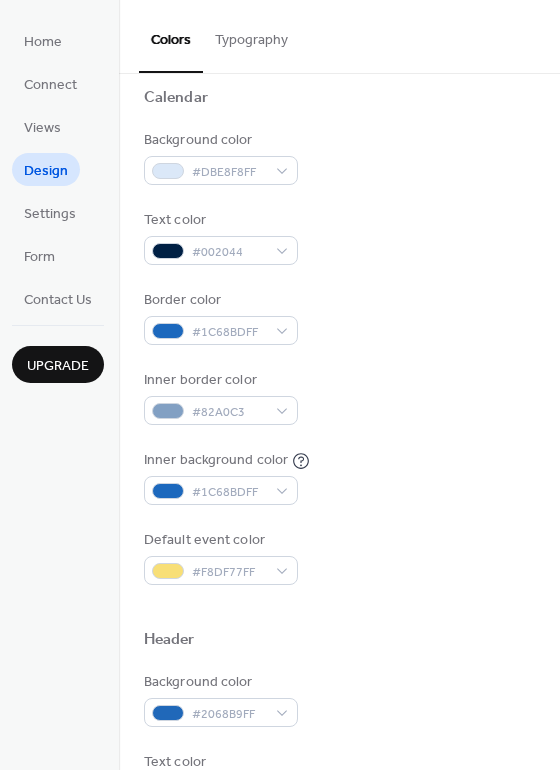click on "Border color #1C68BDFF" at bounding box center (339, 317) 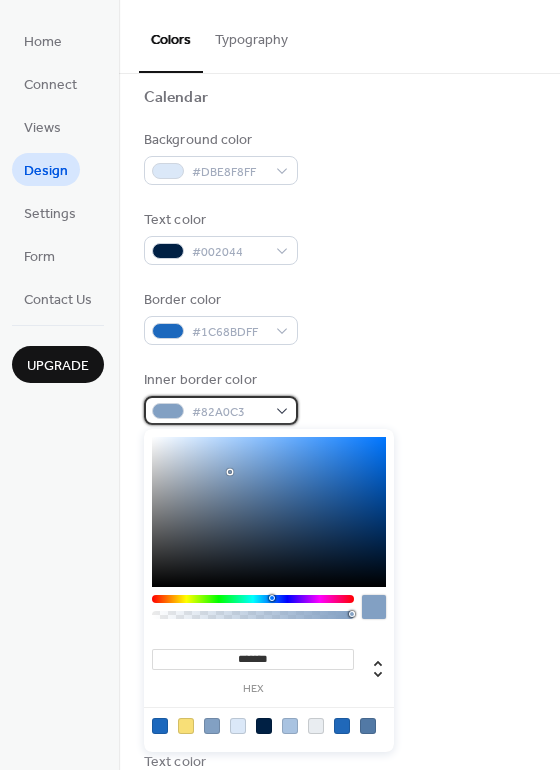 click on "#82A0C3" at bounding box center [229, 412] 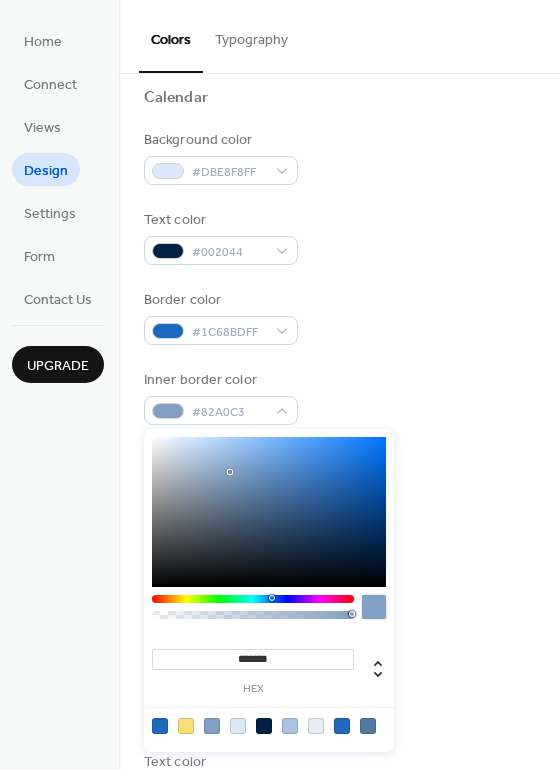 type on "*******" 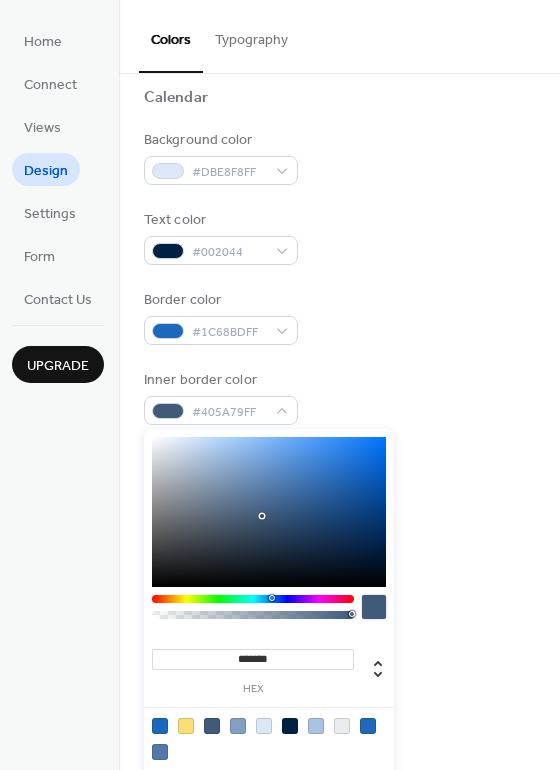 click on "Inner background color #1C68BDFF" at bounding box center [339, 477] 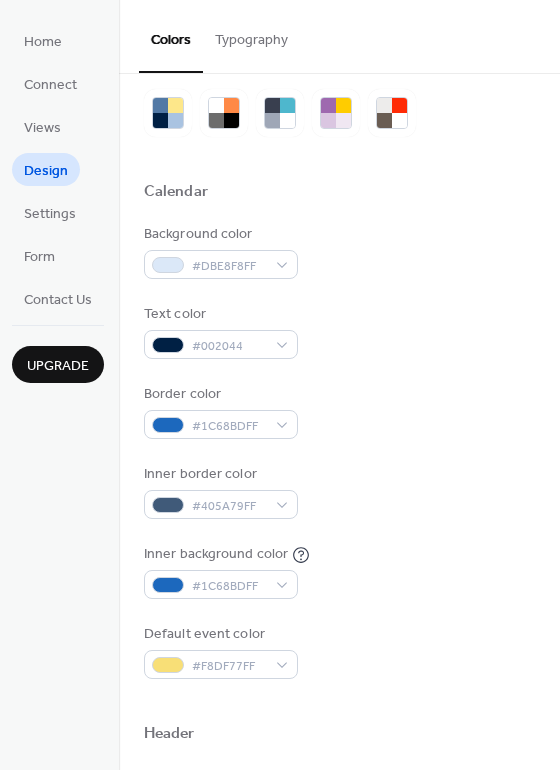 scroll, scrollTop: 56, scrollLeft: 0, axis: vertical 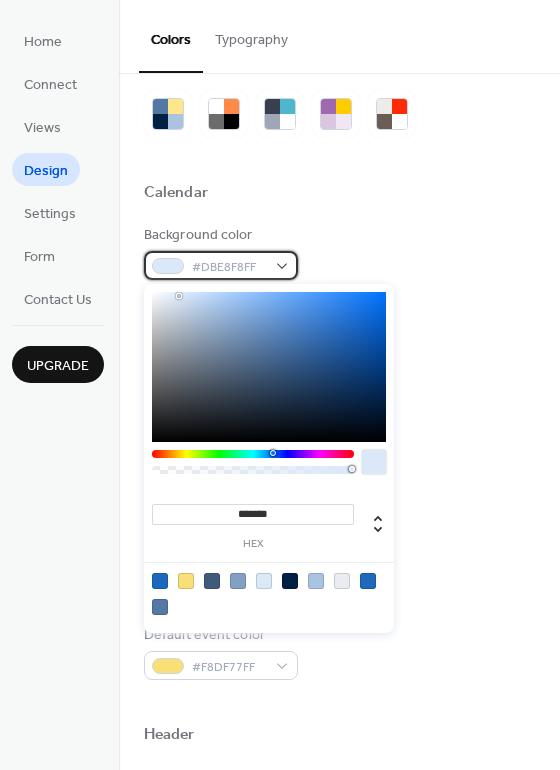 click on "#DBE8F8FF" at bounding box center [229, 267] 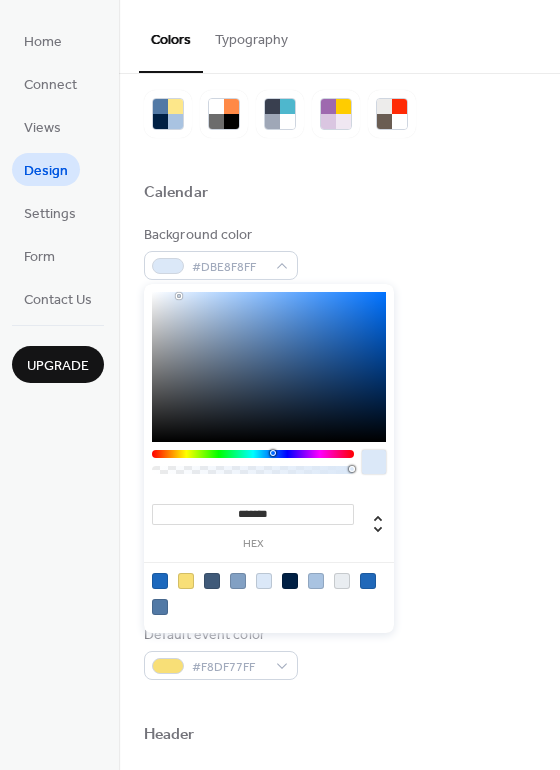 click at bounding box center (269, 367) 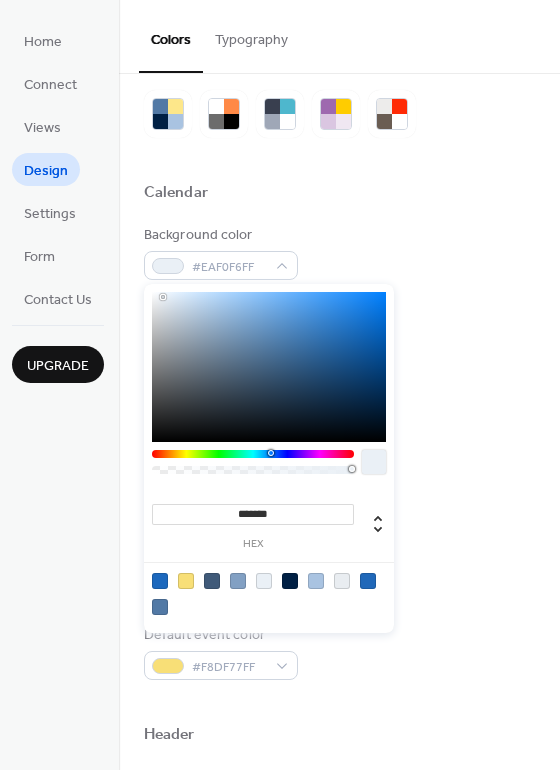 type on "*******" 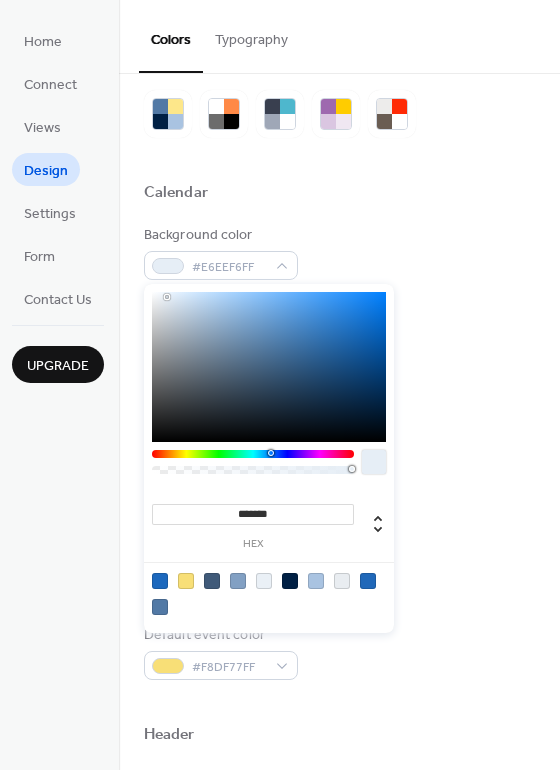 click at bounding box center (269, 367) 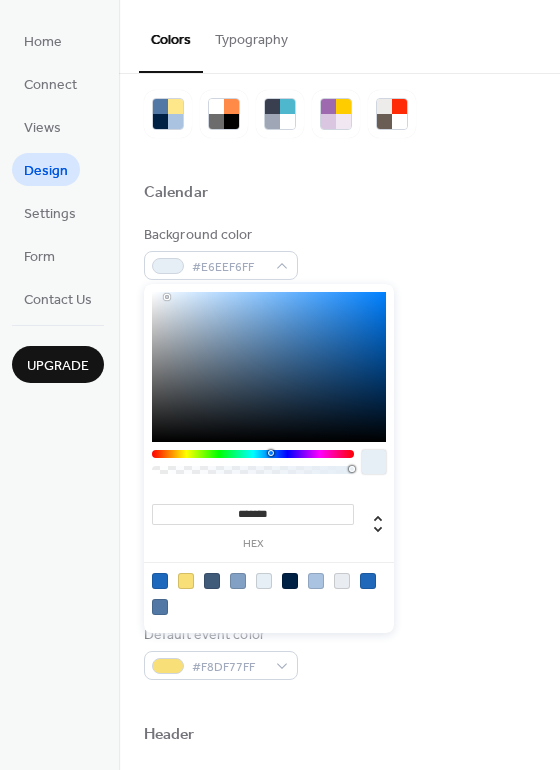 click on "Inner background color #1C68BDFF" at bounding box center [339, 572] 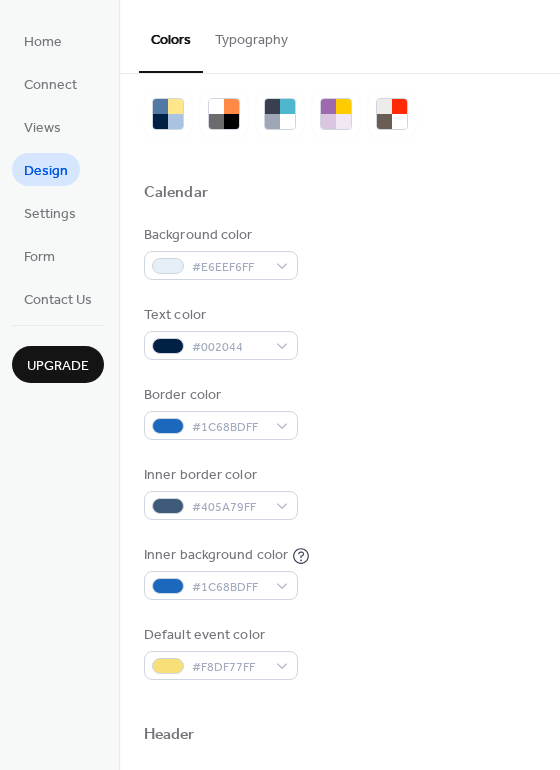 scroll, scrollTop: 169, scrollLeft: 0, axis: vertical 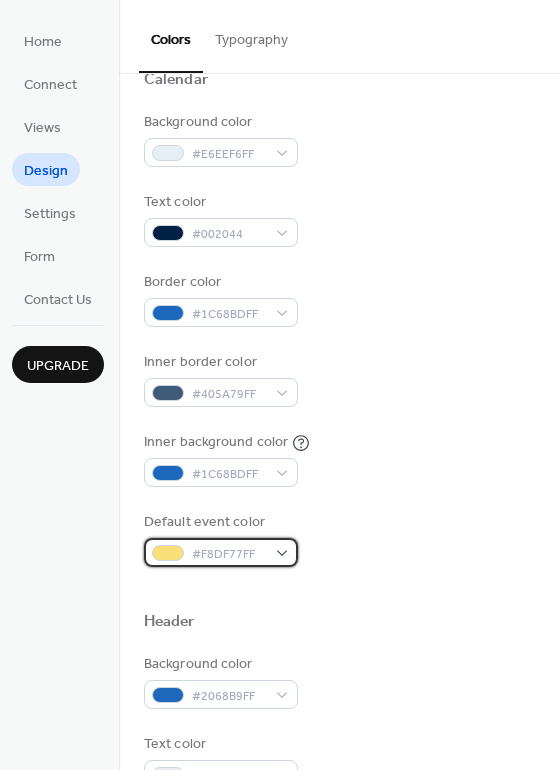 click on "#F8DF77FF" at bounding box center [229, 554] 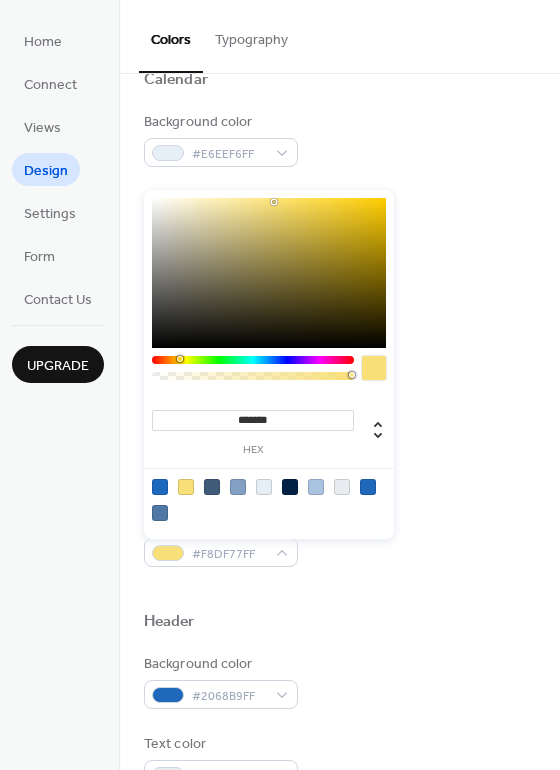 click at bounding box center [269, 273] 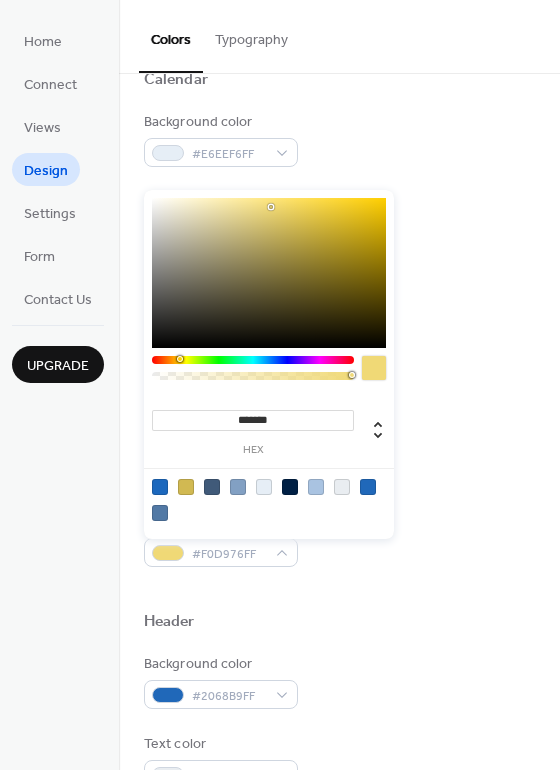 click at bounding box center [269, 273] 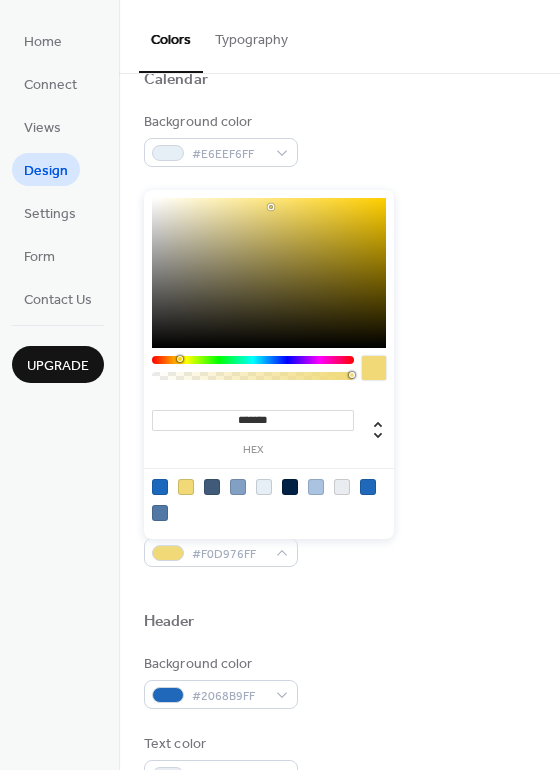 type on "*******" 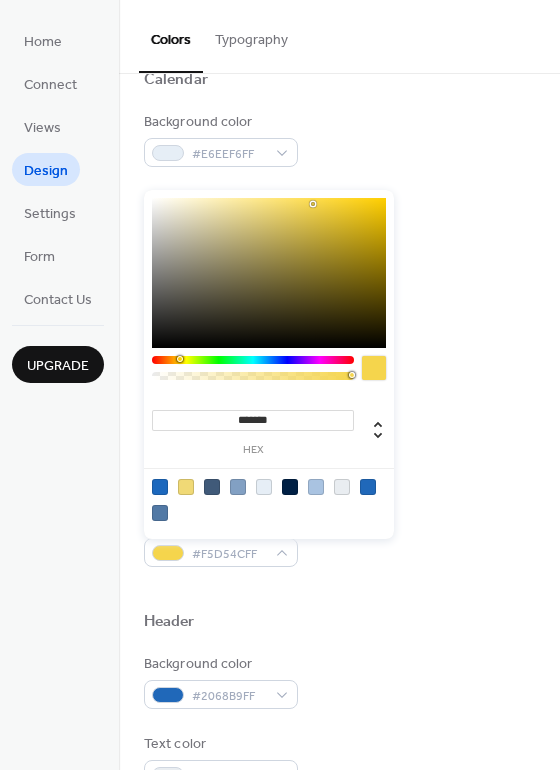 click at bounding box center (269, 273) 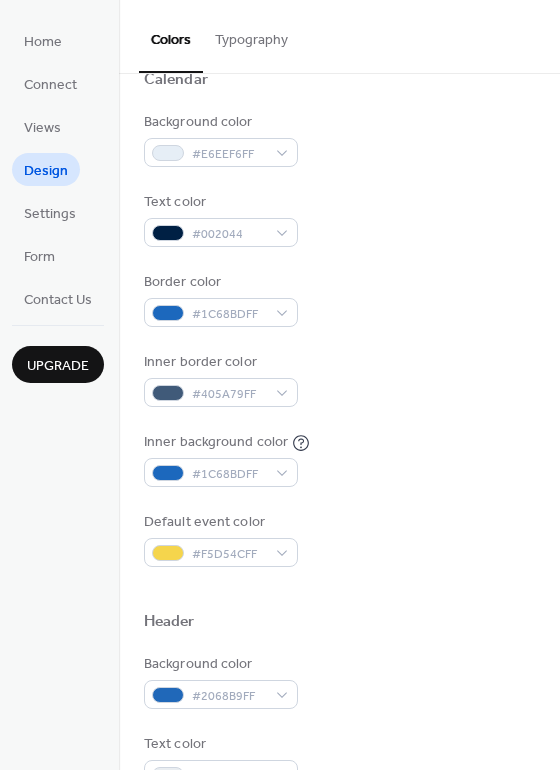 click on "Background color #E6EEF6FF" at bounding box center [339, 139] 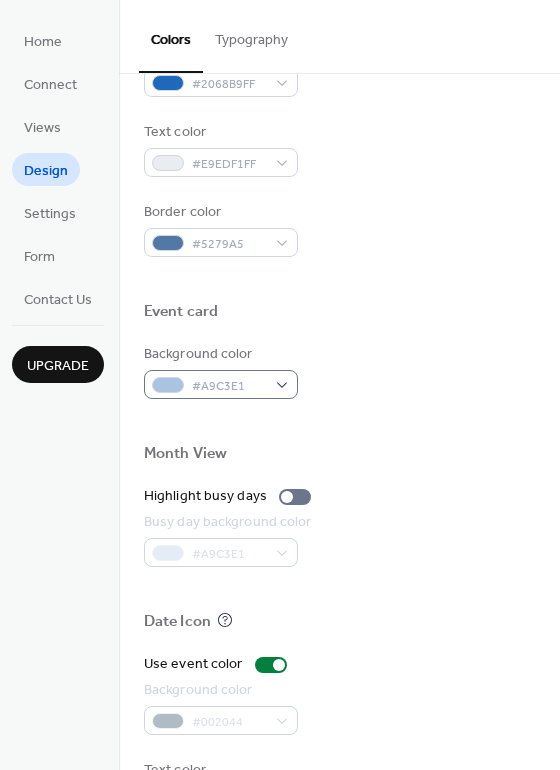 scroll, scrollTop: 856, scrollLeft: 0, axis: vertical 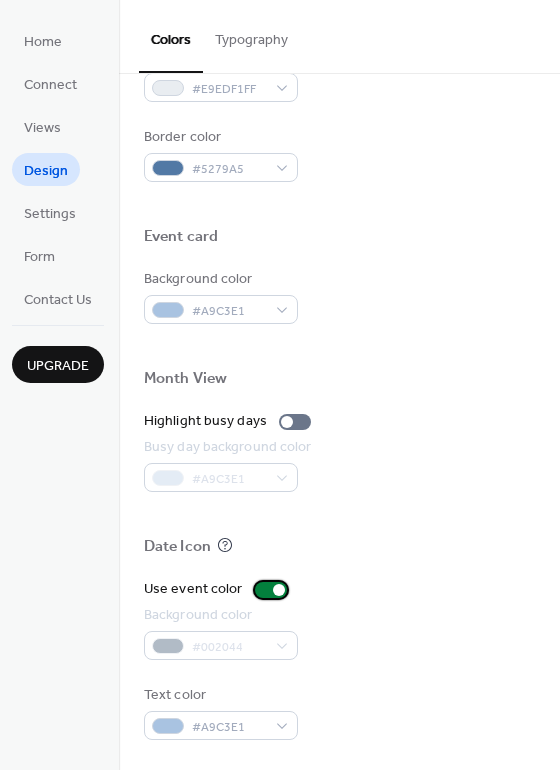 click on "Use event color" at bounding box center [193, 589] 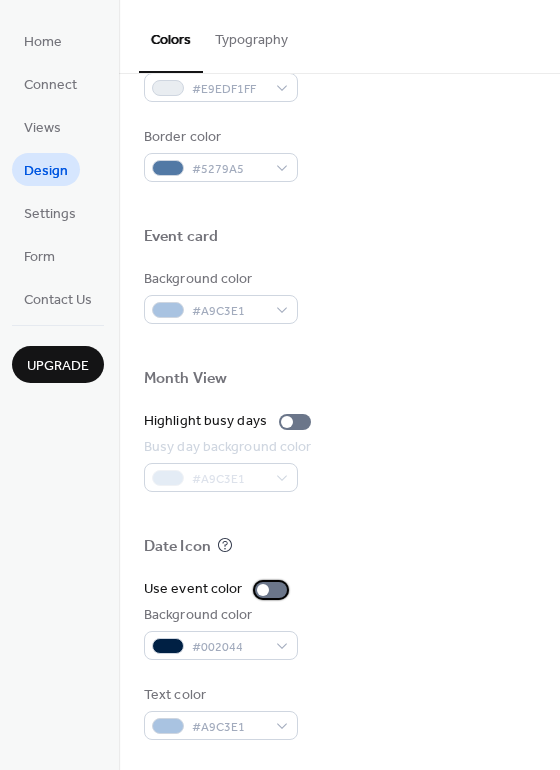 click on "Use event color" at bounding box center [193, 589] 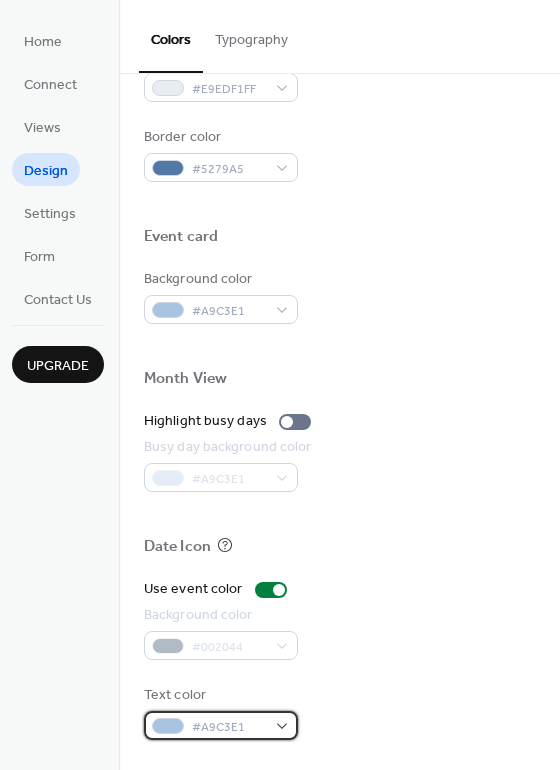 click on "#A9C3E1" at bounding box center [229, 727] 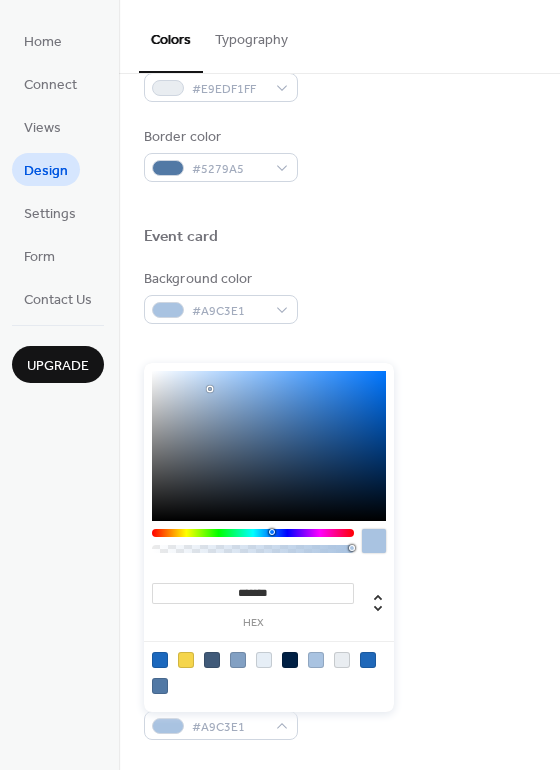 click at bounding box center (269, 446) 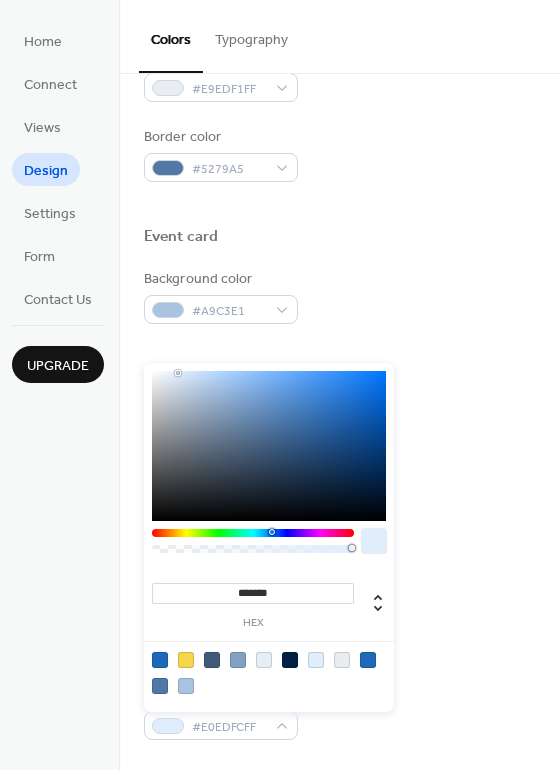 type on "*******" 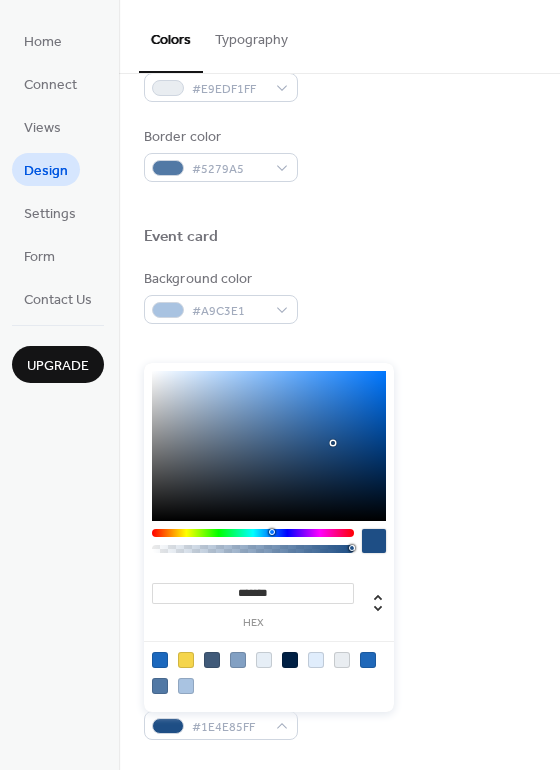 click at bounding box center [269, 446] 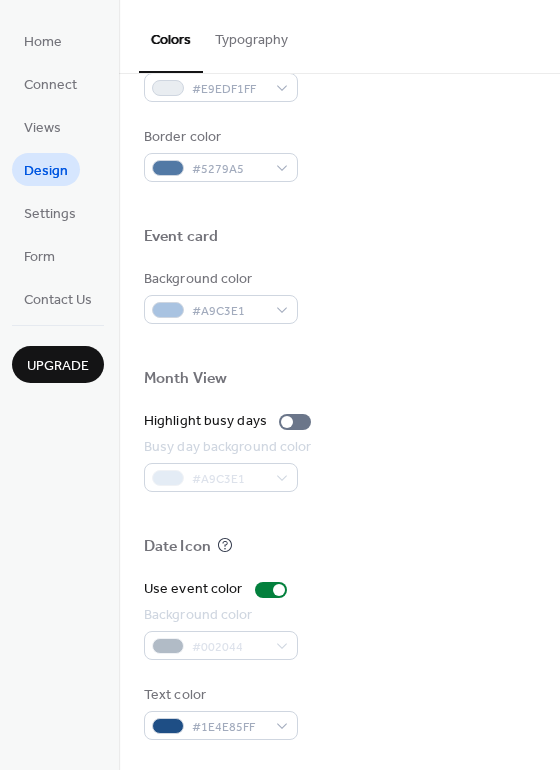 click on "Month View" at bounding box center [339, 382] 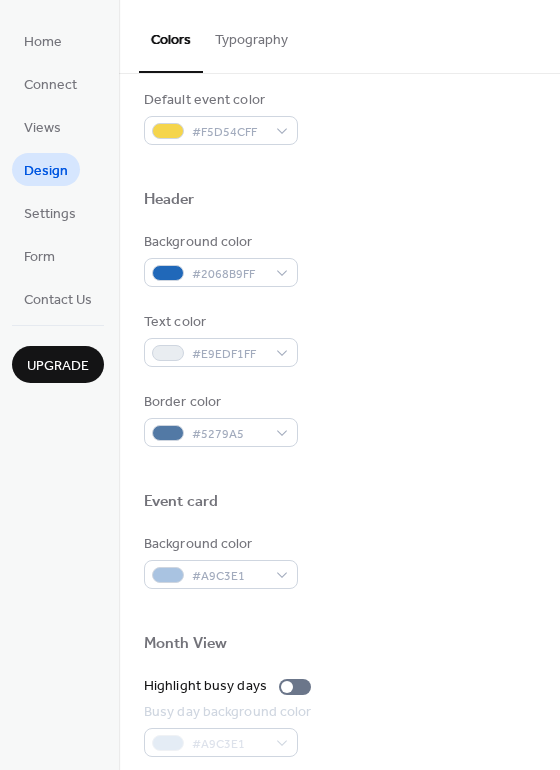 scroll, scrollTop: 468, scrollLeft: 0, axis: vertical 